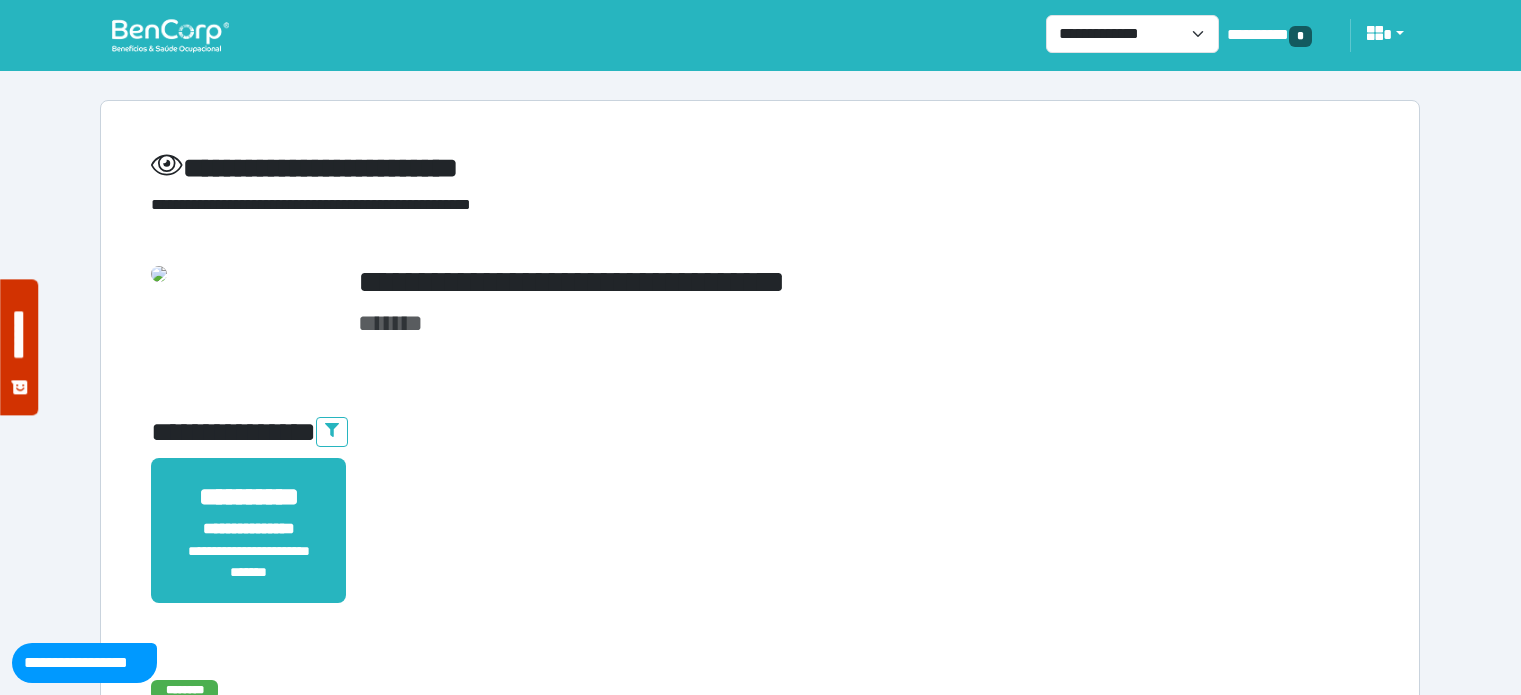scroll, scrollTop: 500, scrollLeft: 0, axis: vertical 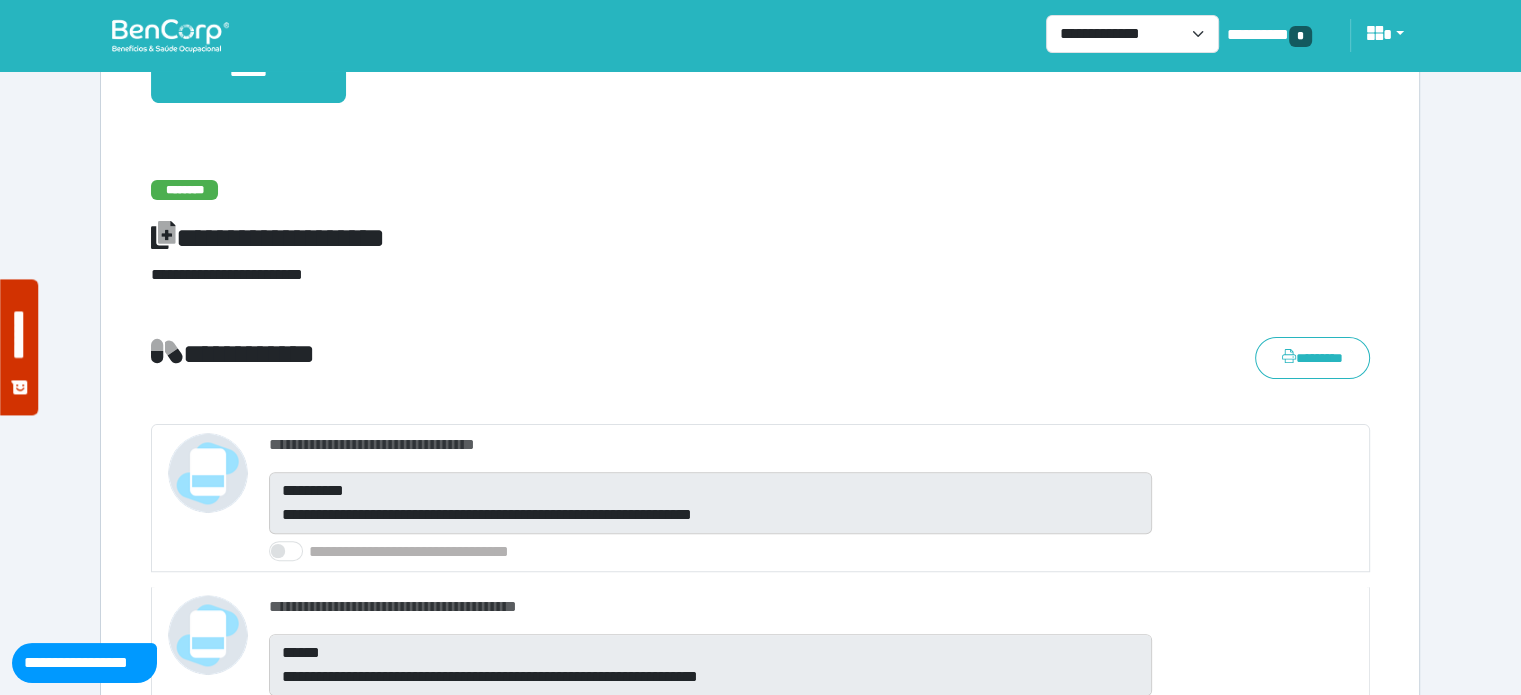 click at bounding box center (170, 35) 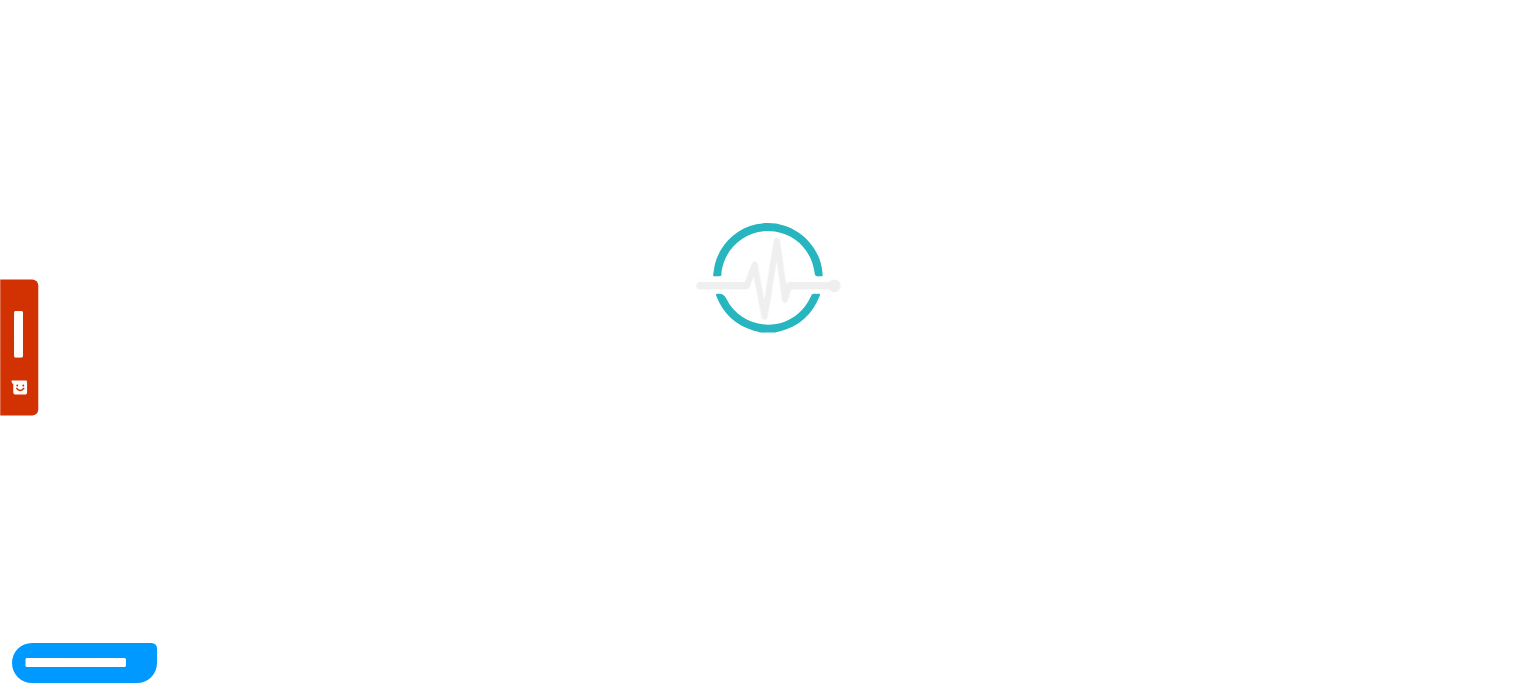 scroll, scrollTop: 0, scrollLeft: 0, axis: both 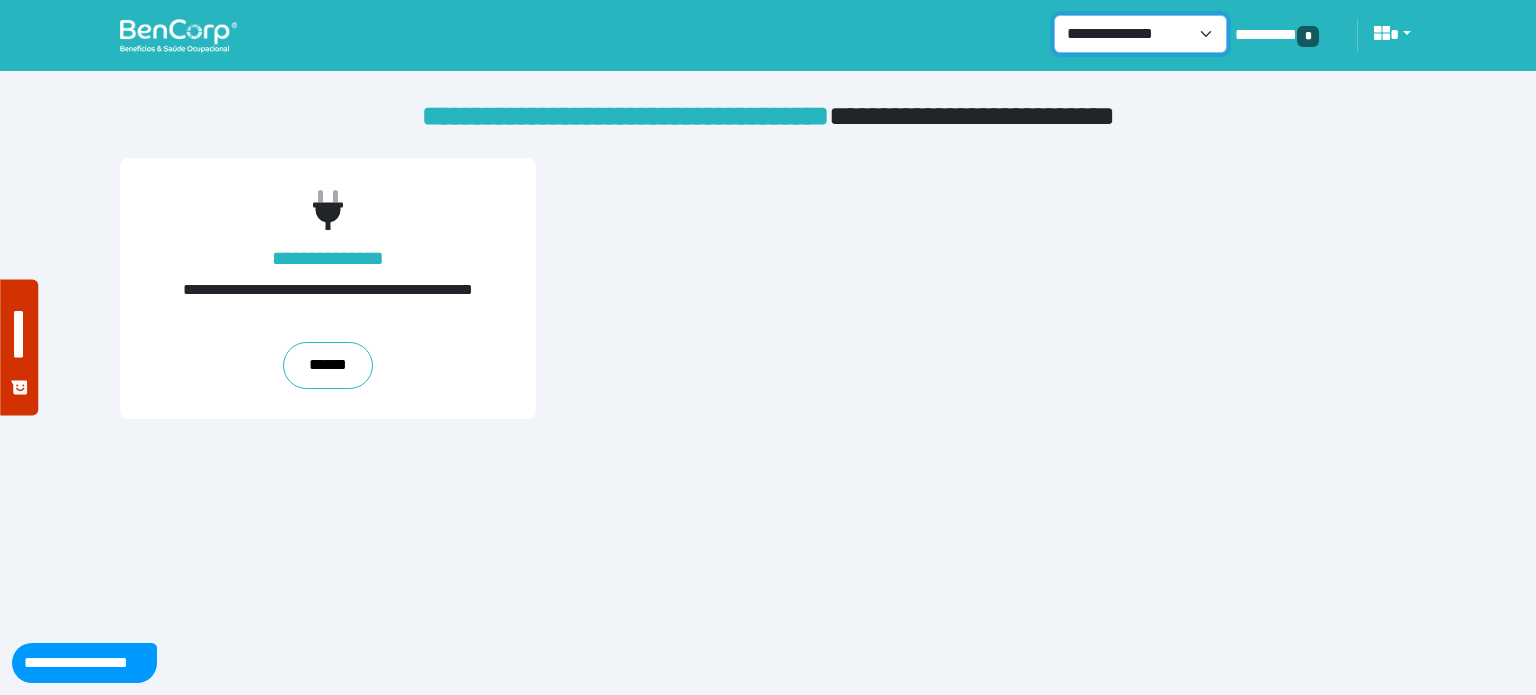 click on "**********" at bounding box center (1140, 34) 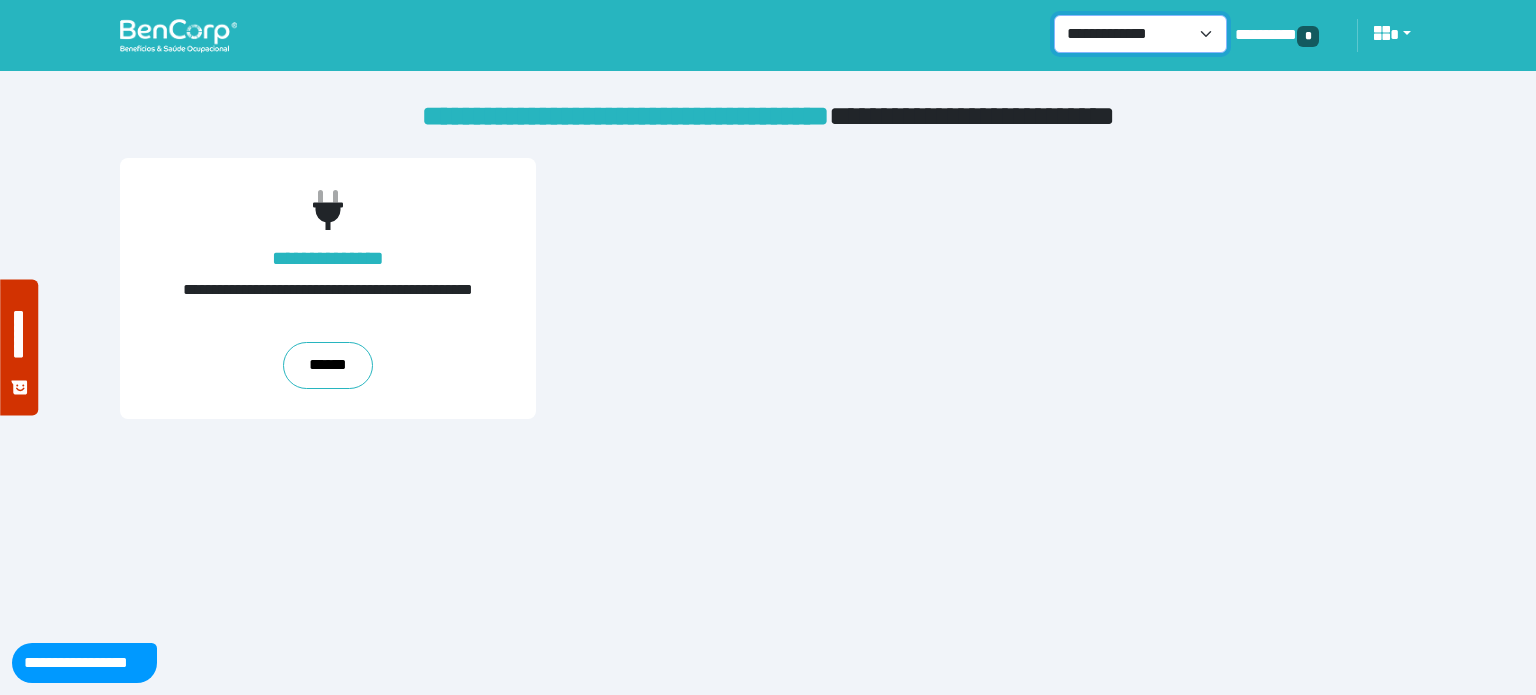 click on "**********" at bounding box center (1140, 34) 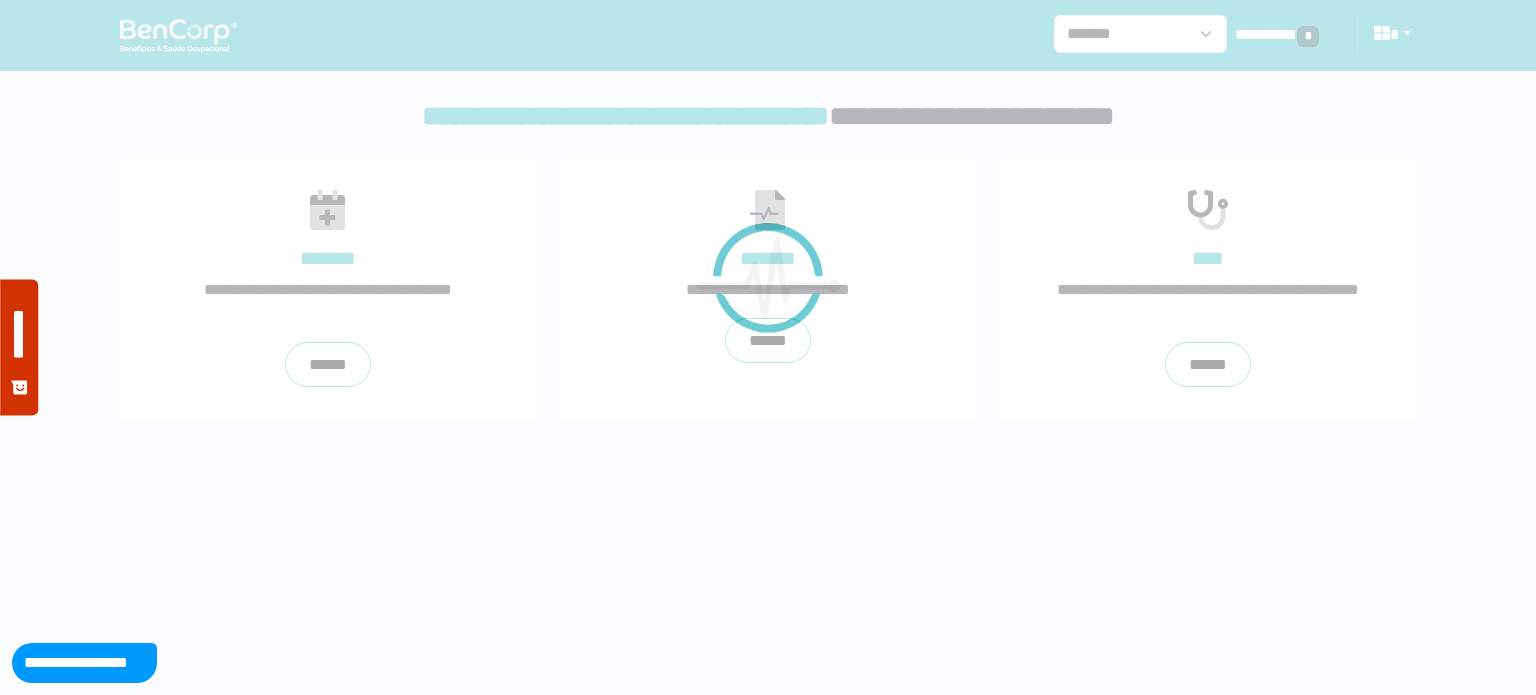 scroll, scrollTop: 0, scrollLeft: 0, axis: both 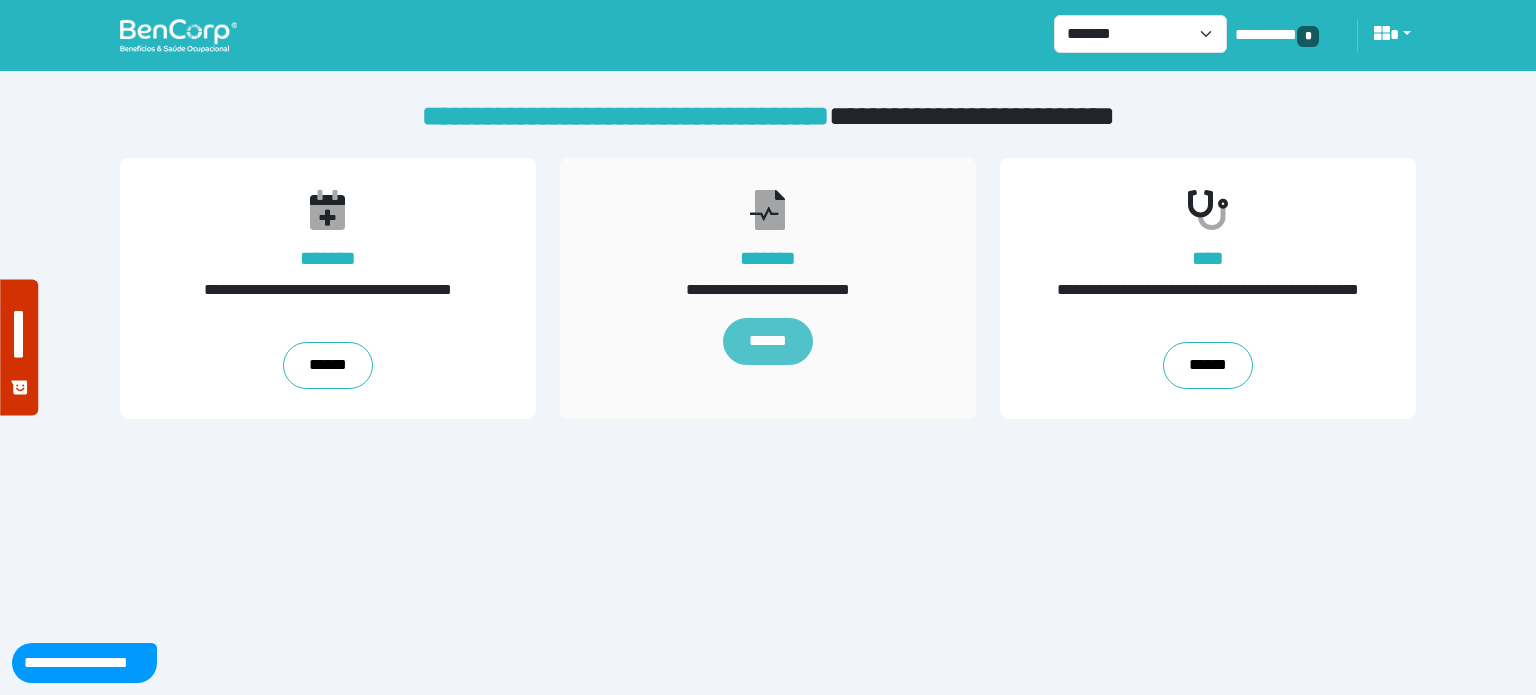 click on "******" at bounding box center [768, 342] 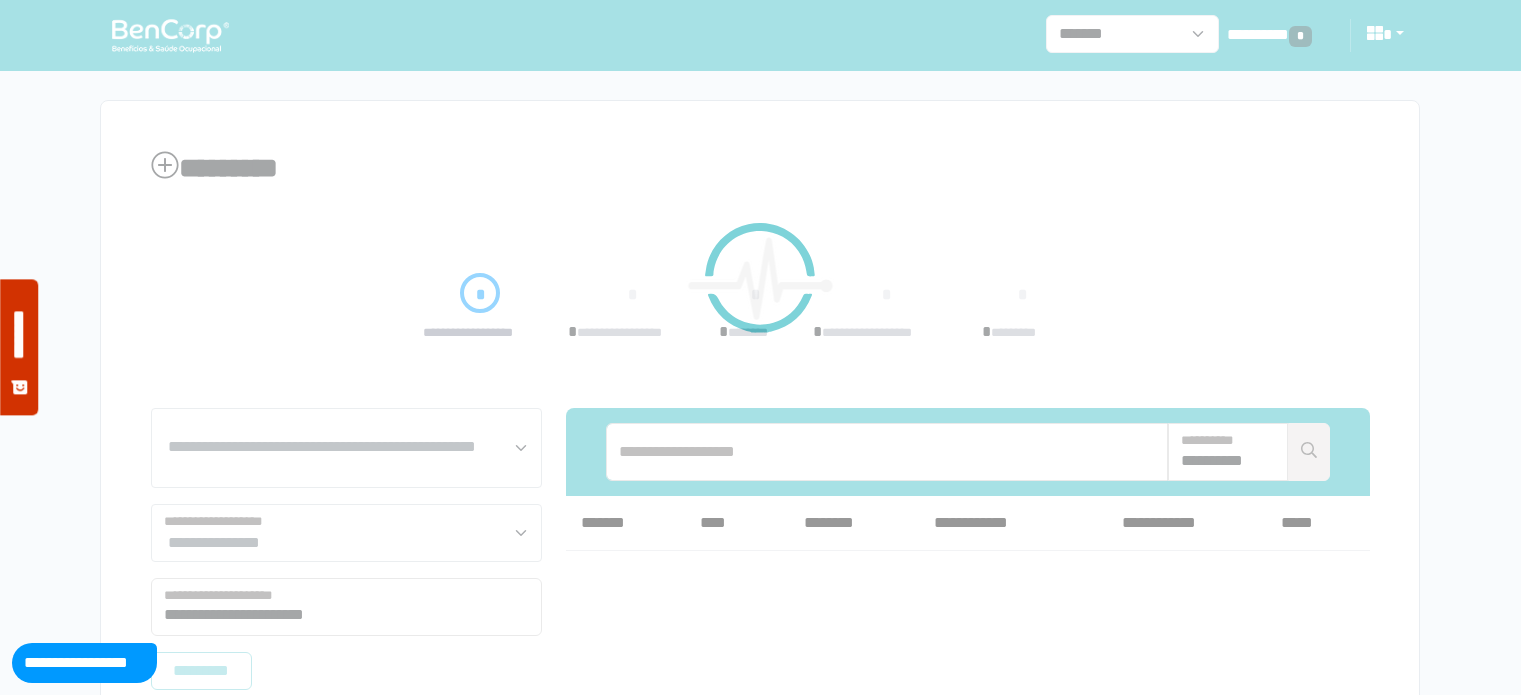 scroll, scrollTop: 0, scrollLeft: 0, axis: both 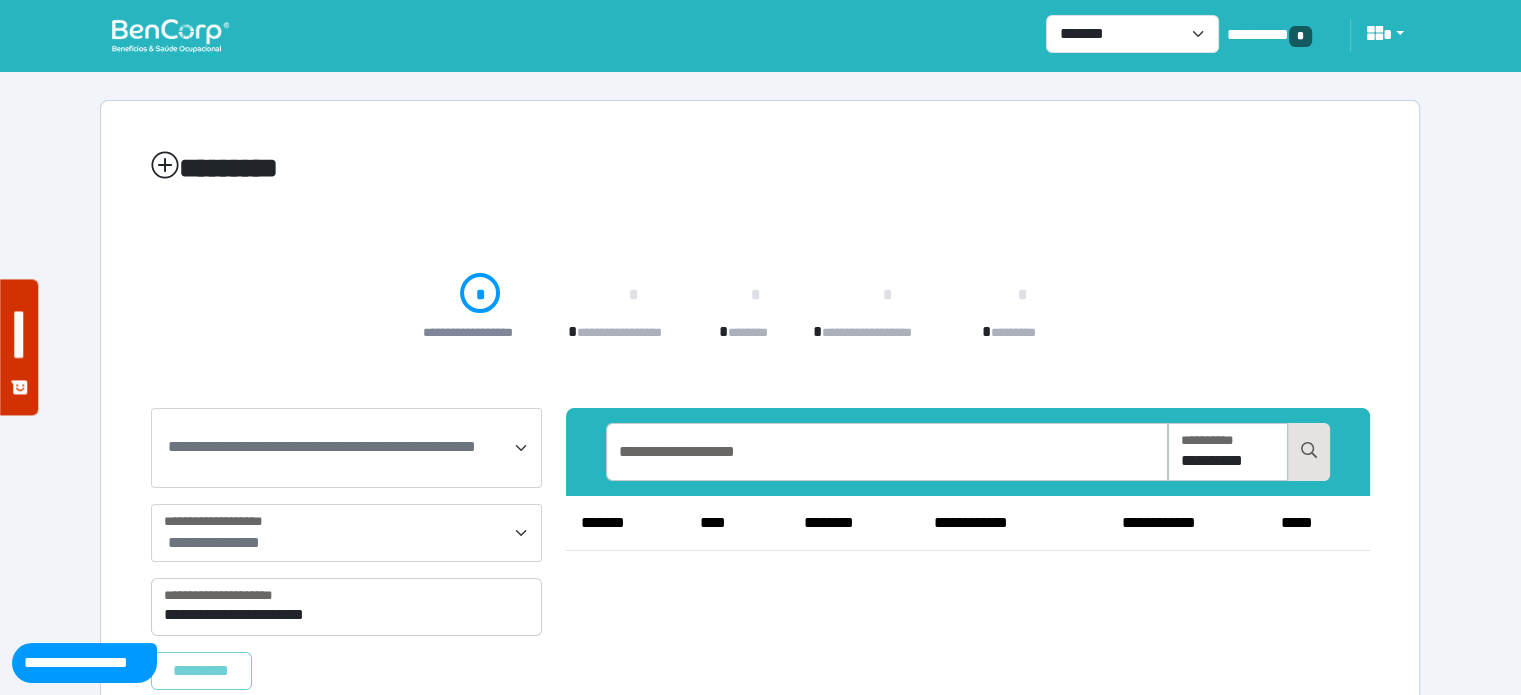 click on "**********" at bounding box center [346, 448] 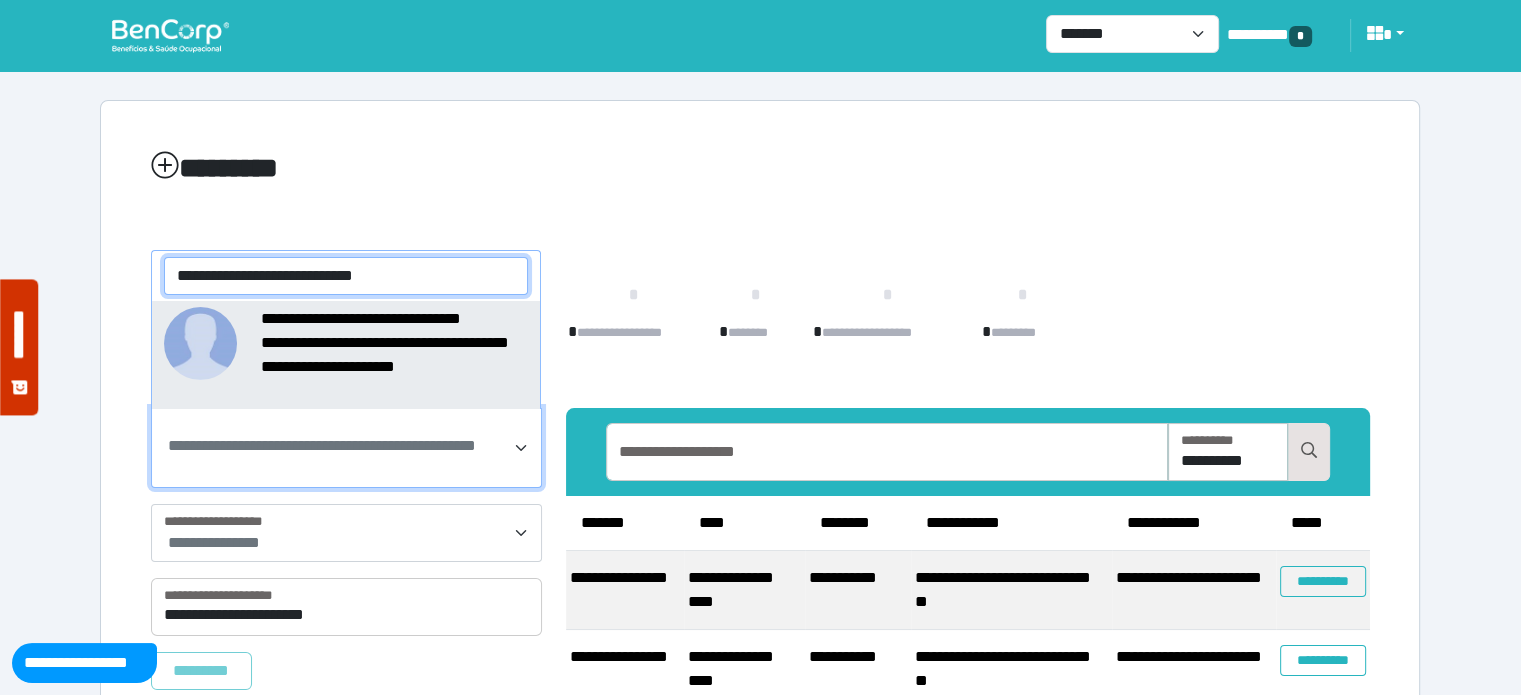 type on "**********" 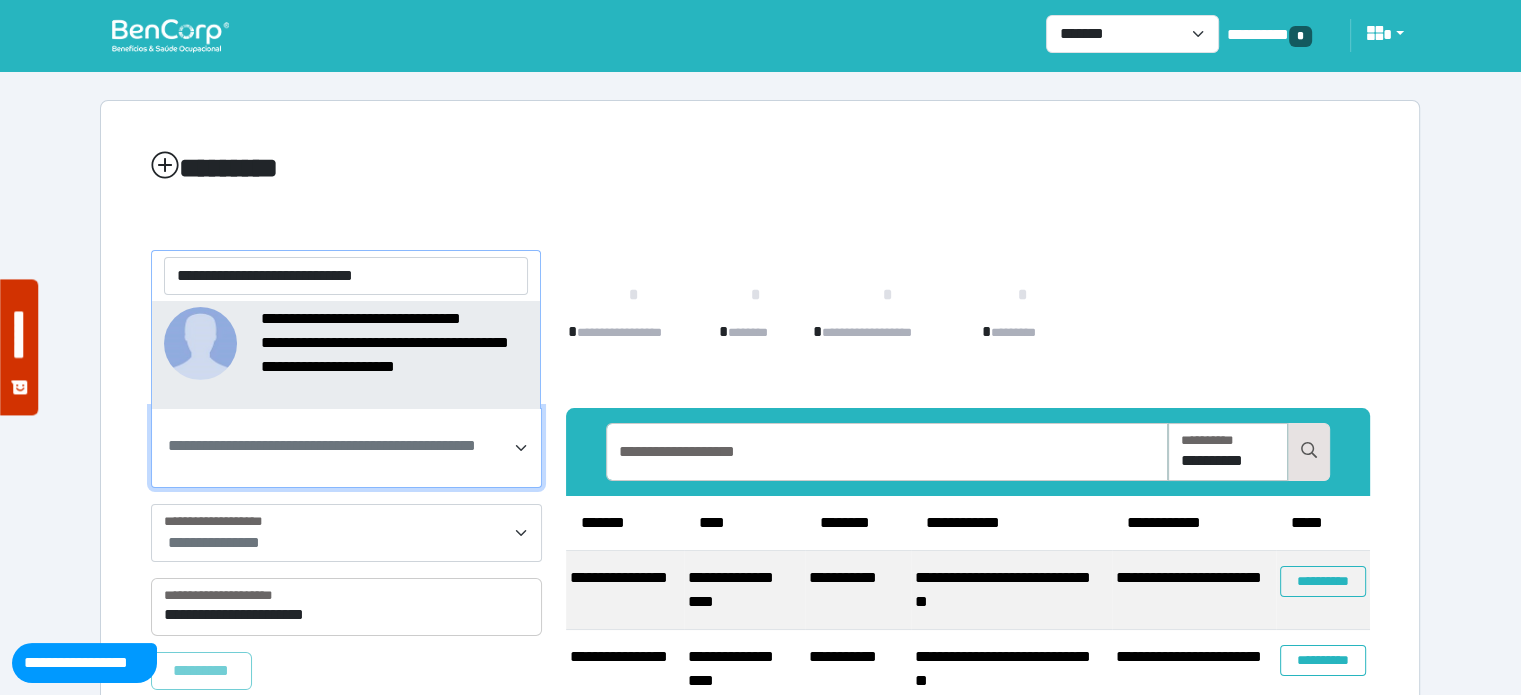 select on "*****" 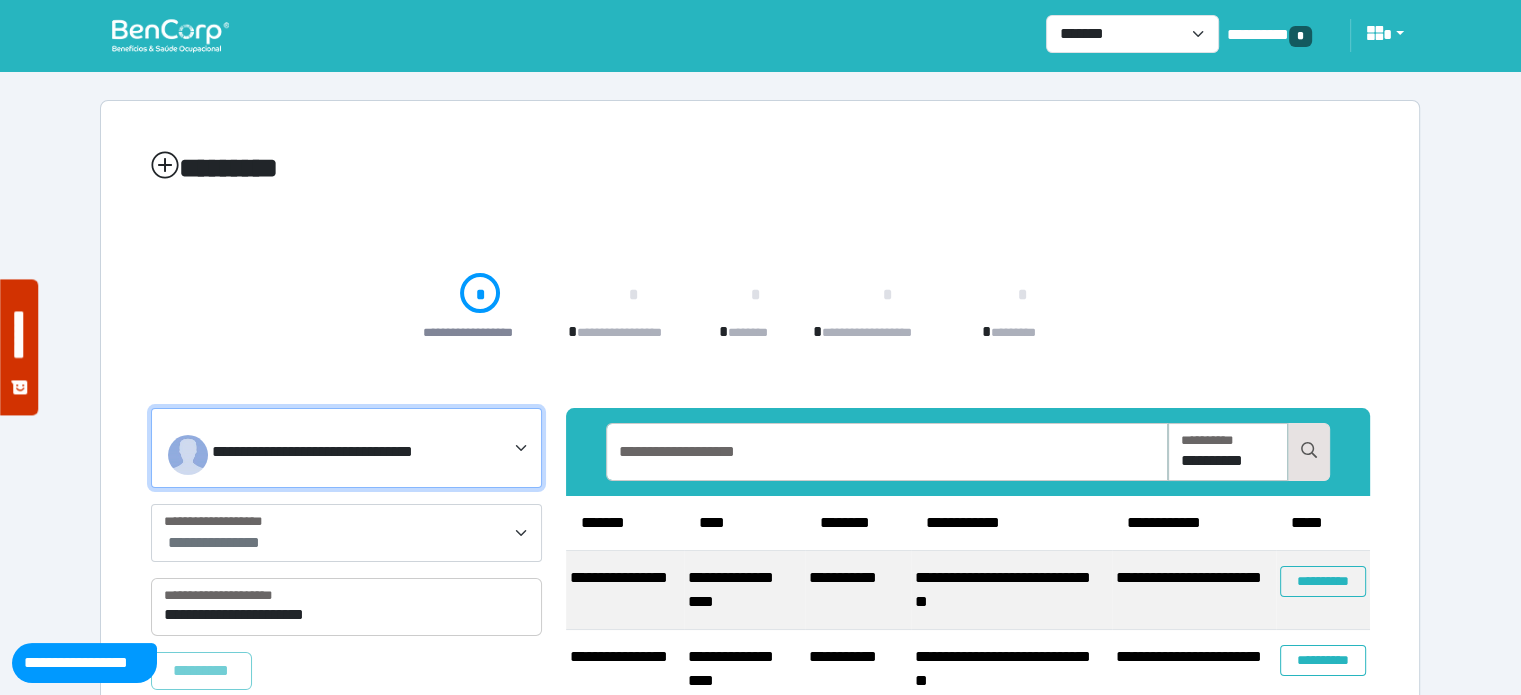 click on "**********" at bounding box center [346, 533] 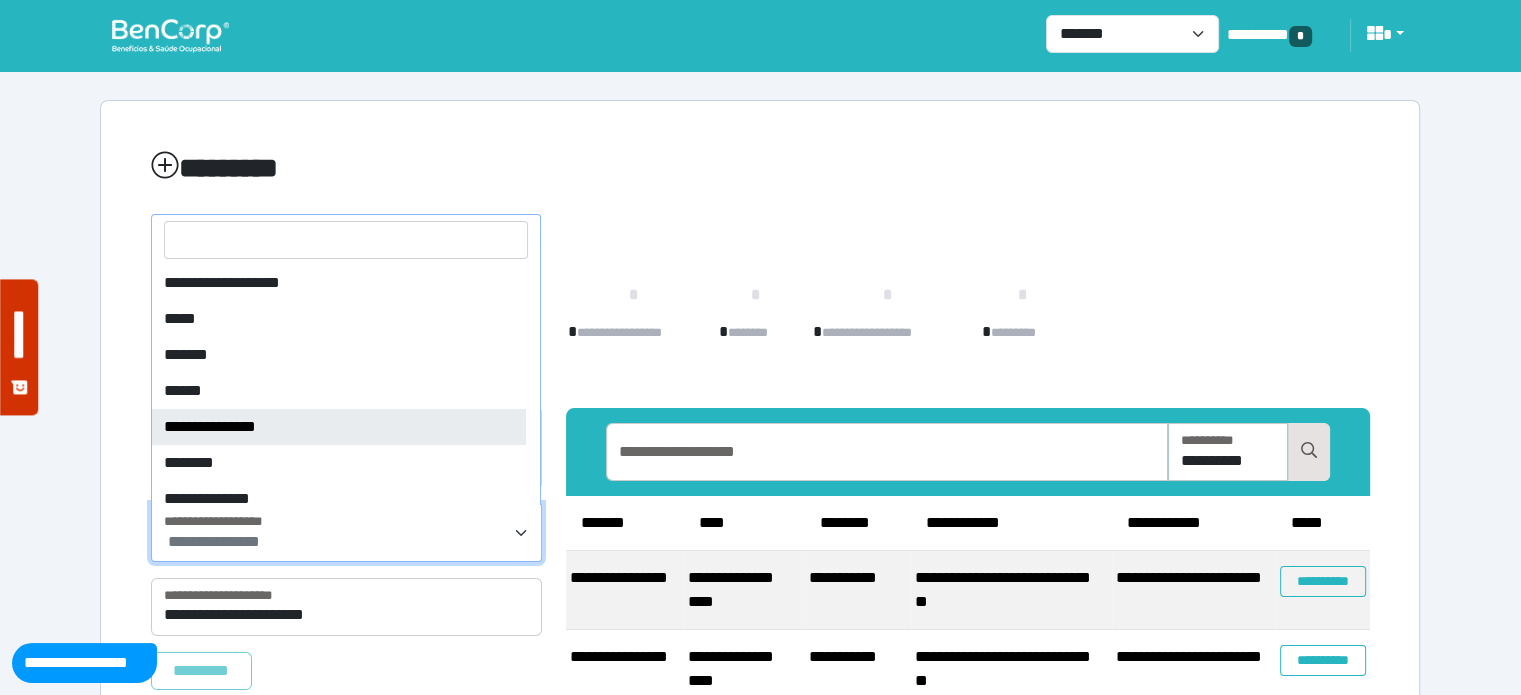 select on "*" 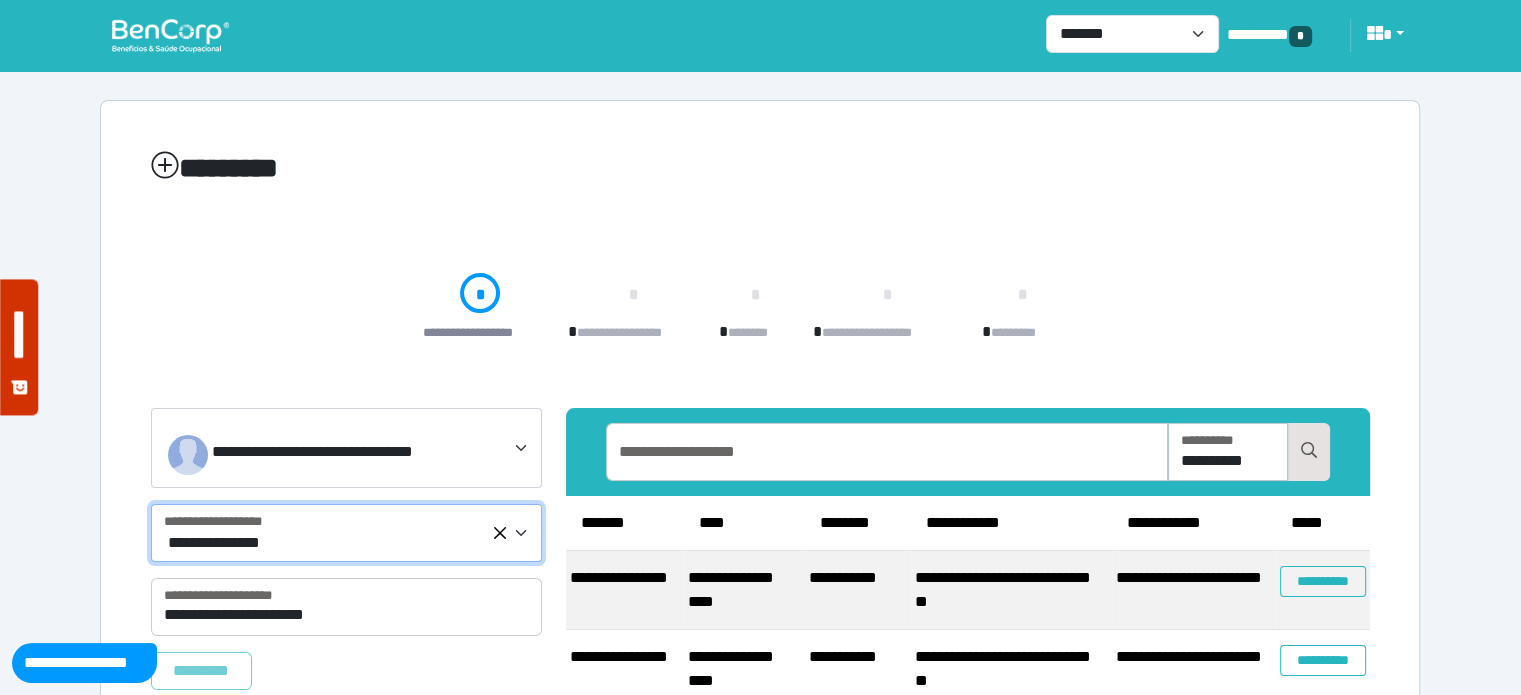 select 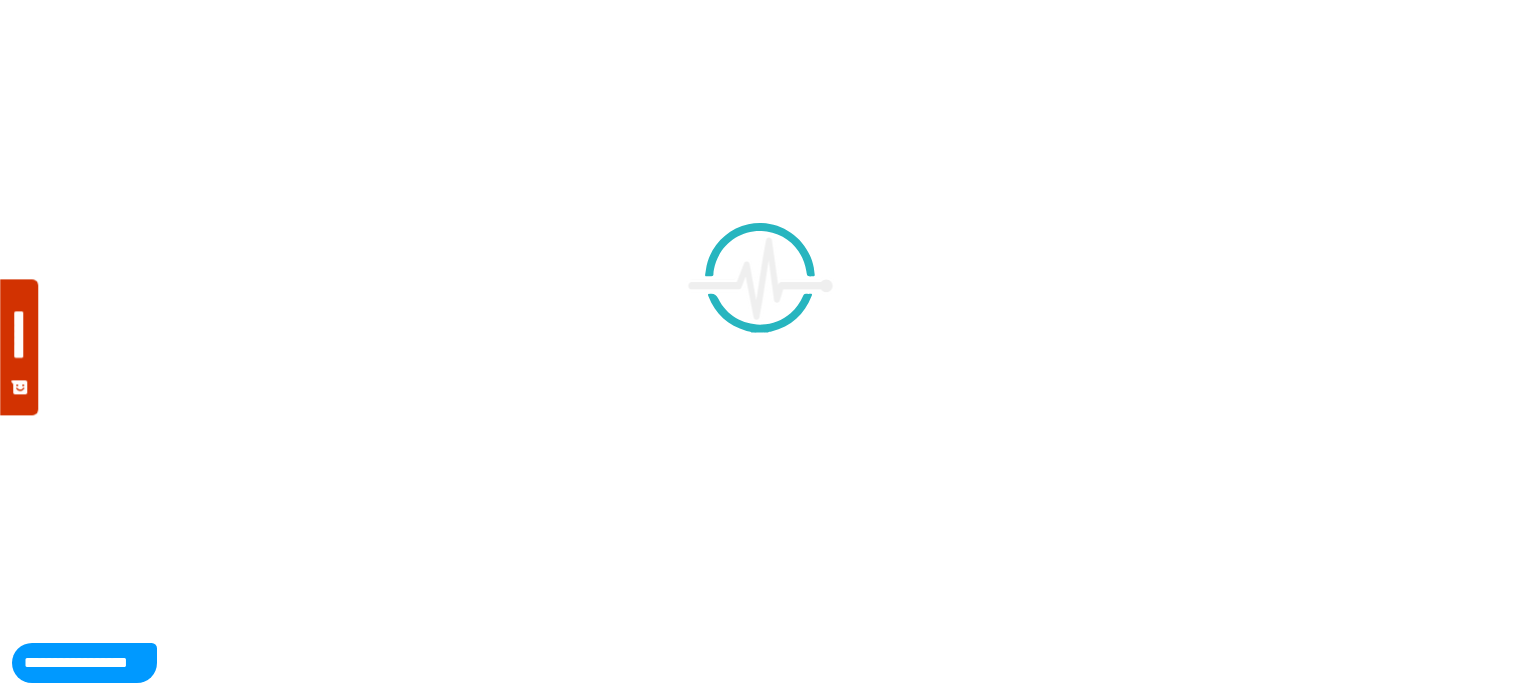 scroll, scrollTop: 0, scrollLeft: 0, axis: both 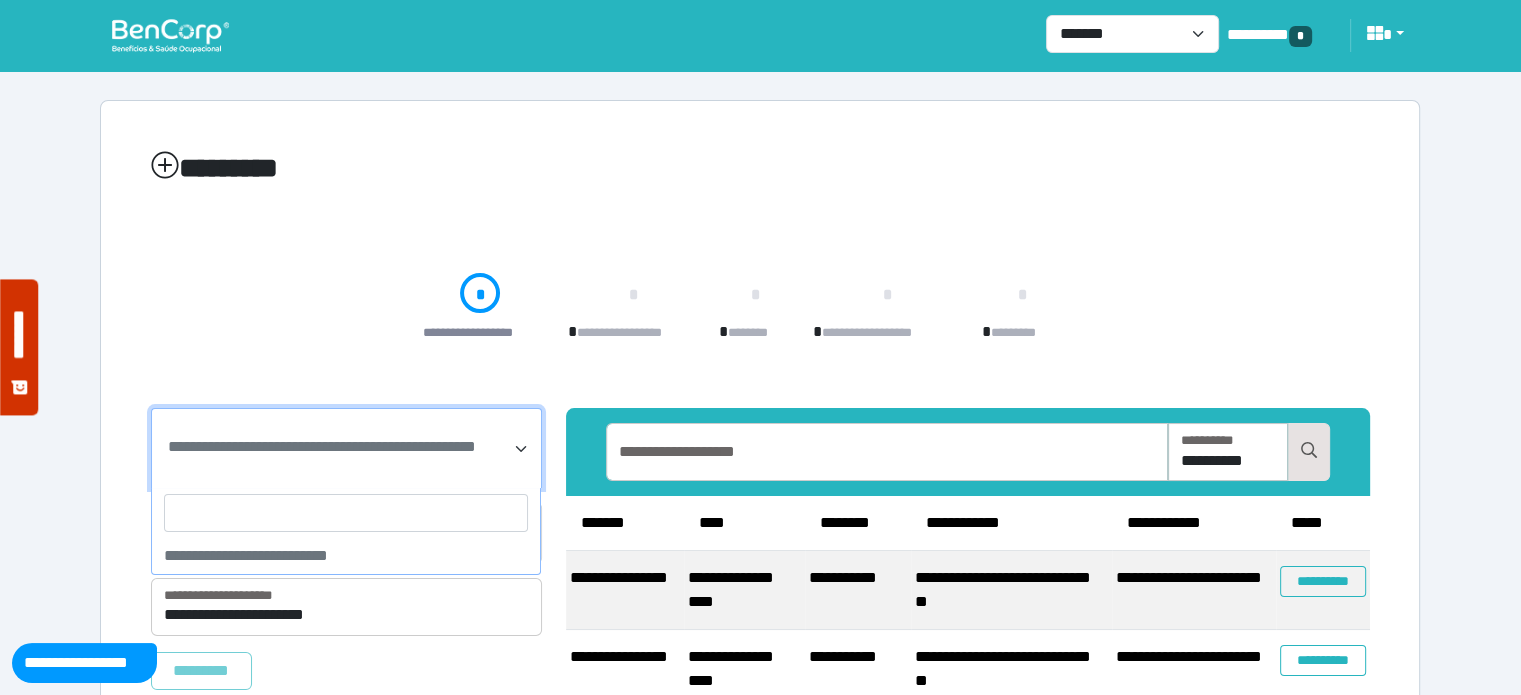 click on "**********" at bounding box center [322, 446] 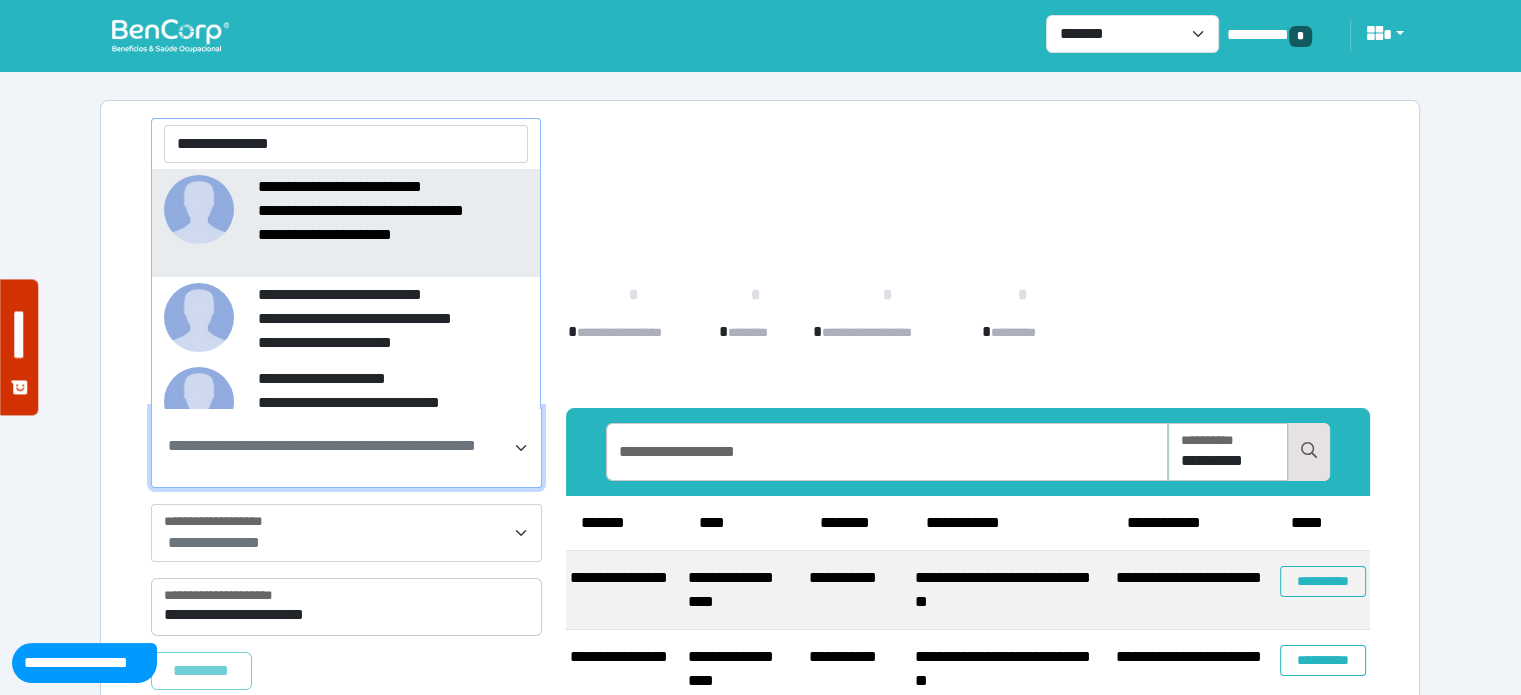 type on "**********" 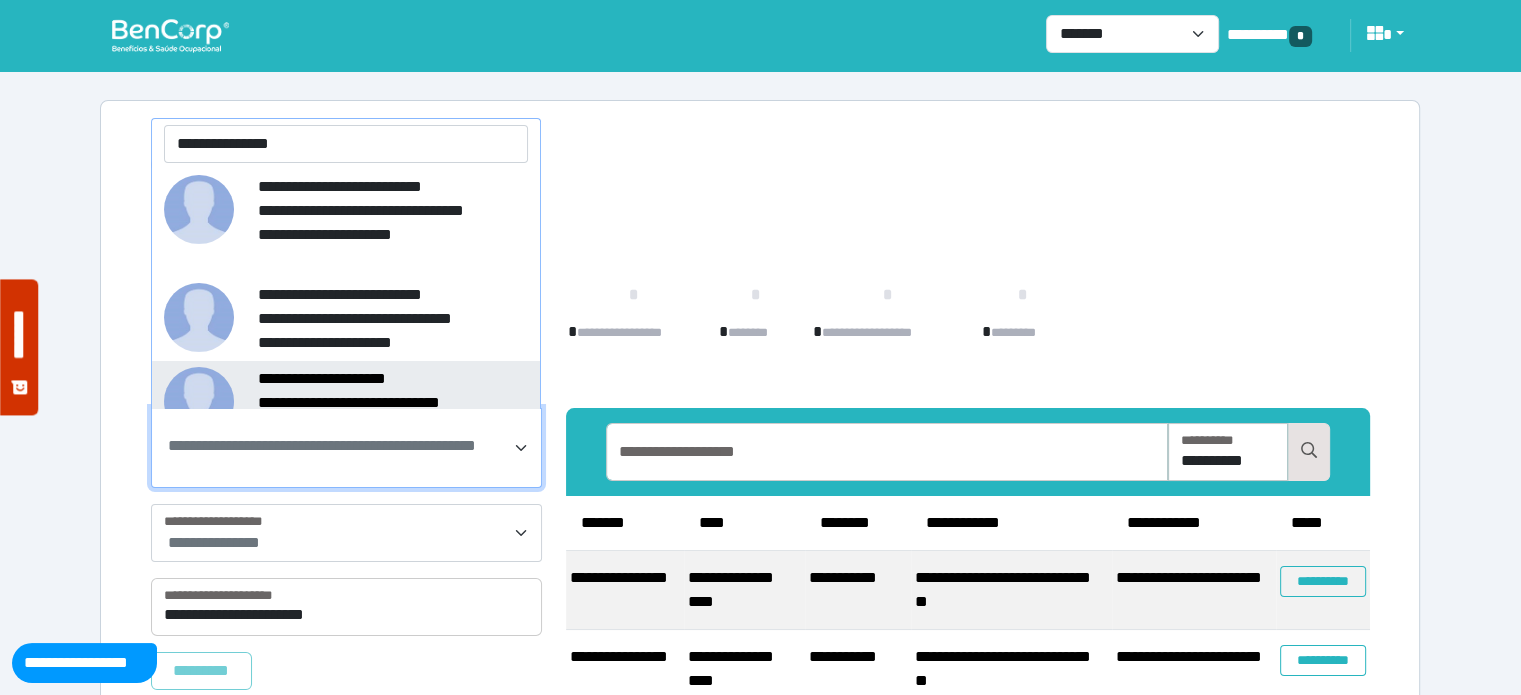 type 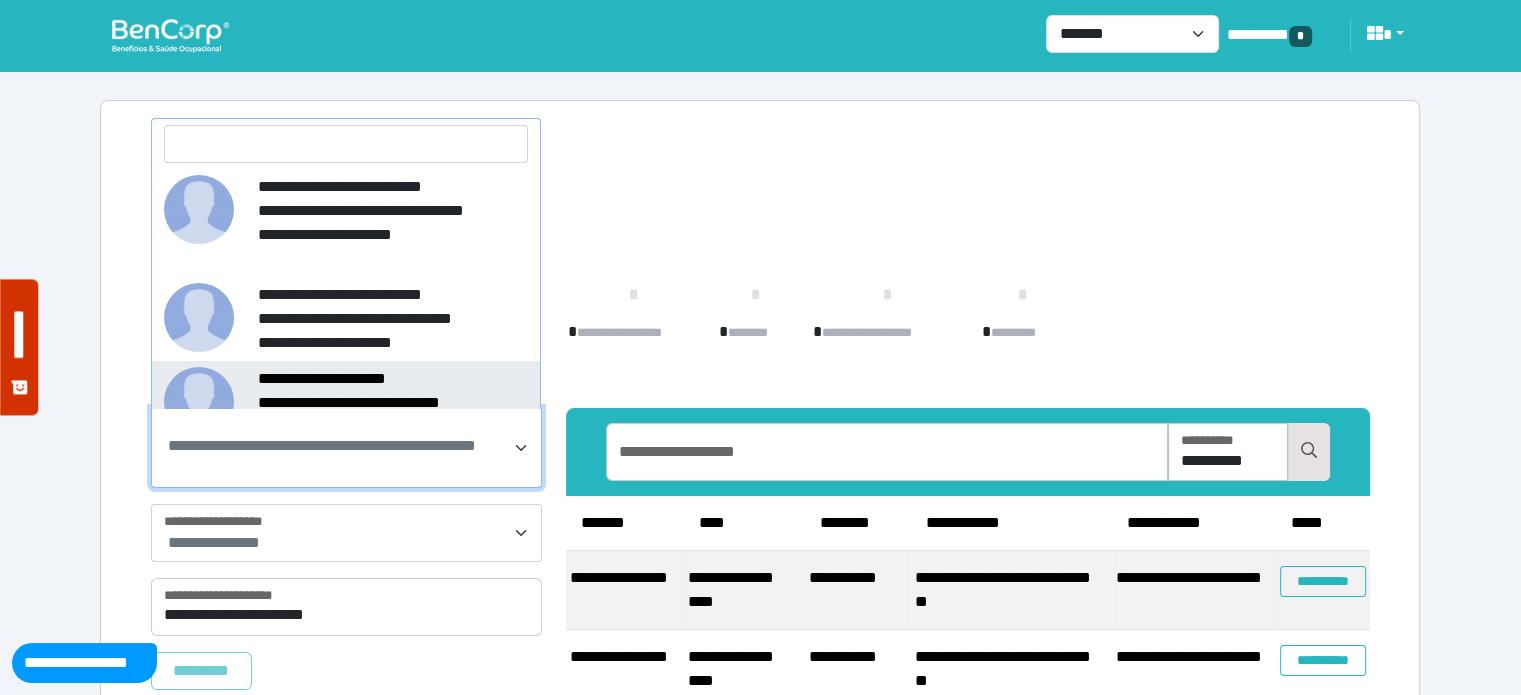 click on "********" at bounding box center (760, 168) 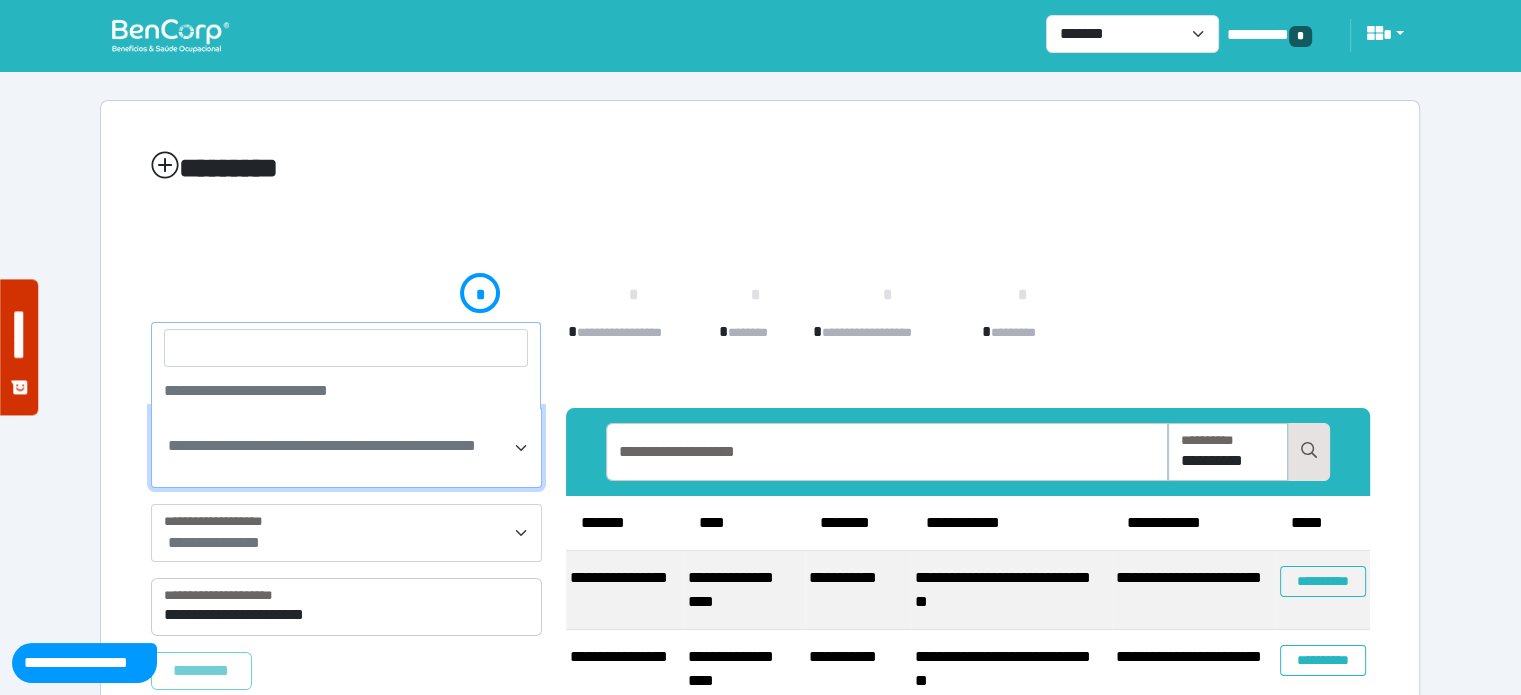 click on "**********" at bounding box center (322, 445) 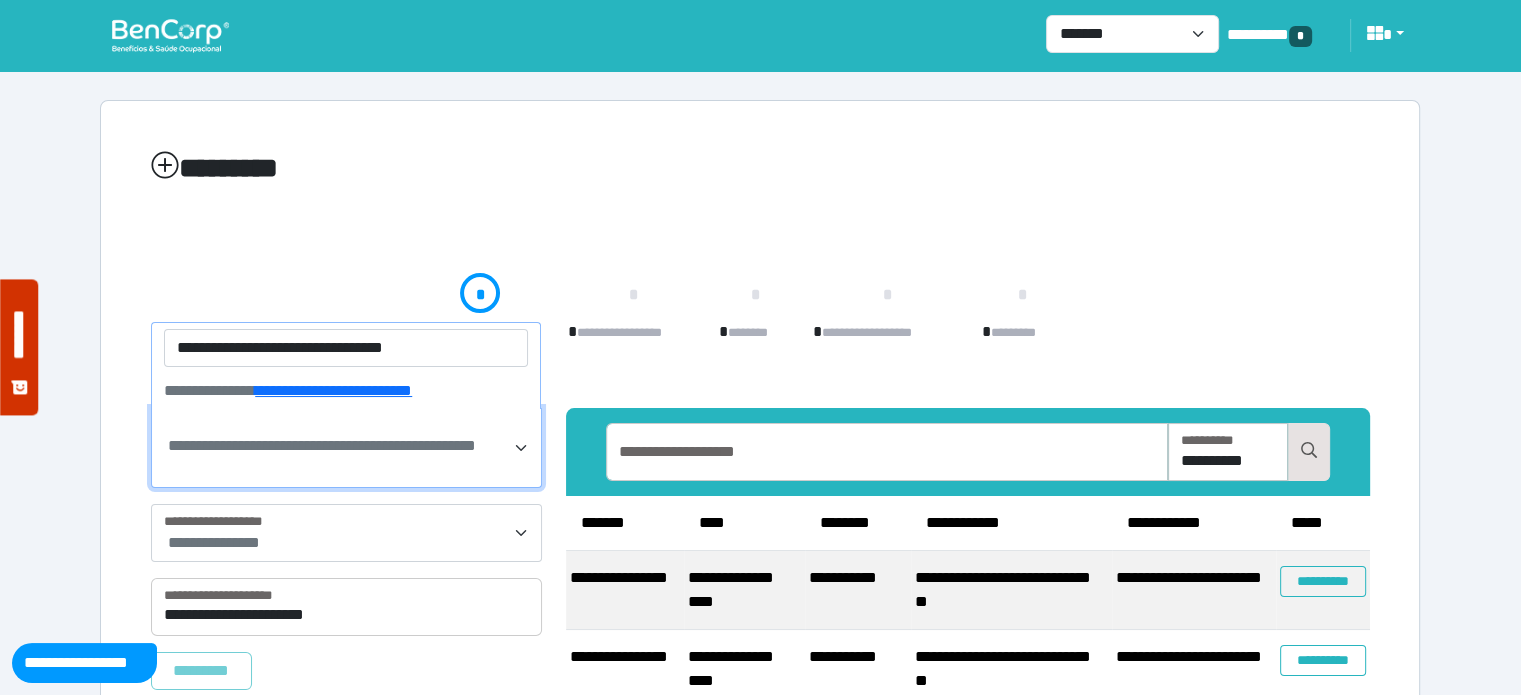 click on "**********" at bounding box center [346, 348] 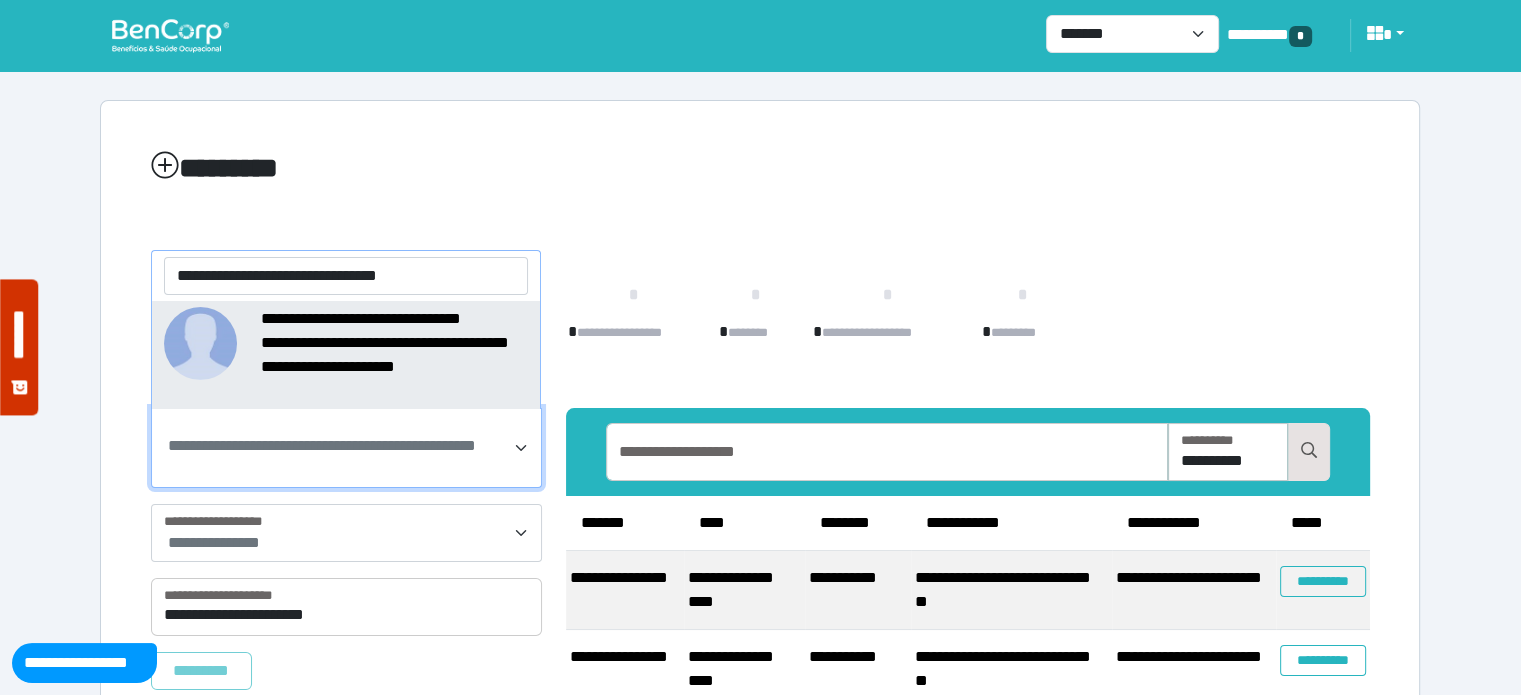 type on "**********" 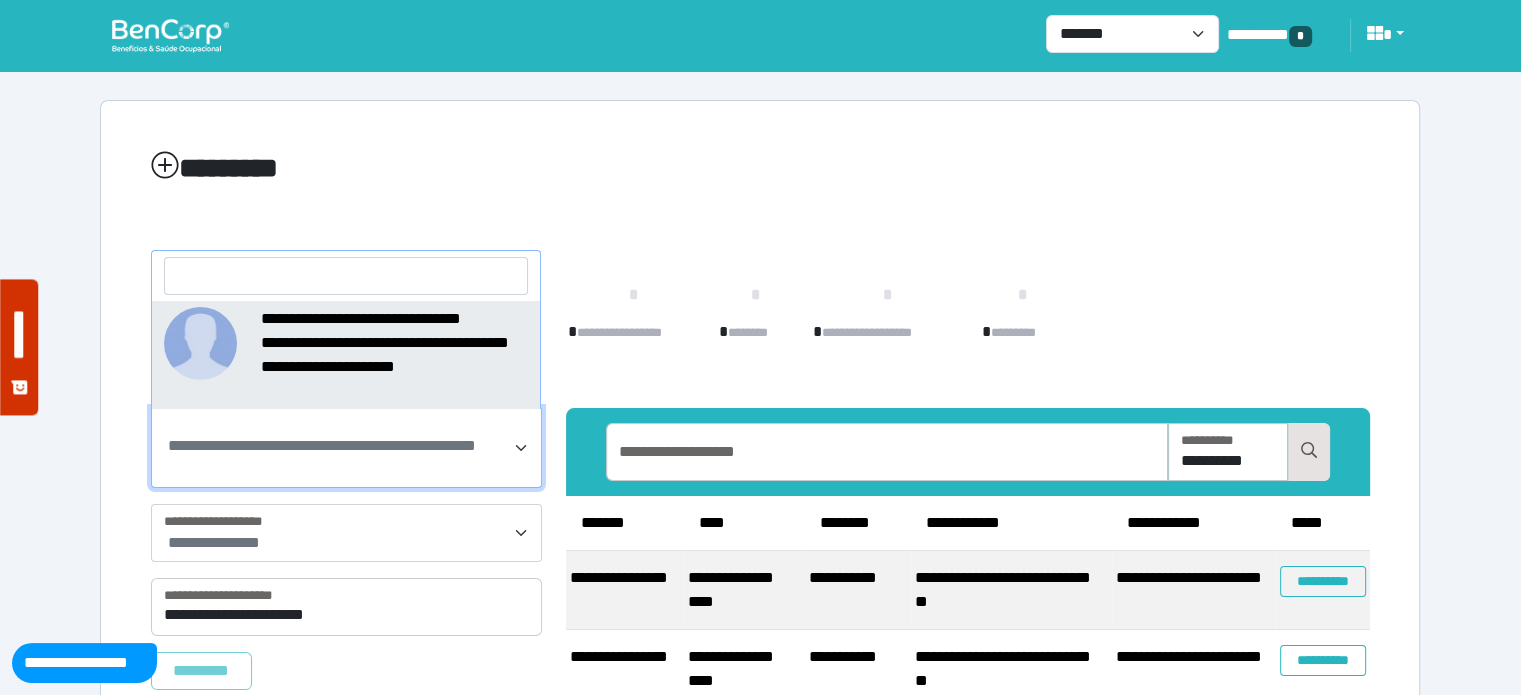 select on "*****" 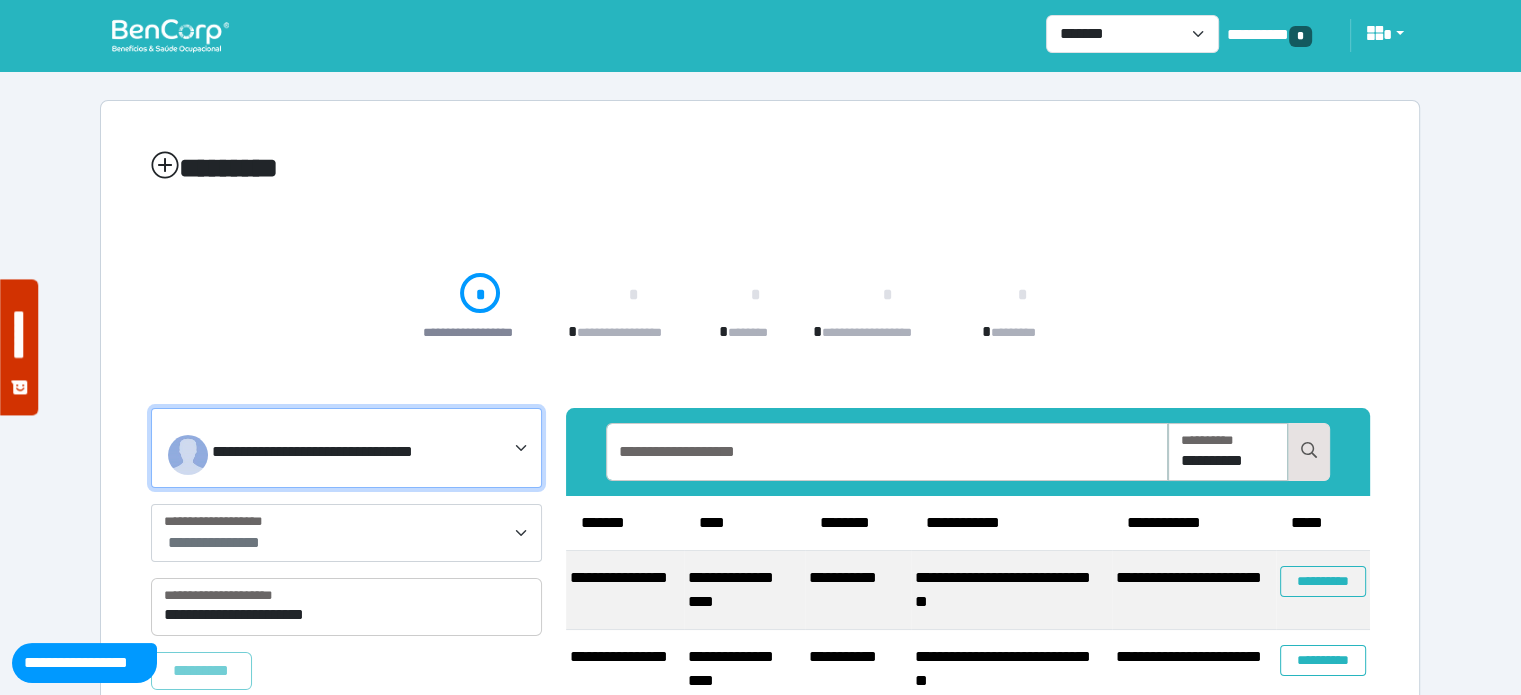 click on "**********" at bounding box center [348, 543] 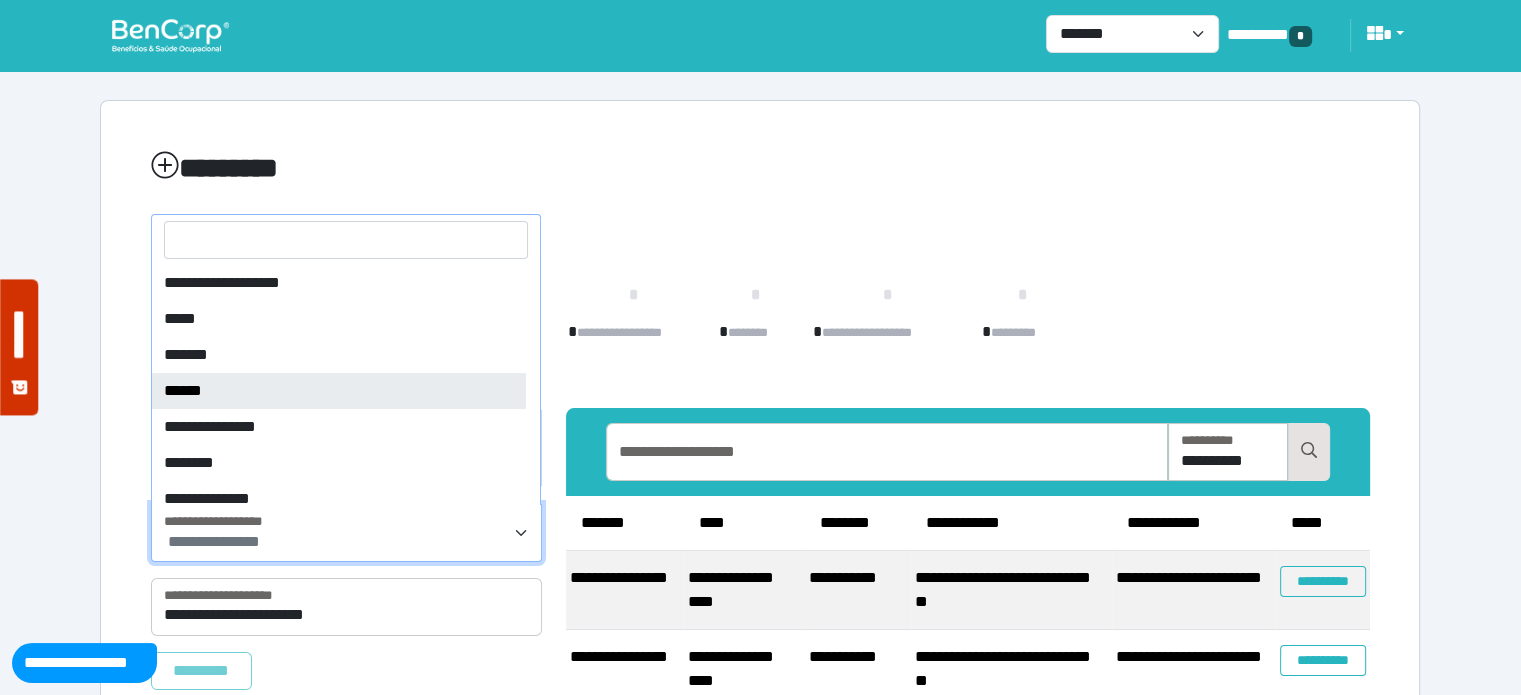 scroll, scrollTop: 100, scrollLeft: 0, axis: vertical 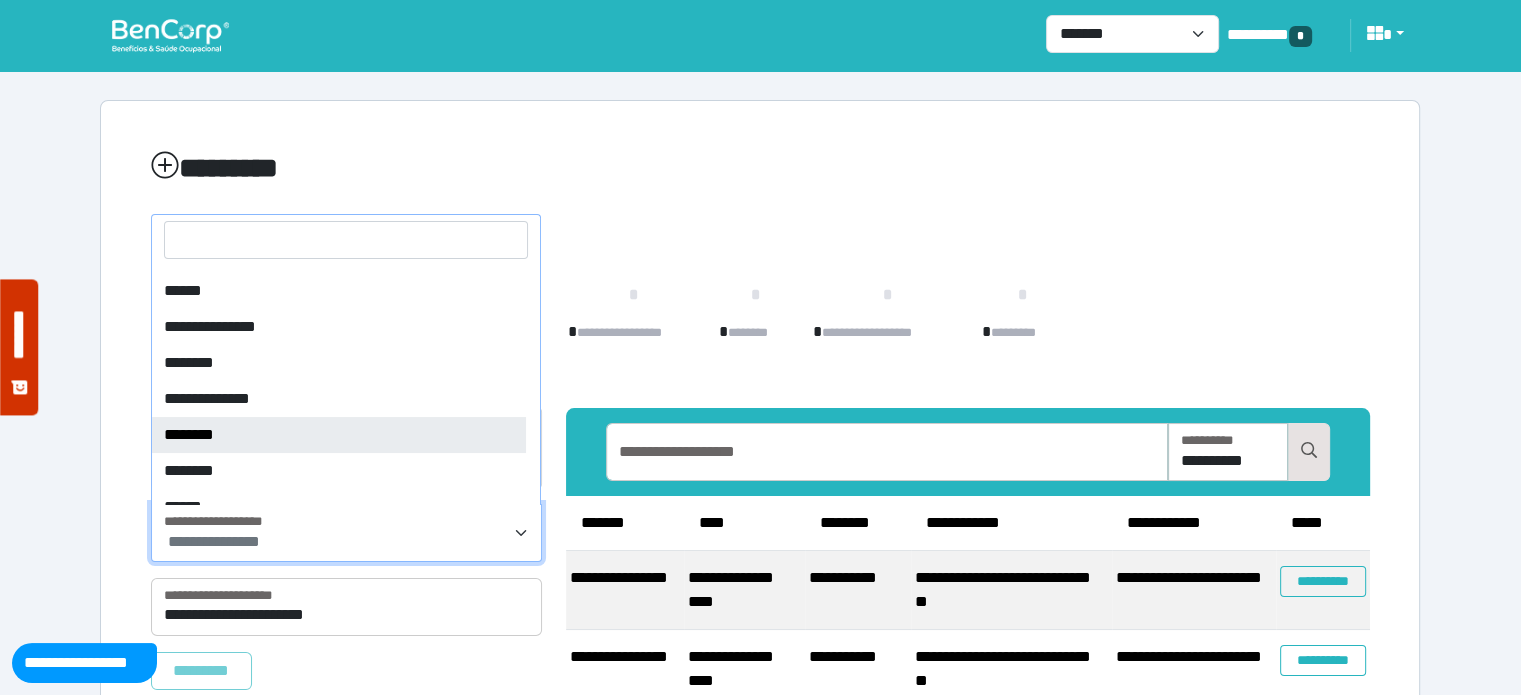 select on "*" 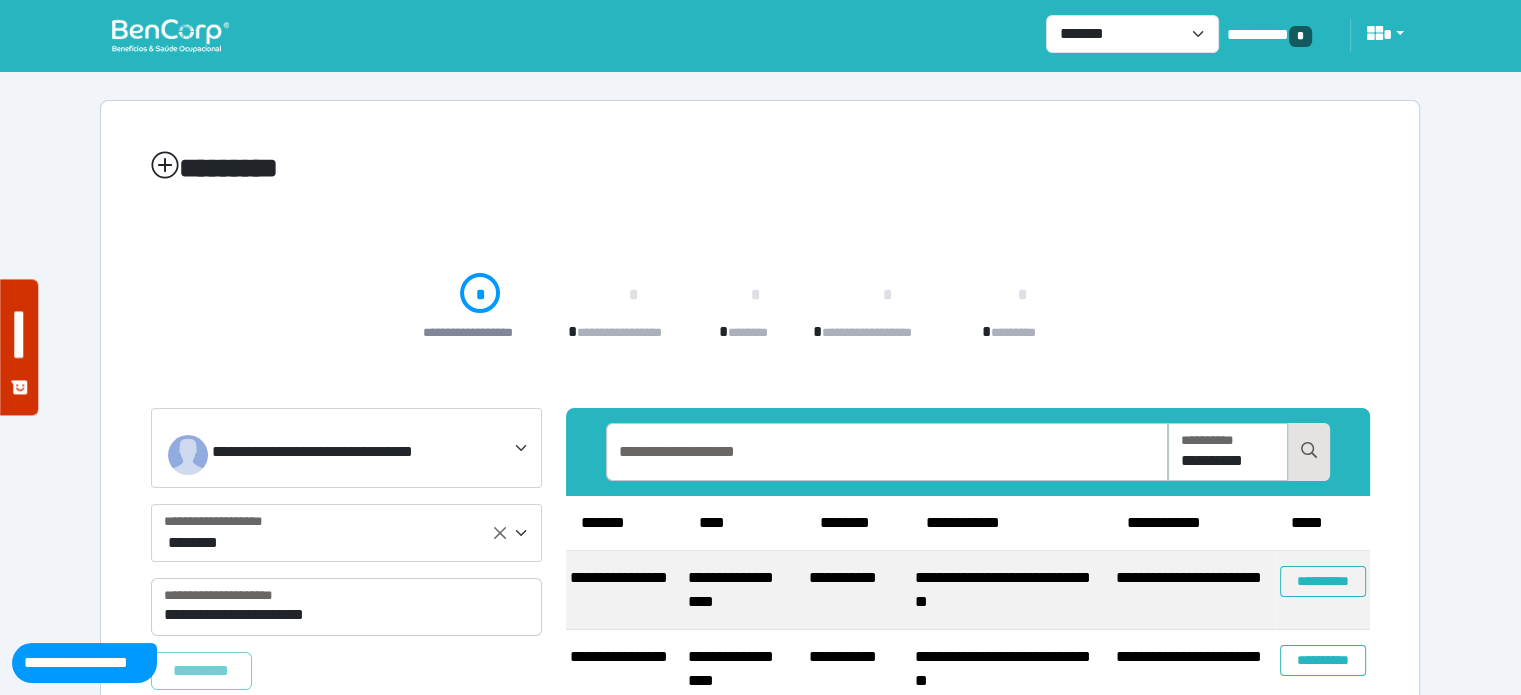 click on "**********" at bounding box center [760, 316] 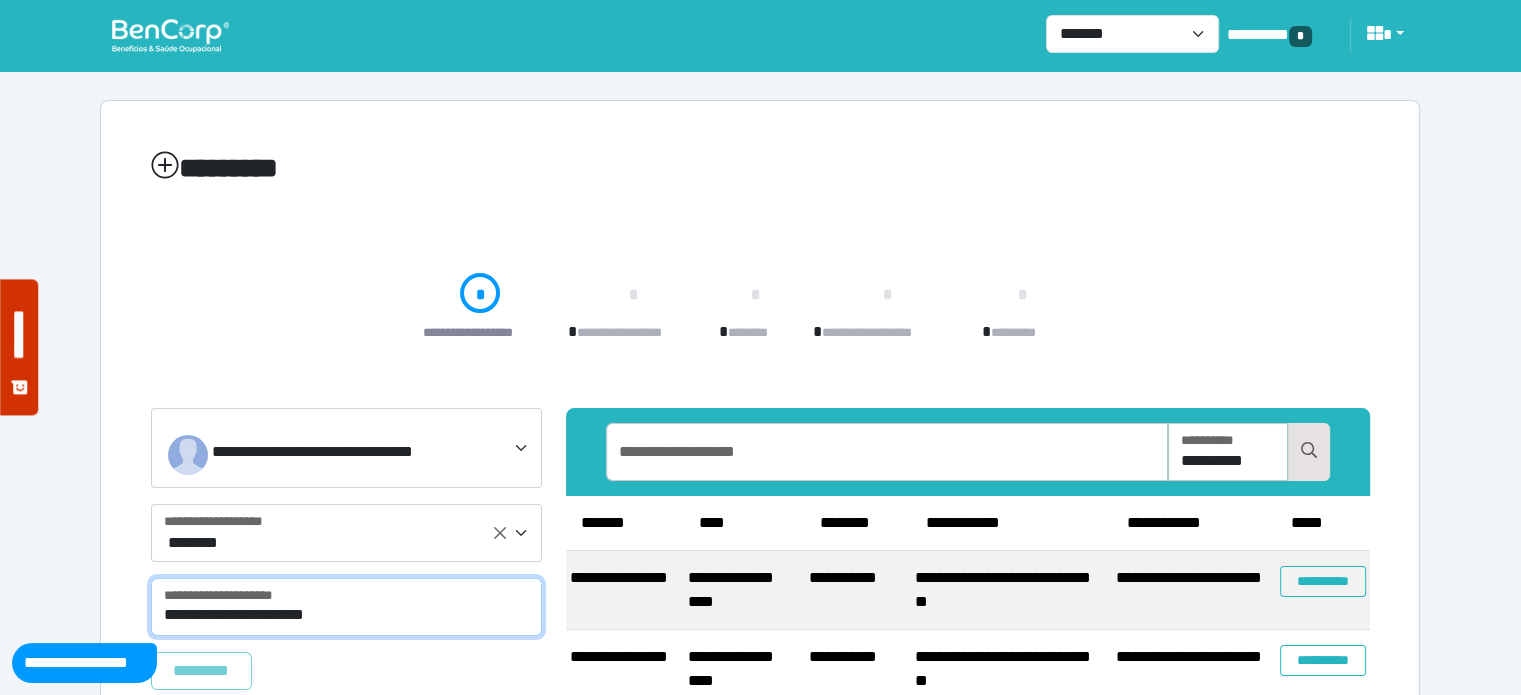 click on "**********" at bounding box center [346, 607] 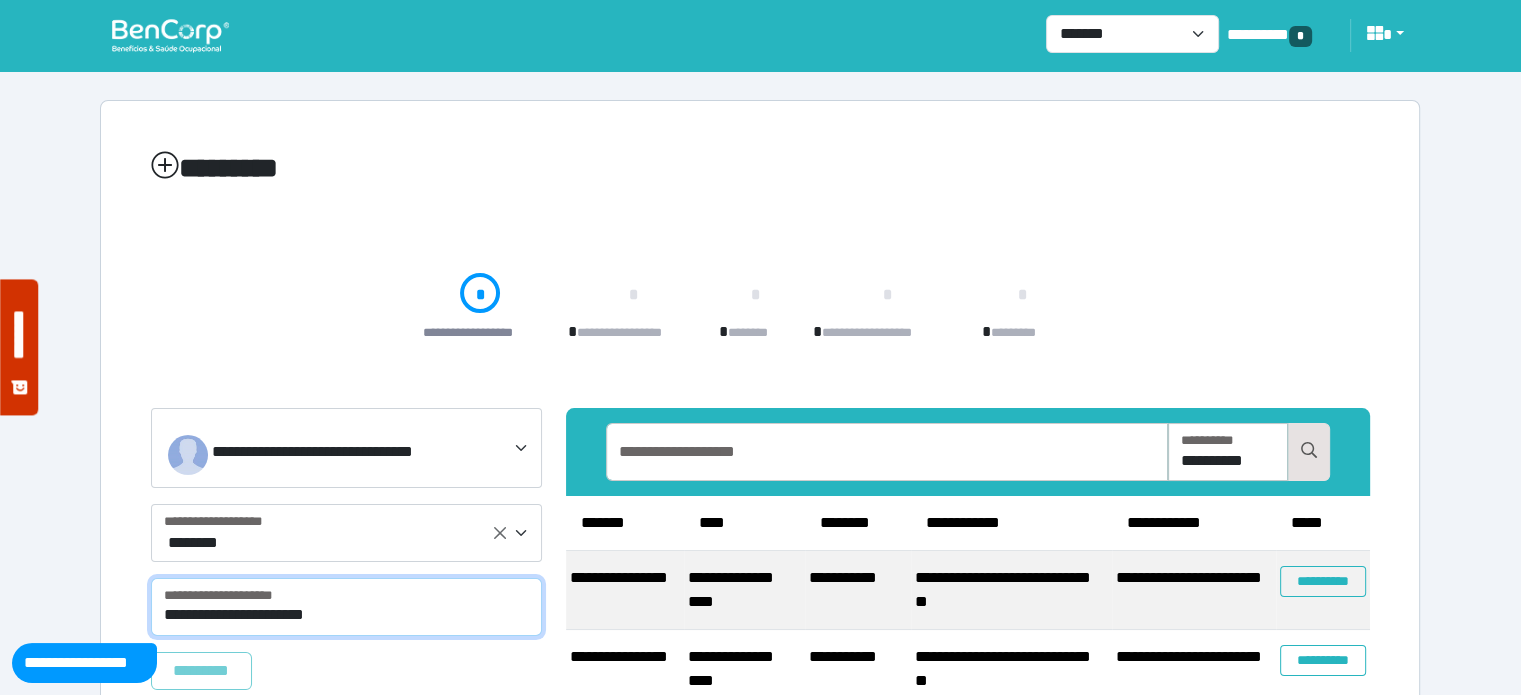select on "****" 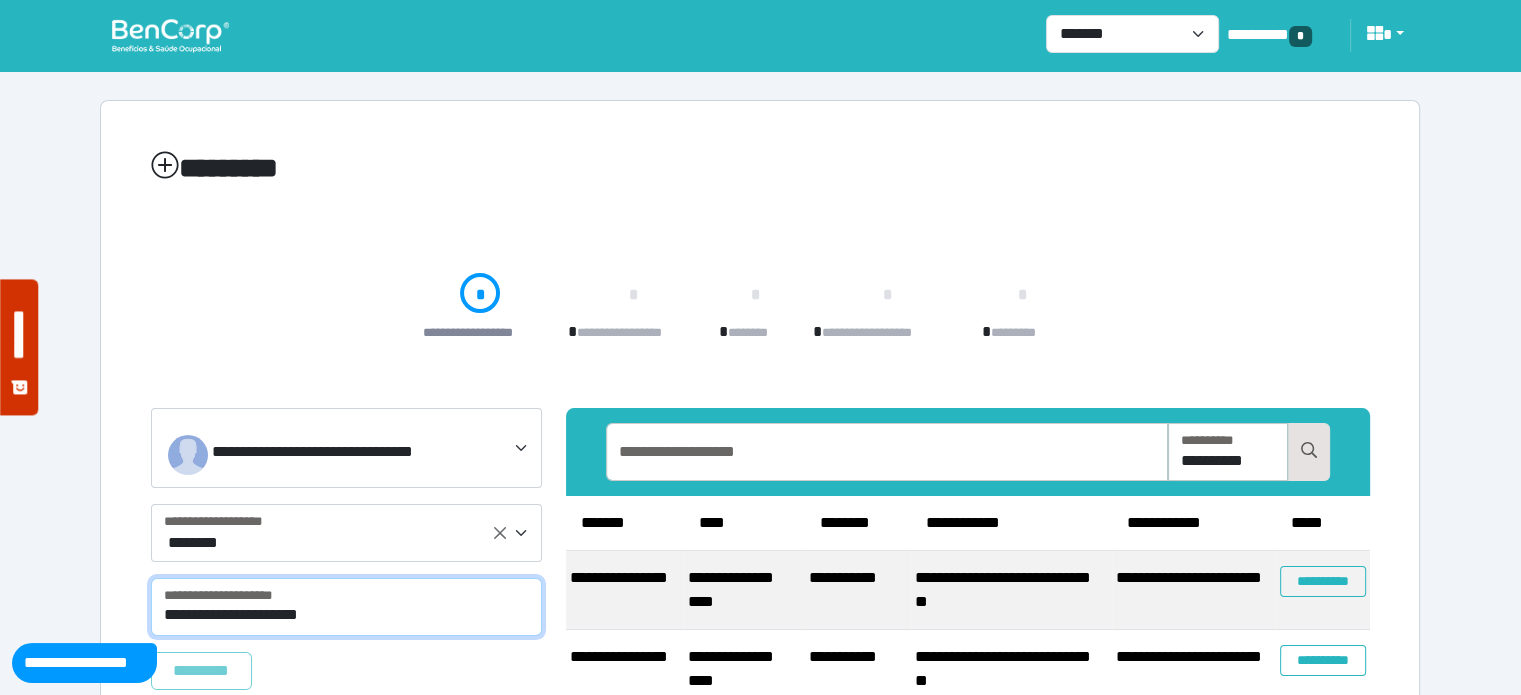click on "**********" at bounding box center [346, 607] 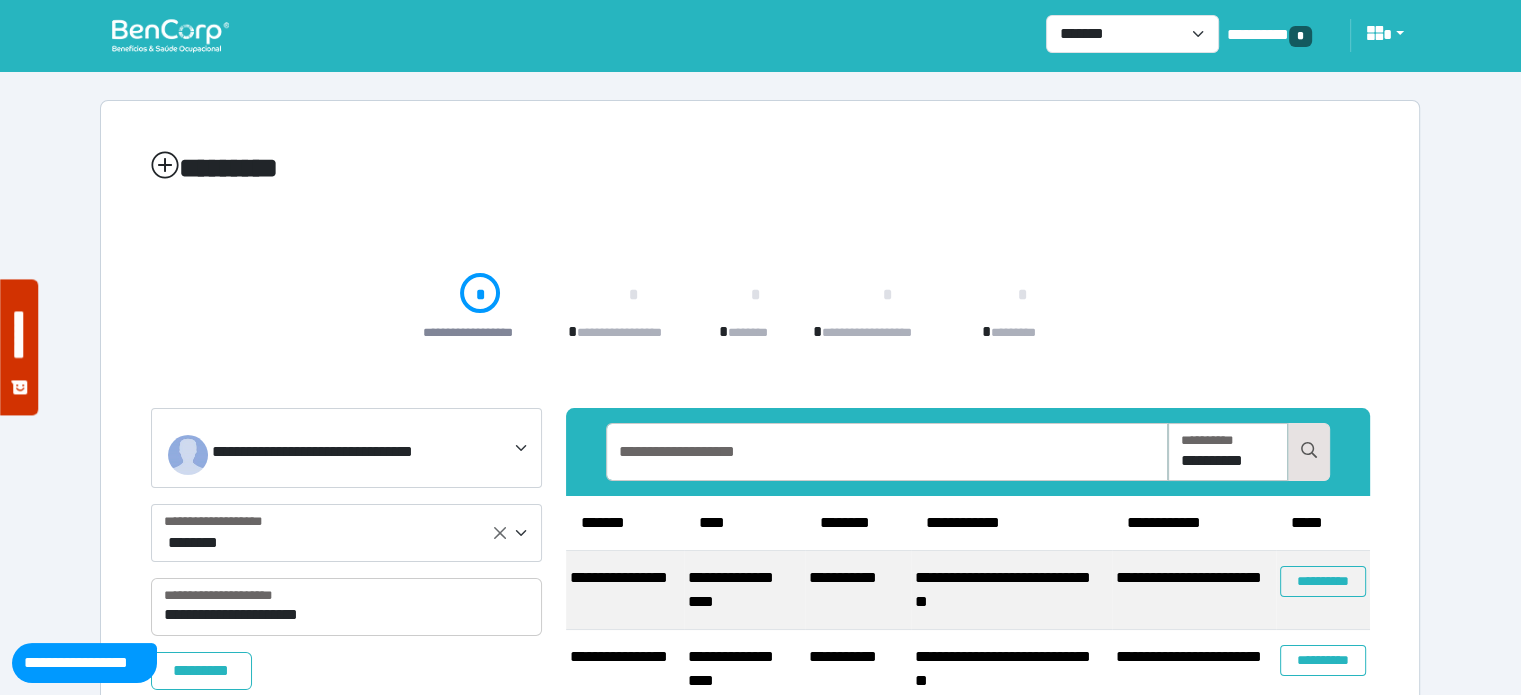 click on "**********" at bounding box center [760, 316] 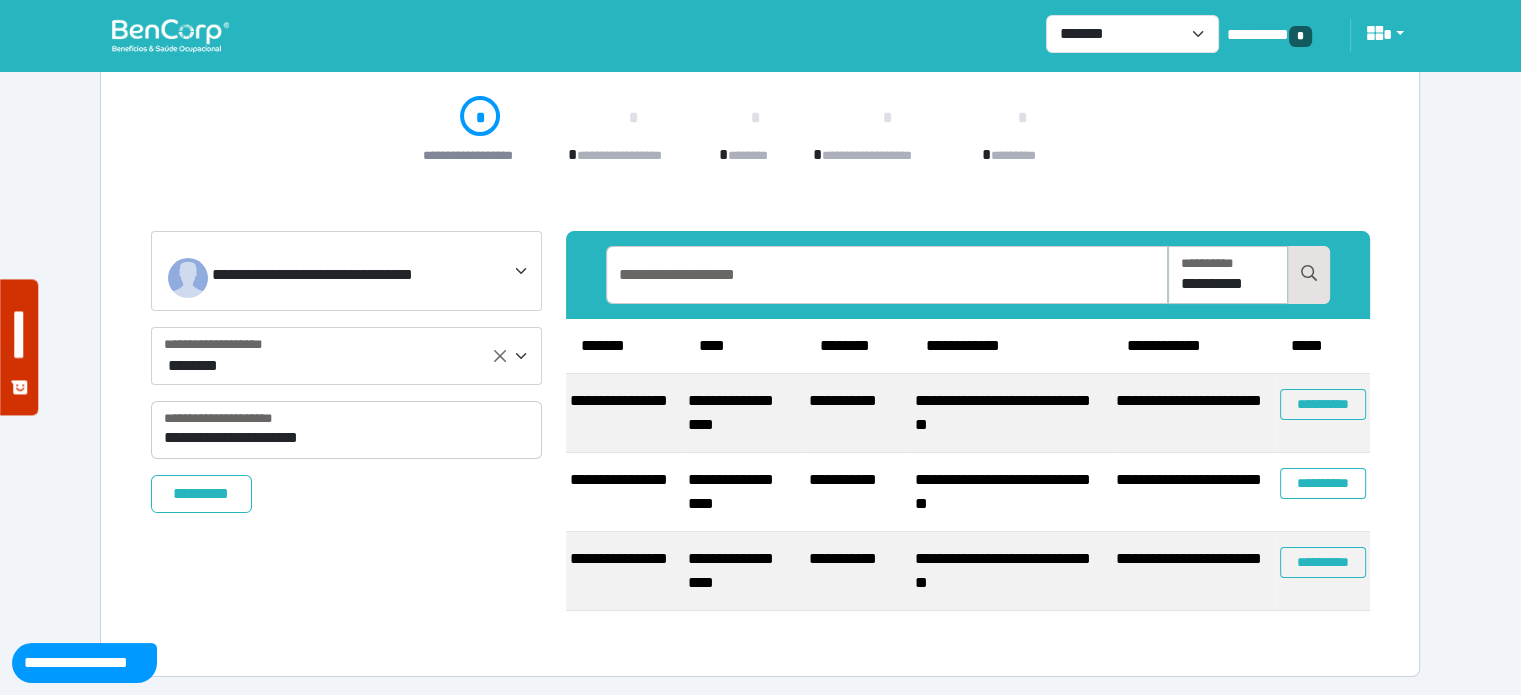scroll, scrollTop: 178, scrollLeft: 0, axis: vertical 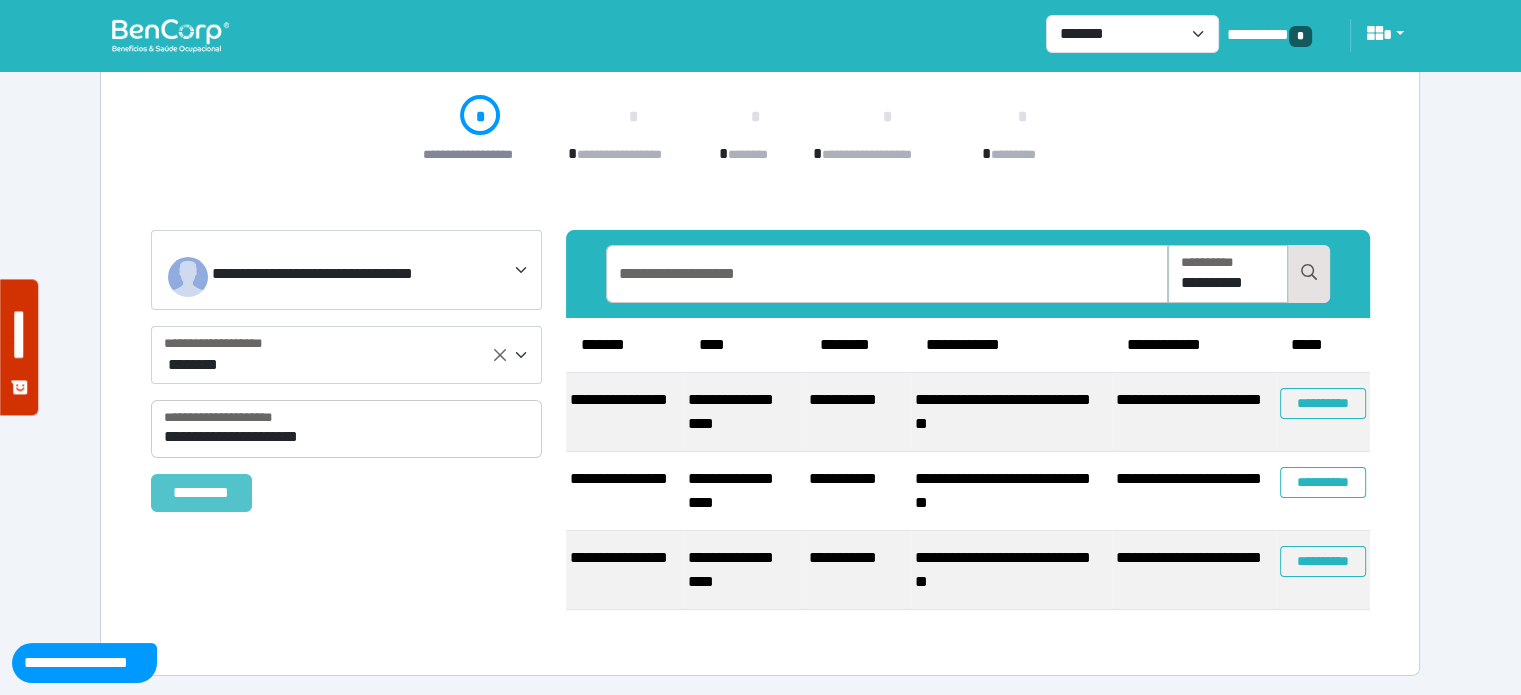 click on "*********" at bounding box center [201, 493] 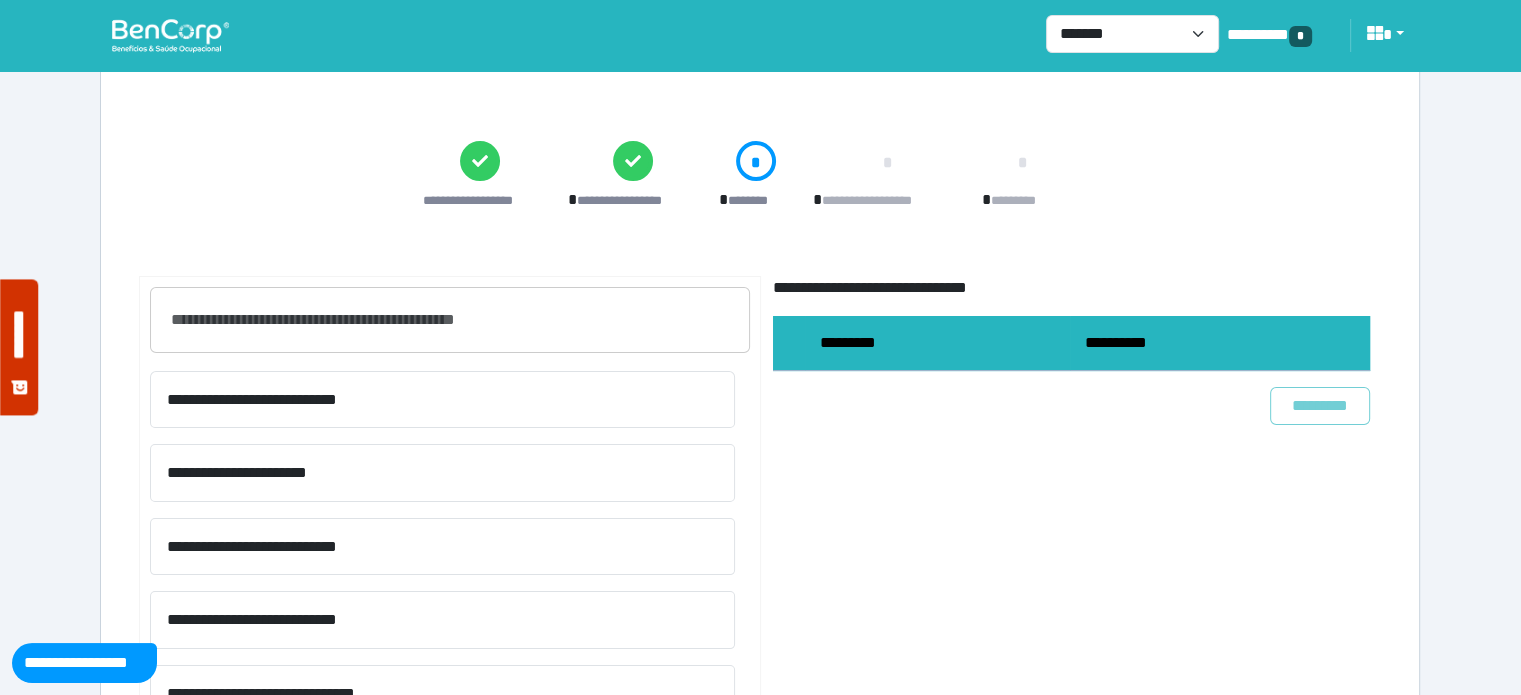 scroll, scrollTop: 400, scrollLeft: 0, axis: vertical 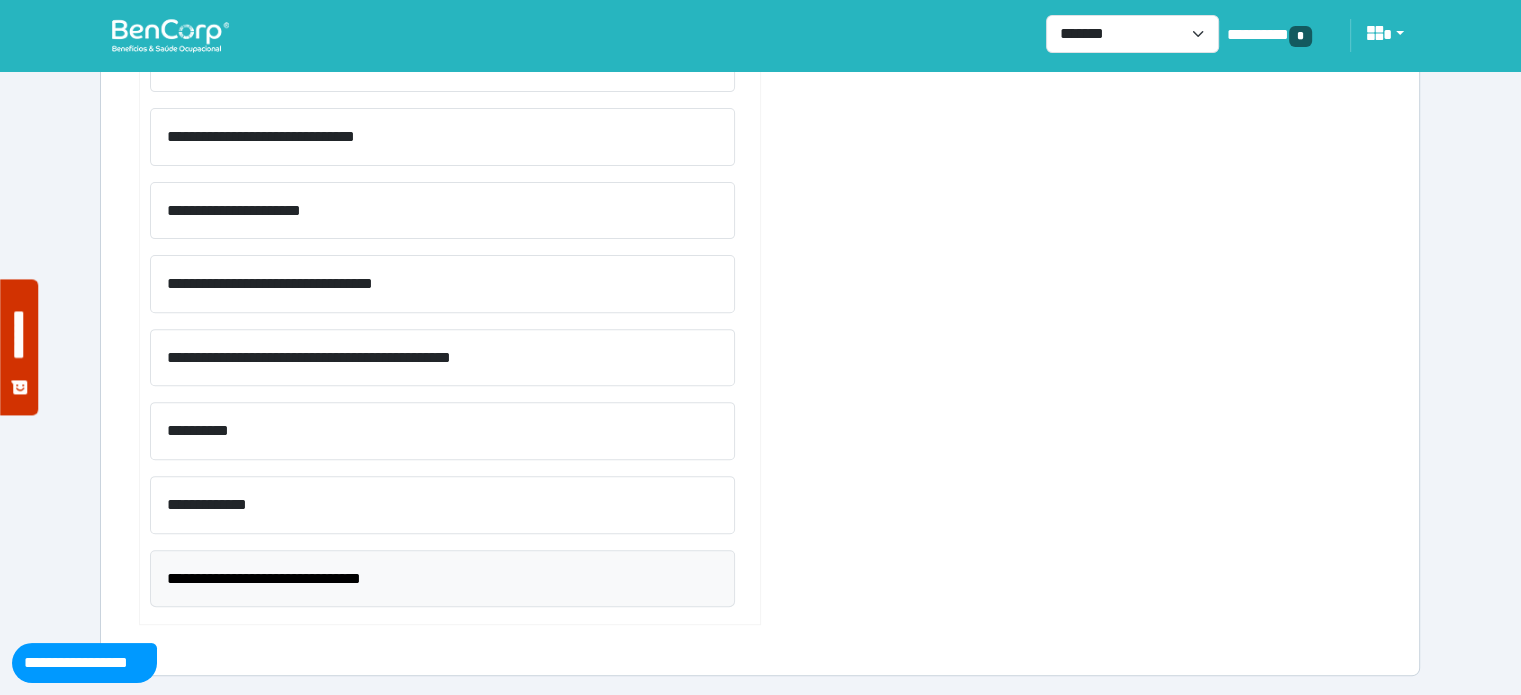 click on "**********" at bounding box center [442, 579] 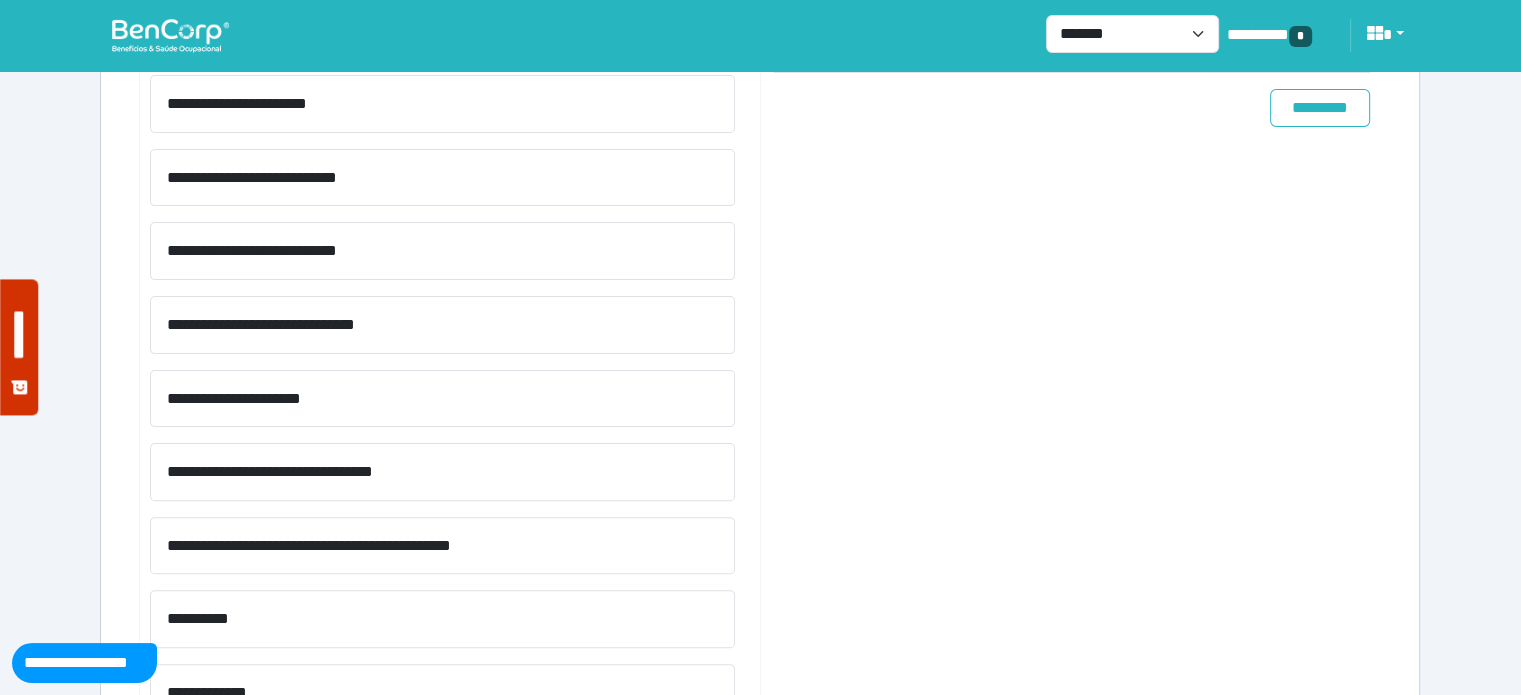 scroll, scrollTop: 180, scrollLeft: 0, axis: vertical 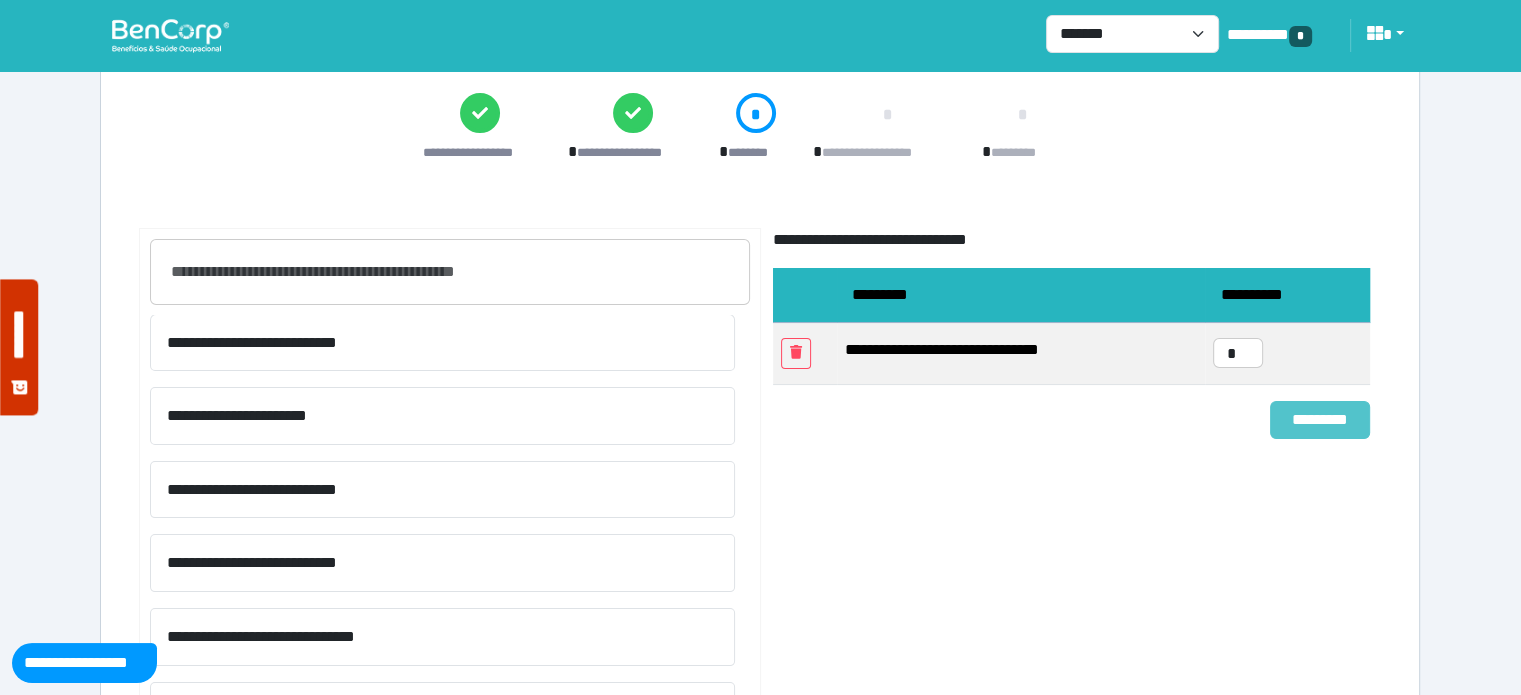 click on "*********" at bounding box center [1320, 420] 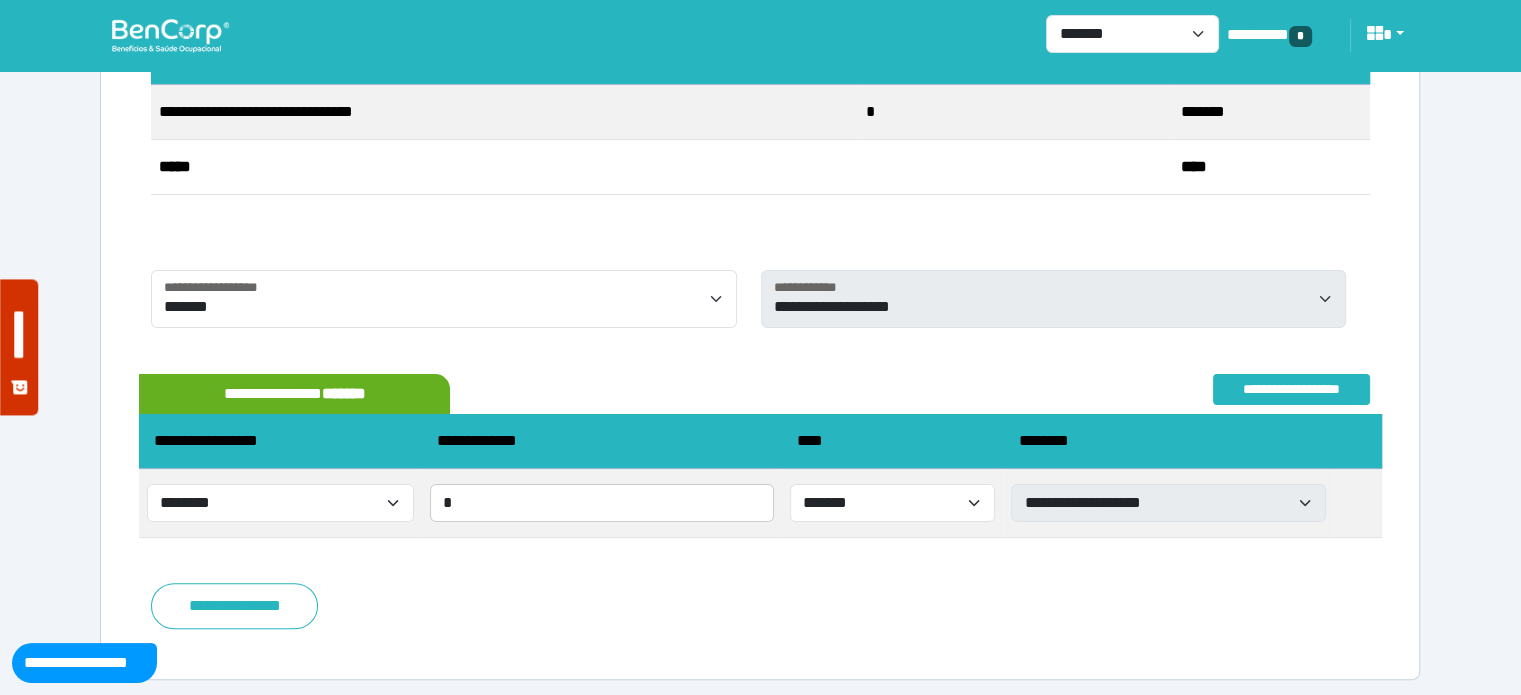 scroll, scrollTop: 419, scrollLeft: 0, axis: vertical 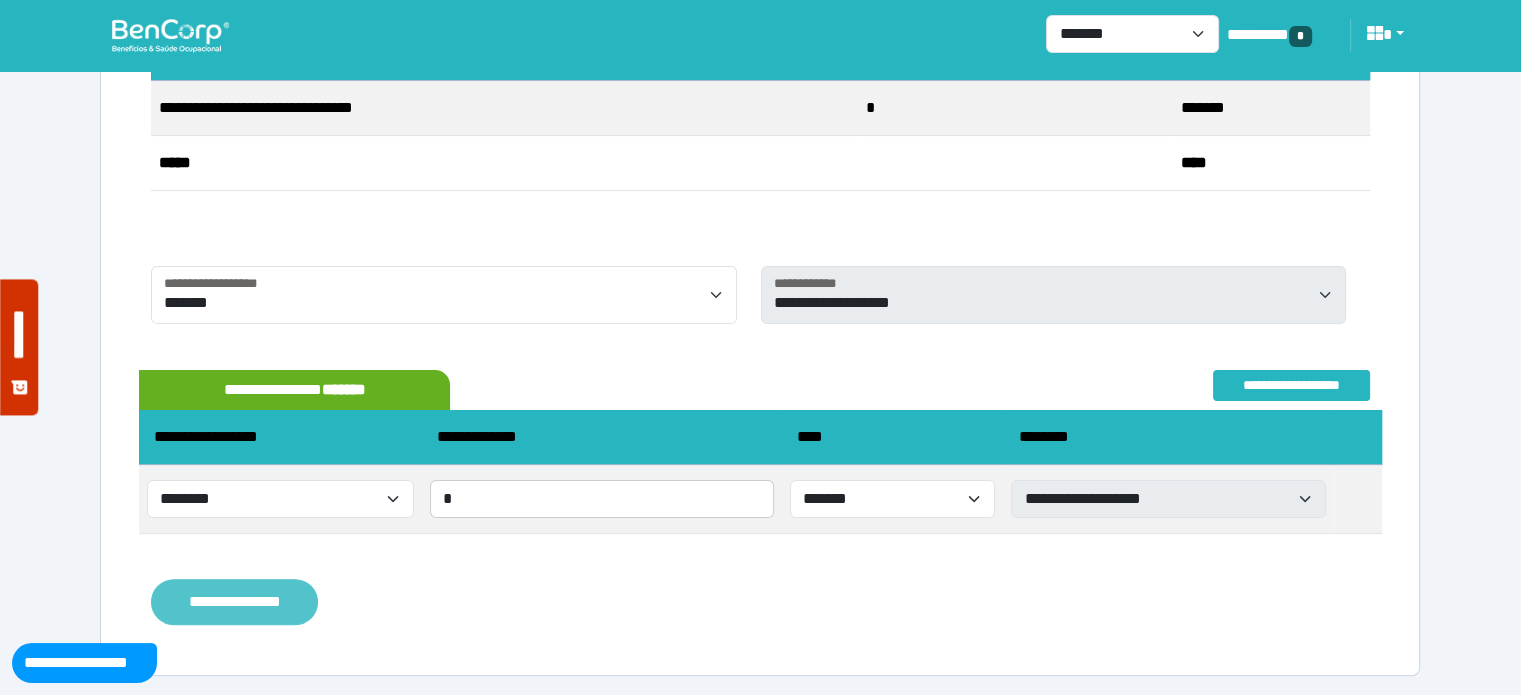 click on "**********" at bounding box center (234, 602) 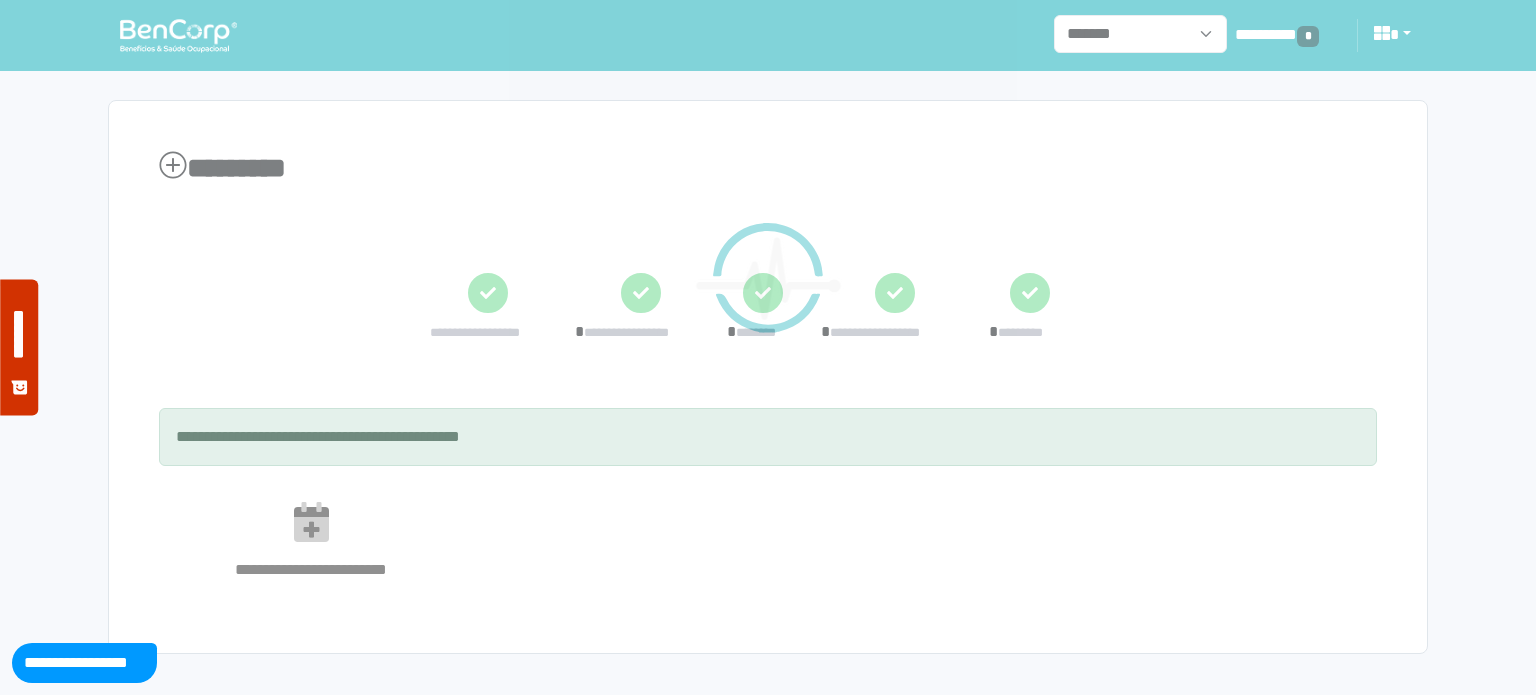 scroll, scrollTop: 0, scrollLeft: 0, axis: both 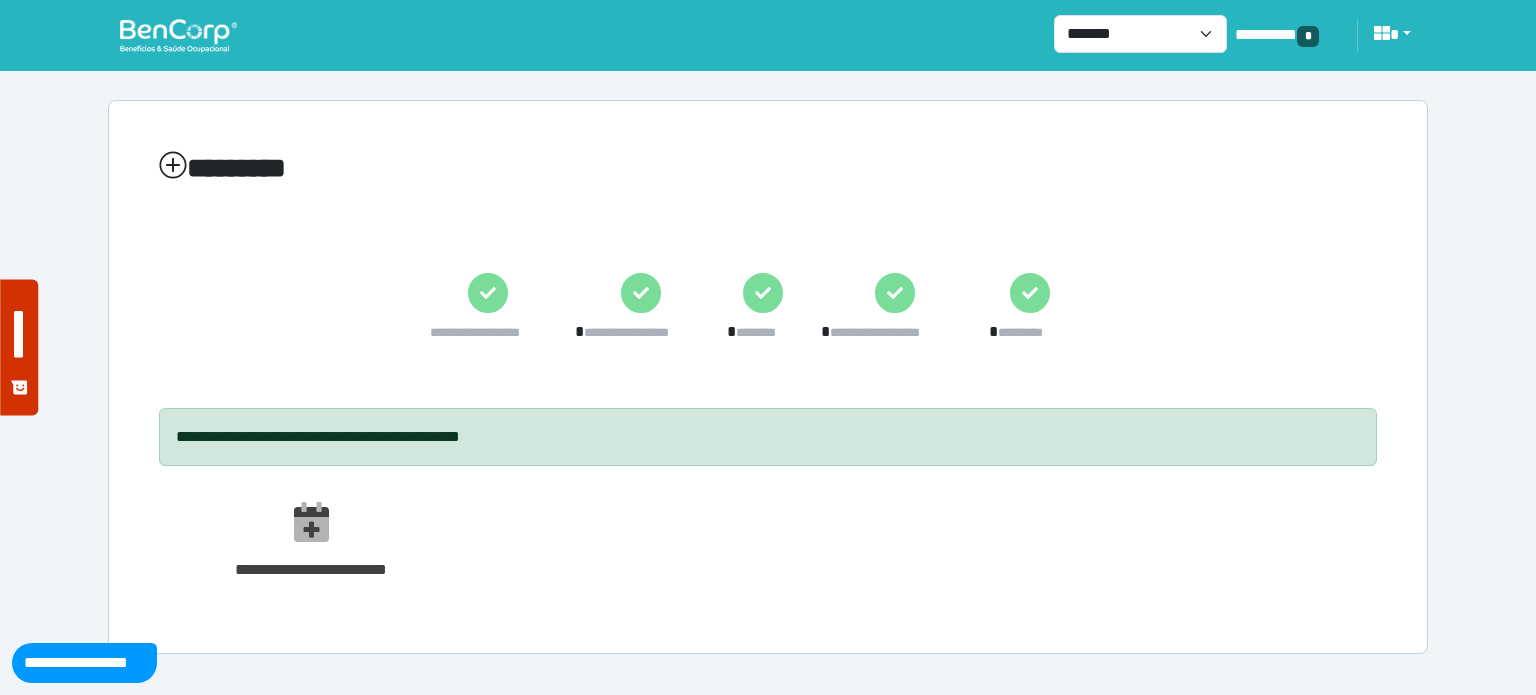 click at bounding box center [178, 35] 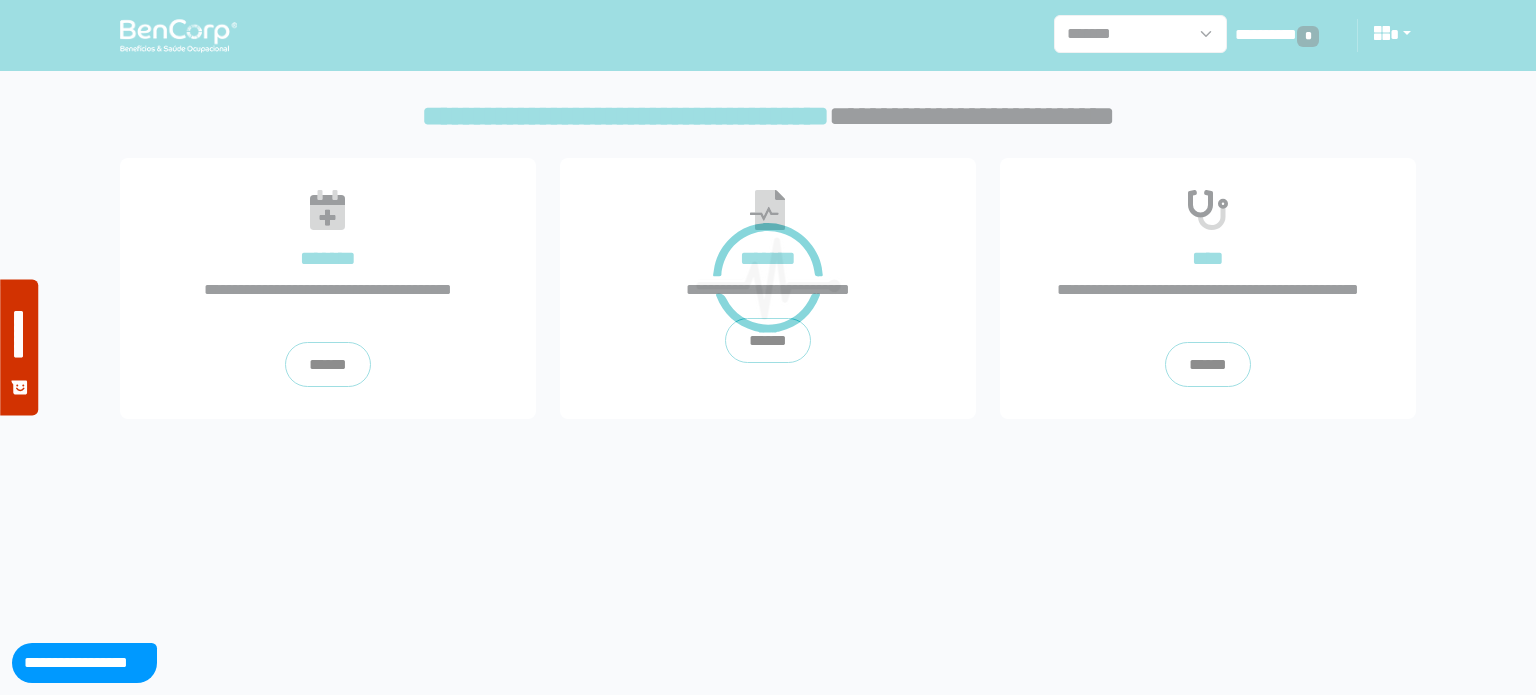 scroll, scrollTop: 0, scrollLeft: 0, axis: both 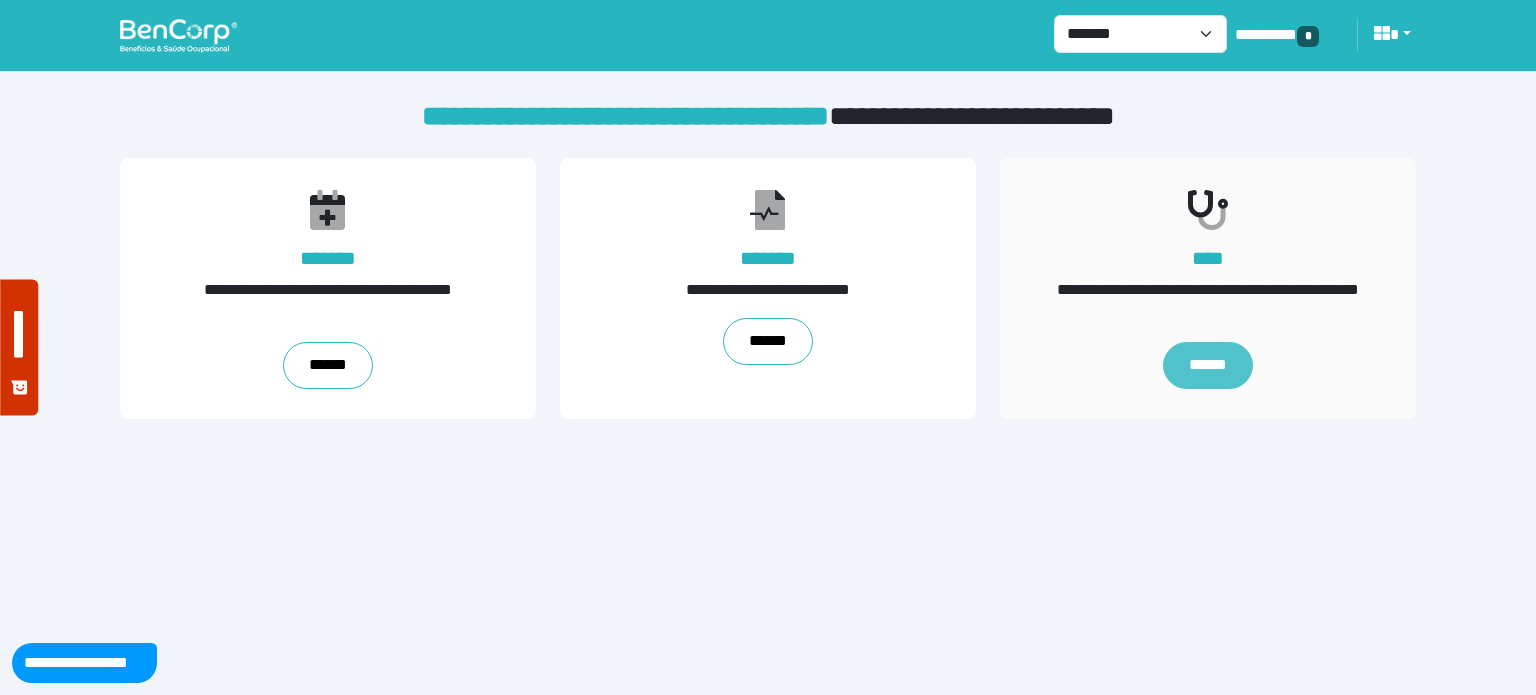 click on "******" at bounding box center (1208, 366) 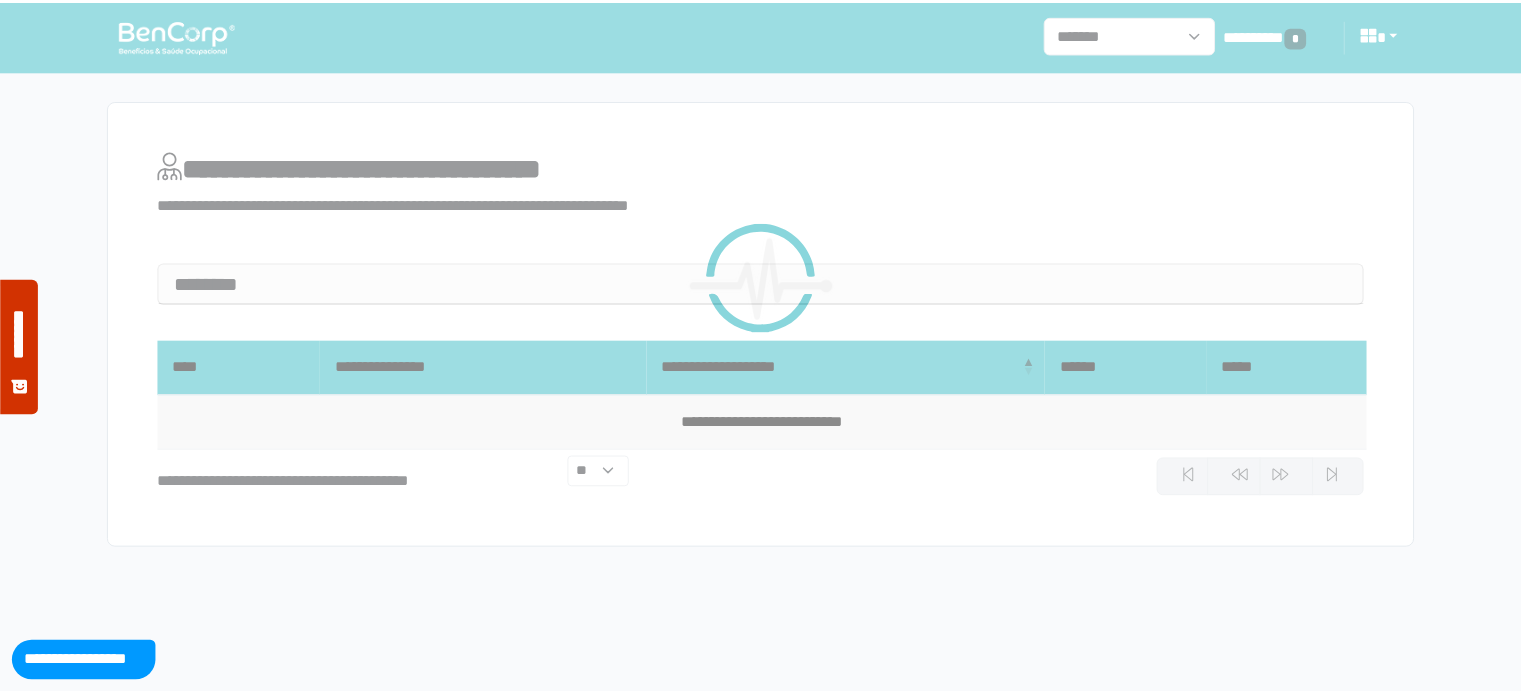 scroll, scrollTop: 0, scrollLeft: 0, axis: both 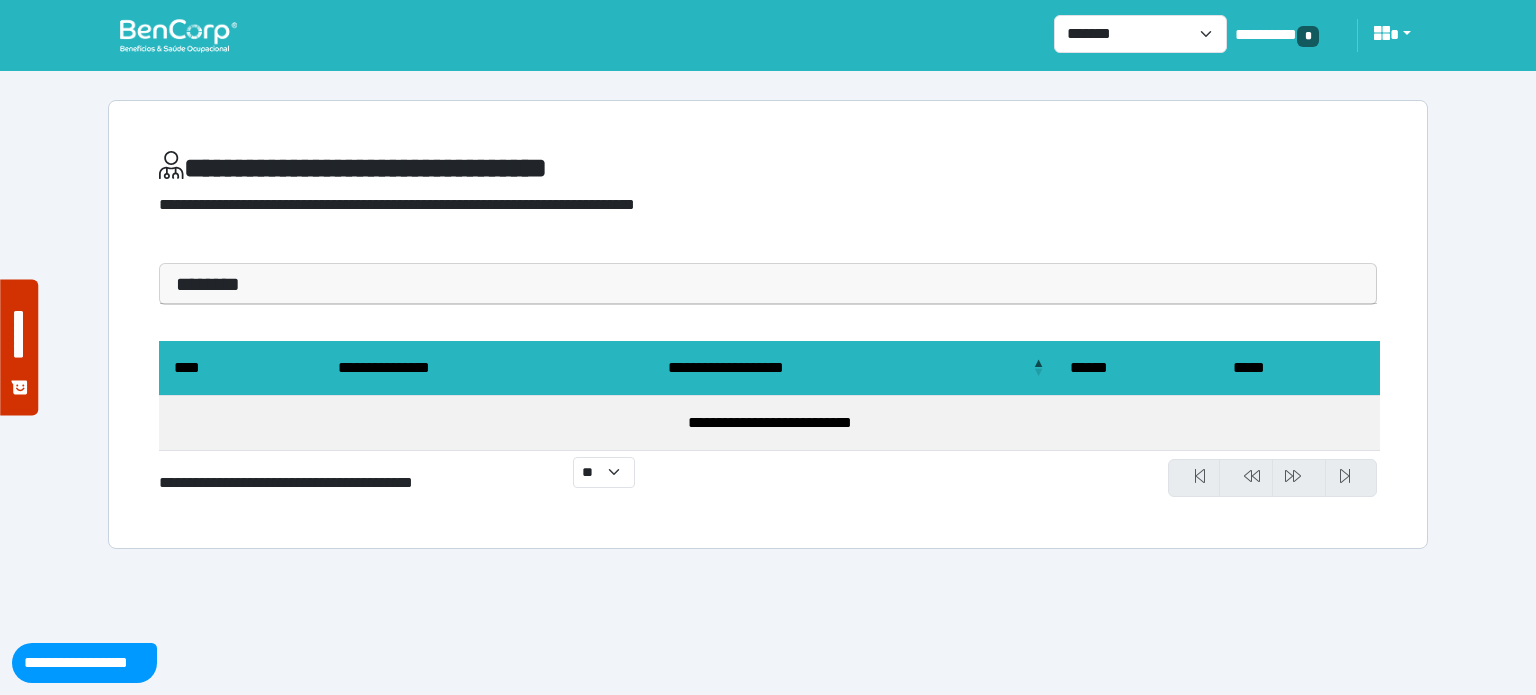 click on "********" at bounding box center [768, 284] 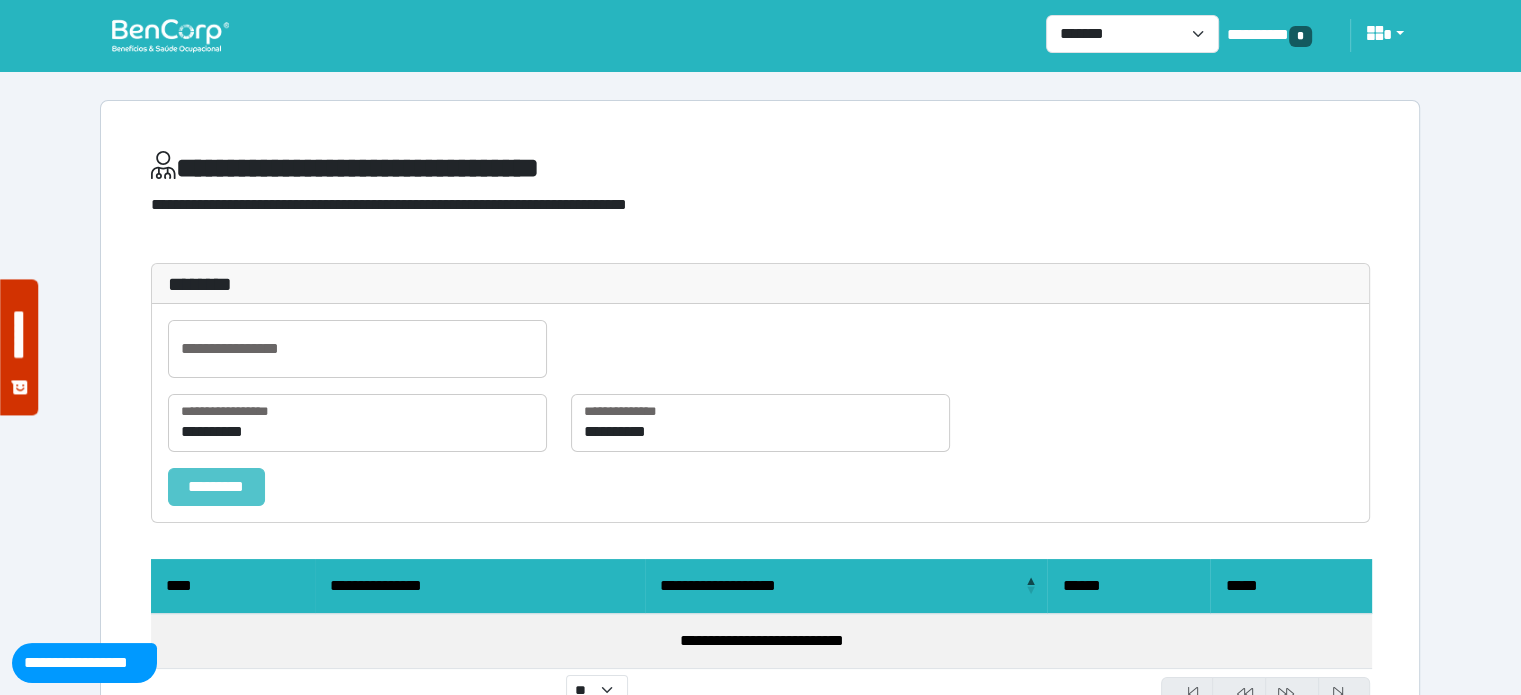 click on "*********" at bounding box center (216, 487) 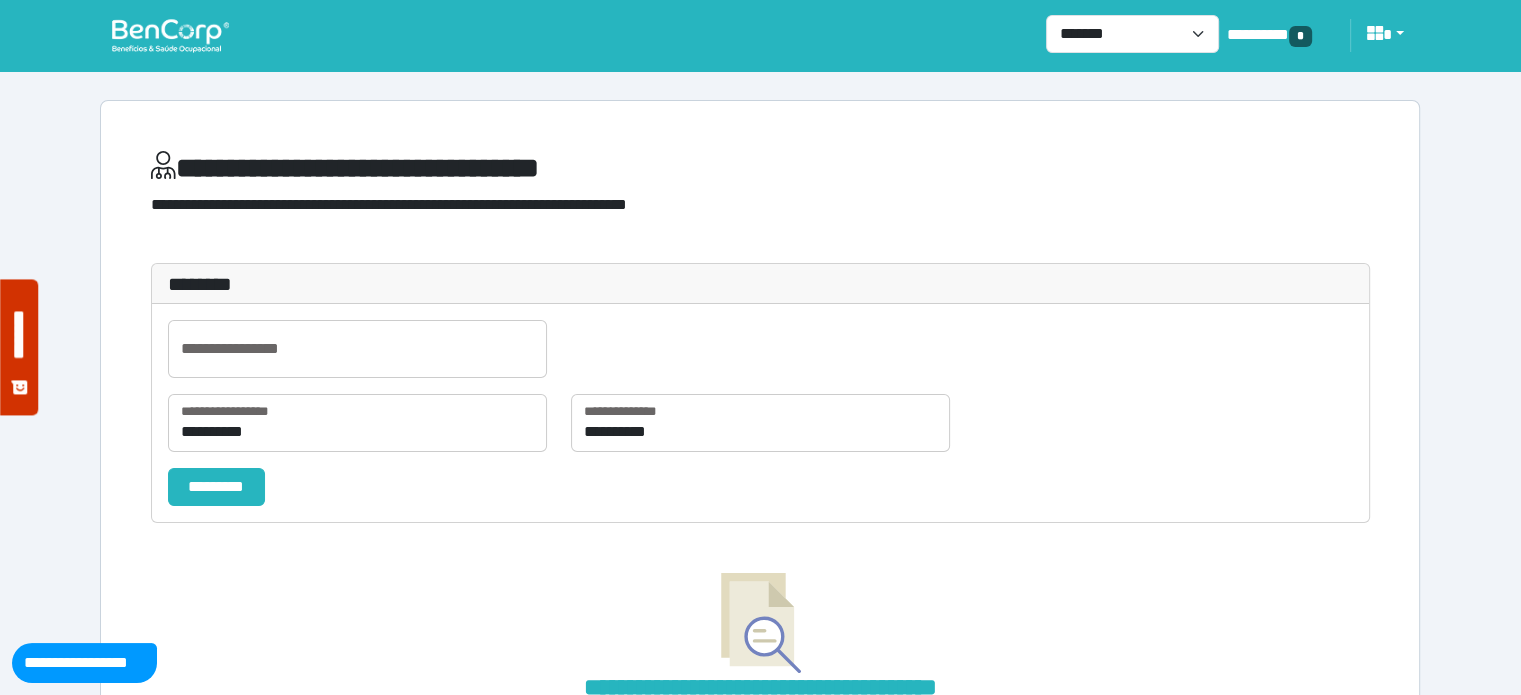 click at bounding box center (170, 35) 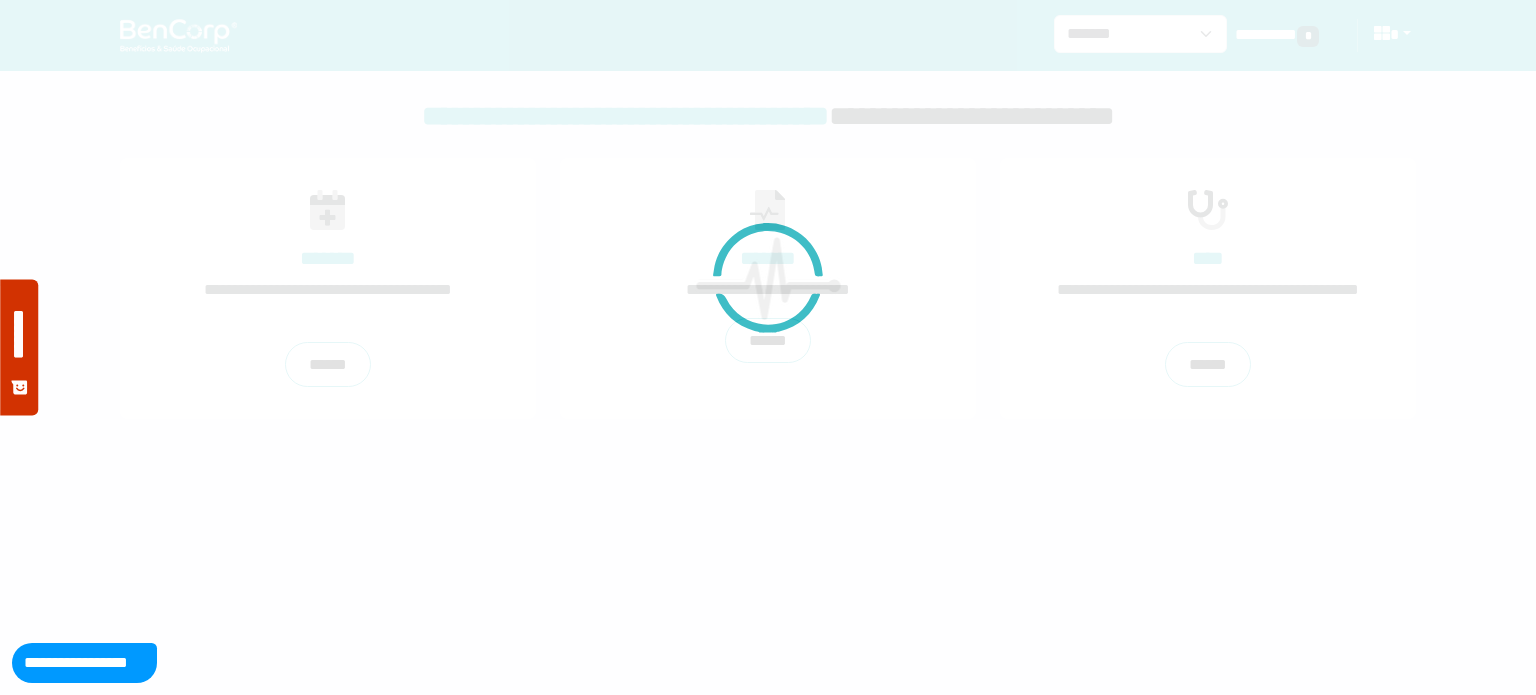 scroll, scrollTop: 0, scrollLeft: 0, axis: both 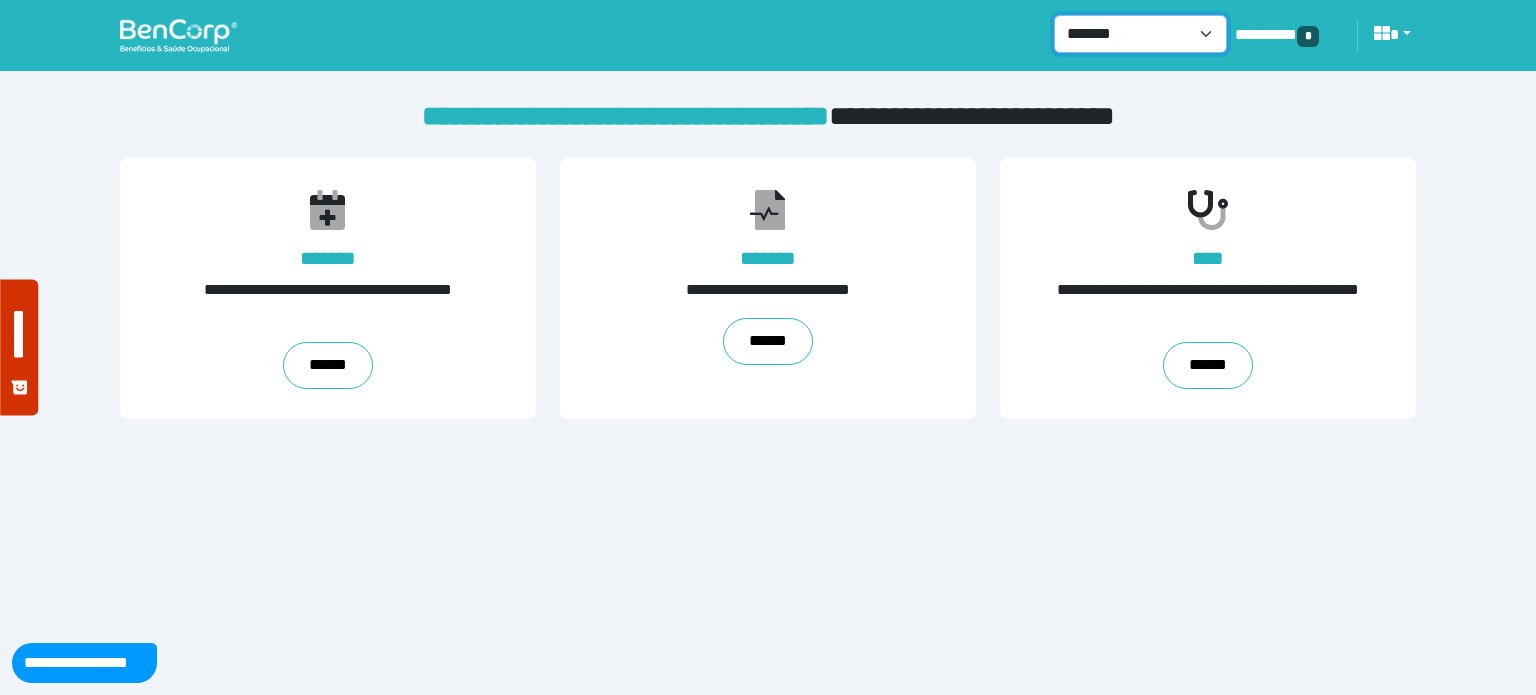 click on "**********" at bounding box center [1140, 34] 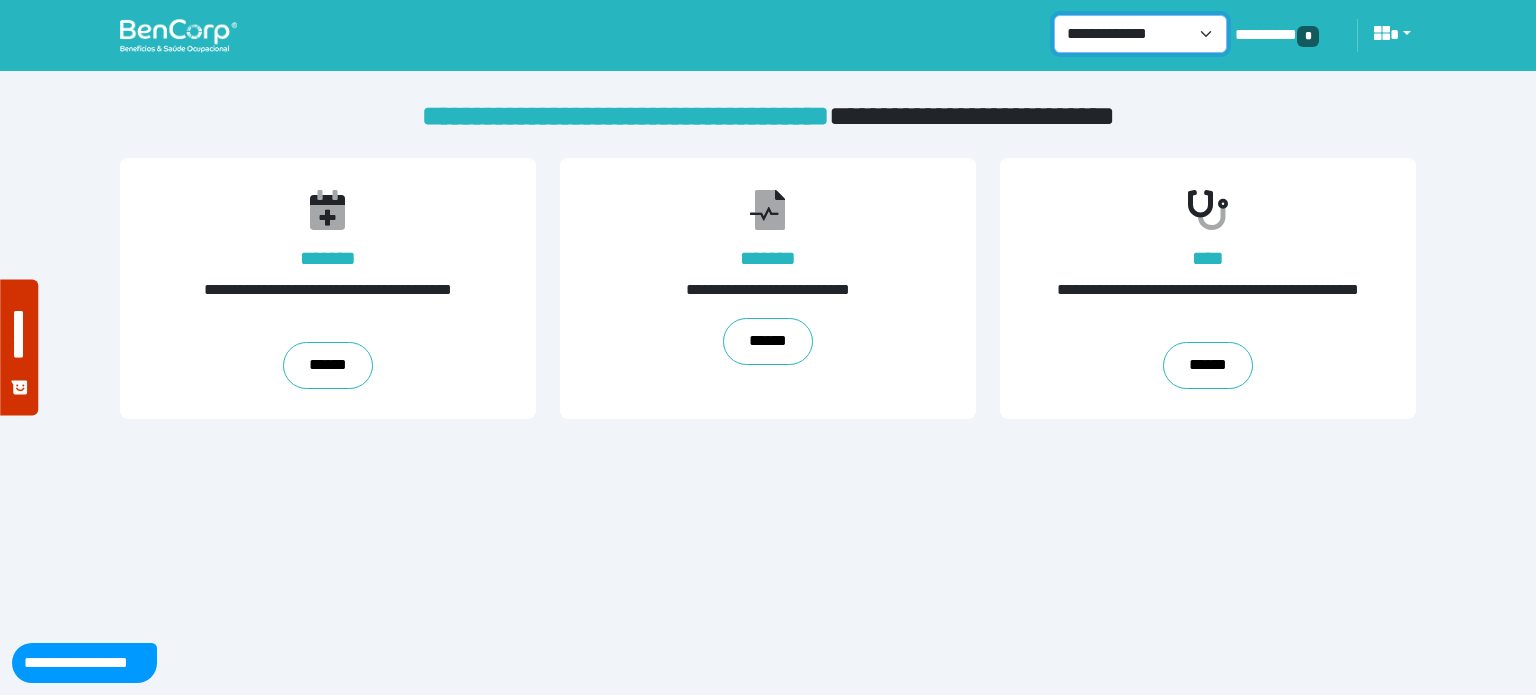 click on "**********" at bounding box center [1140, 34] 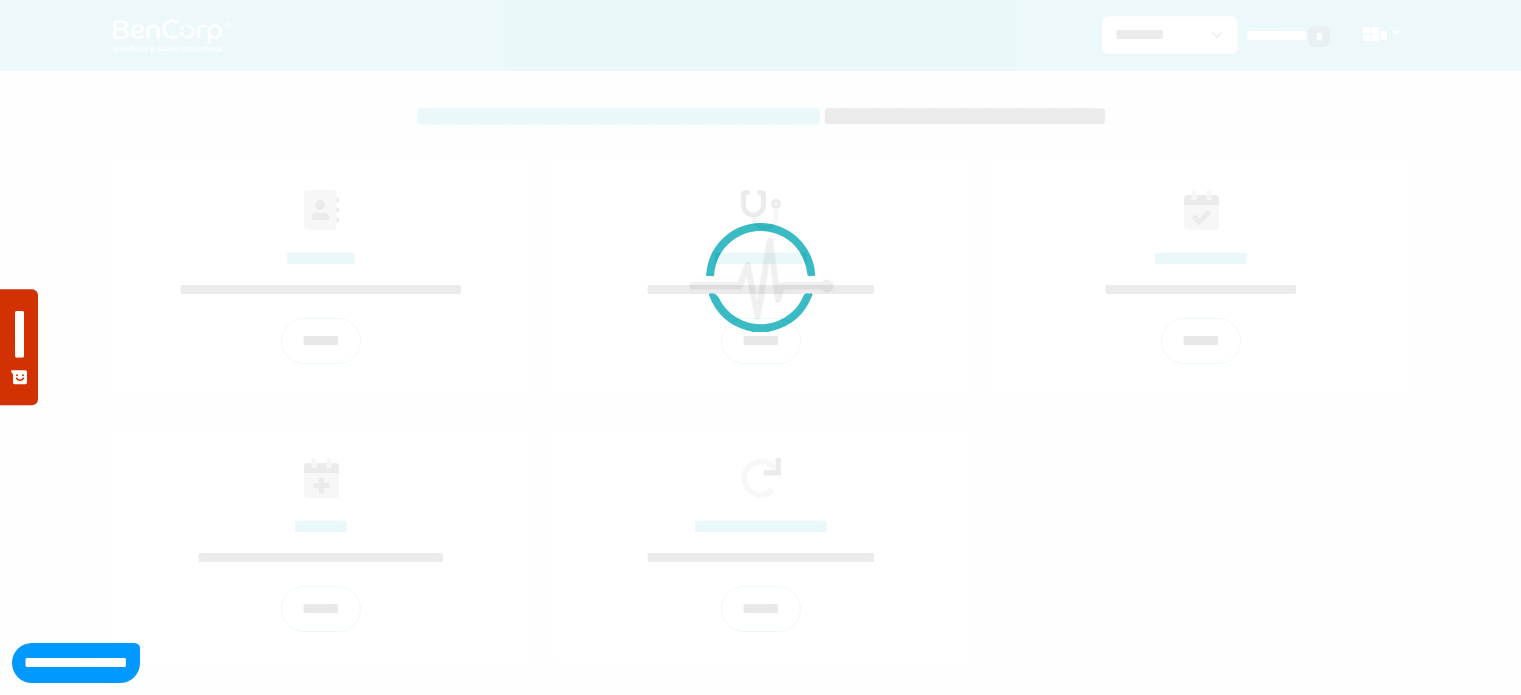 scroll, scrollTop: 0, scrollLeft: 0, axis: both 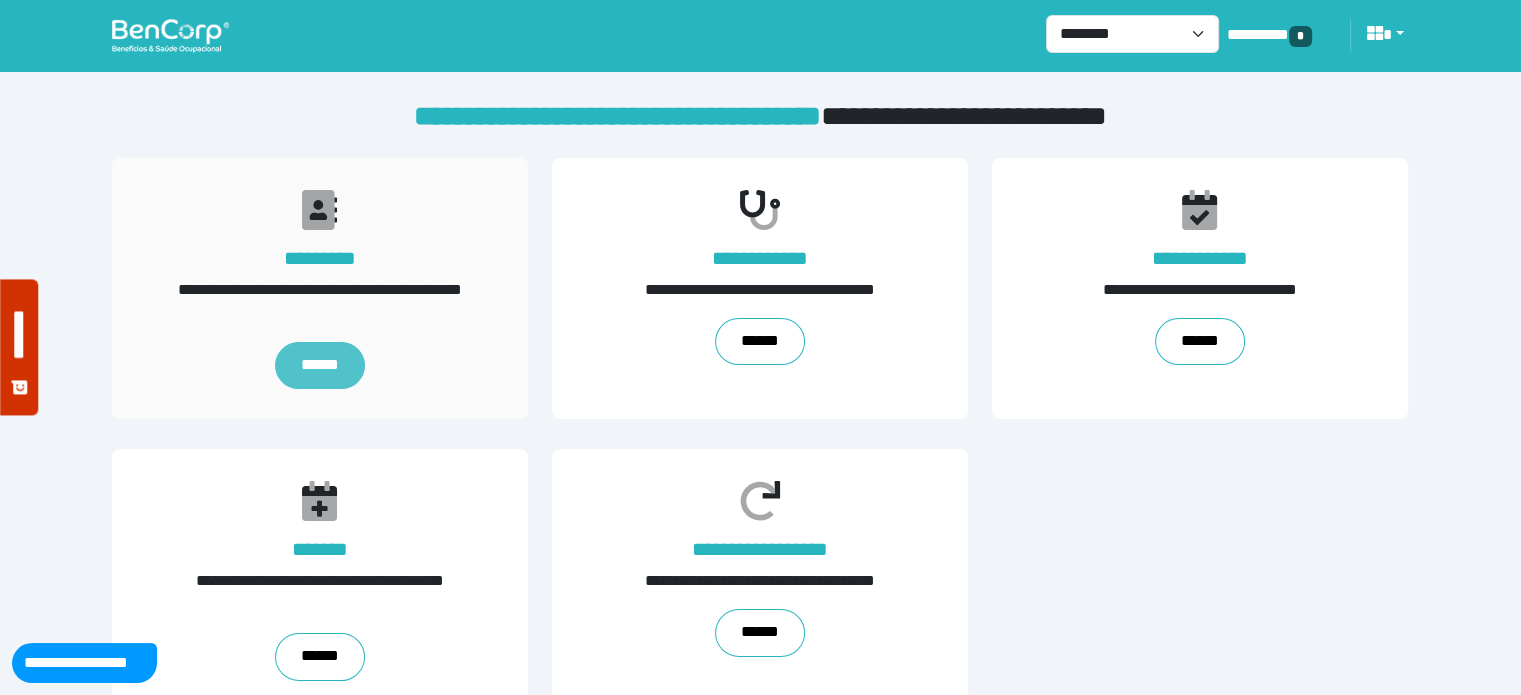 click on "******" at bounding box center [320, 366] 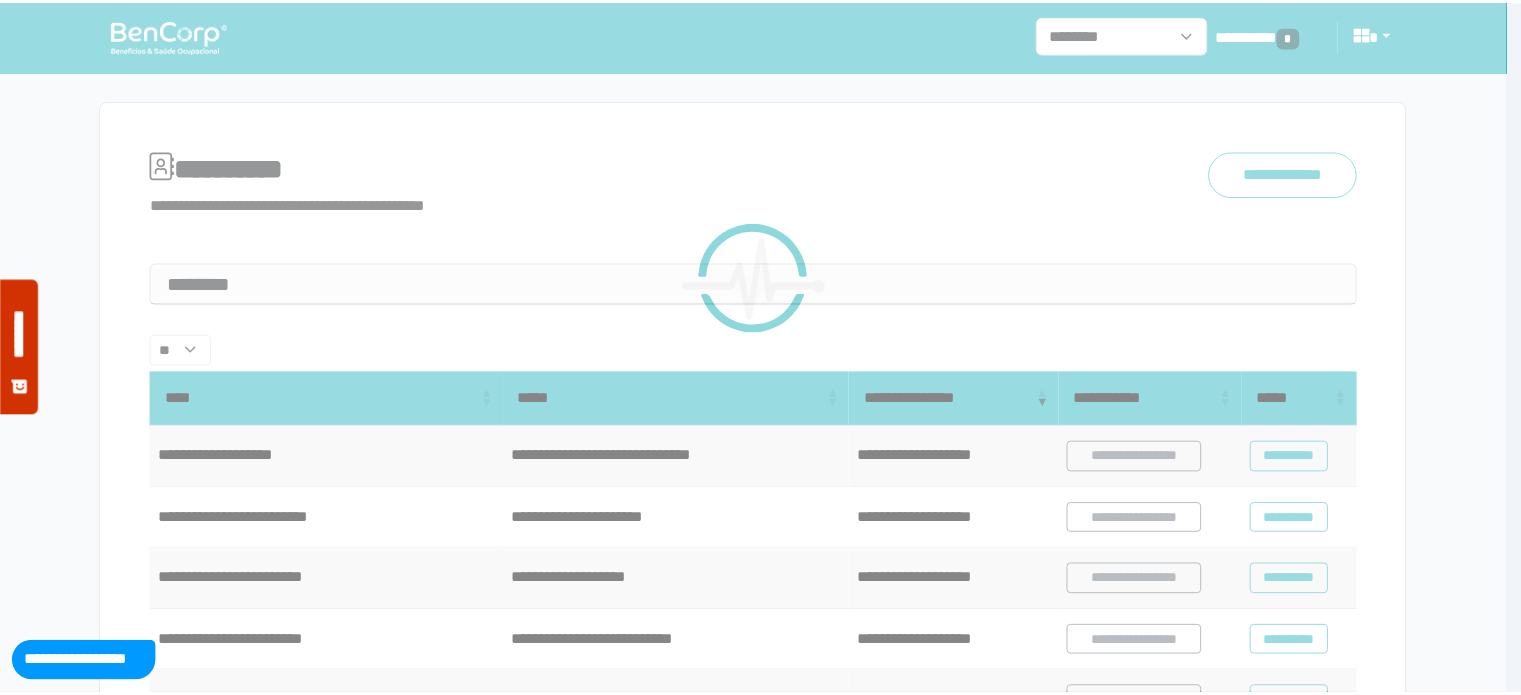 scroll, scrollTop: 0, scrollLeft: 0, axis: both 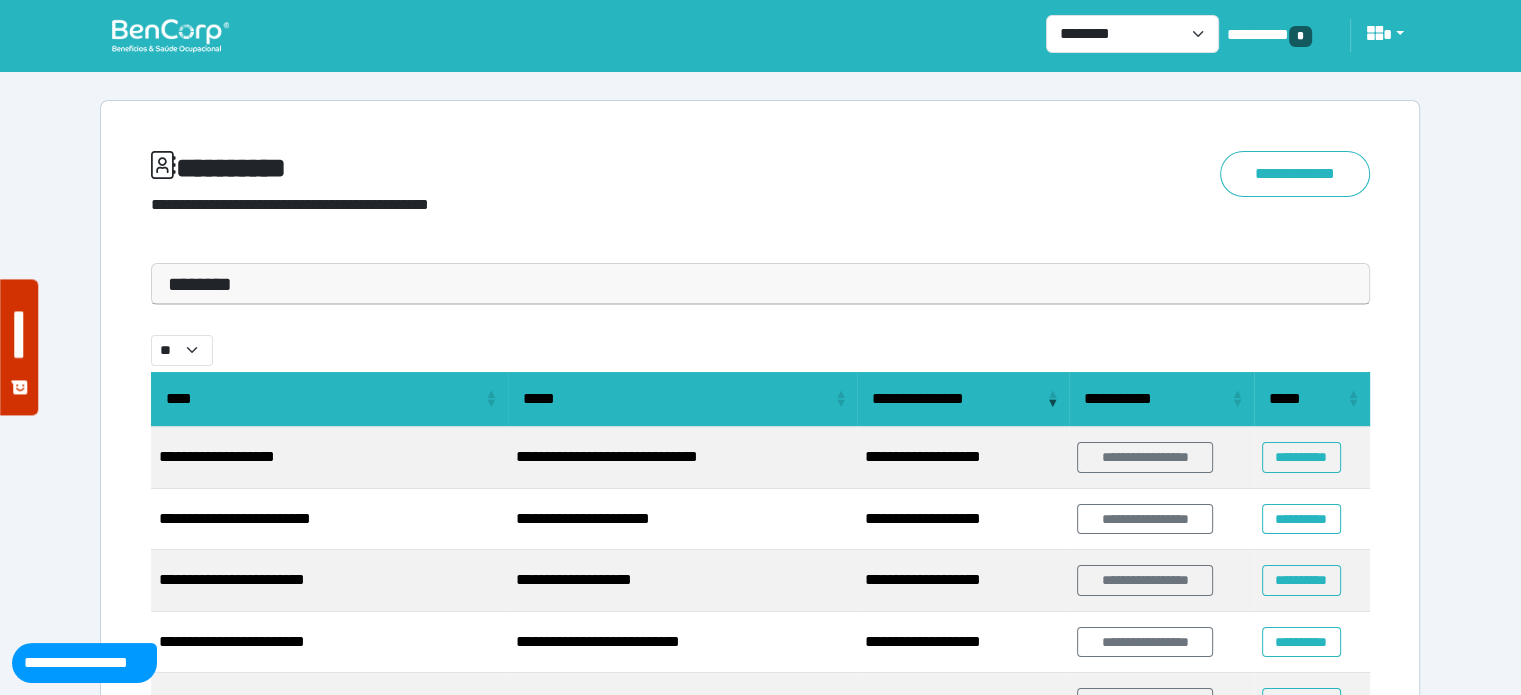 click on "********" at bounding box center (760, 284) 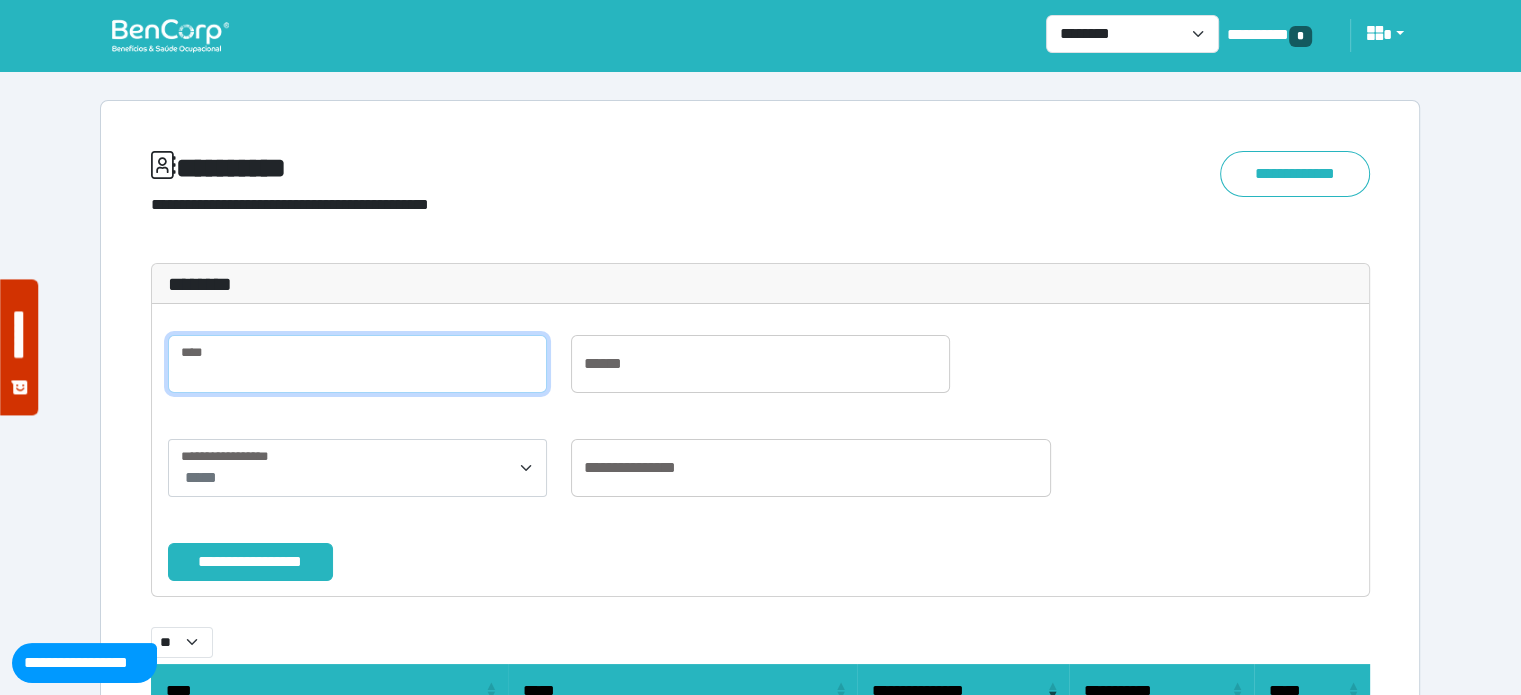 click at bounding box center (357, 364) 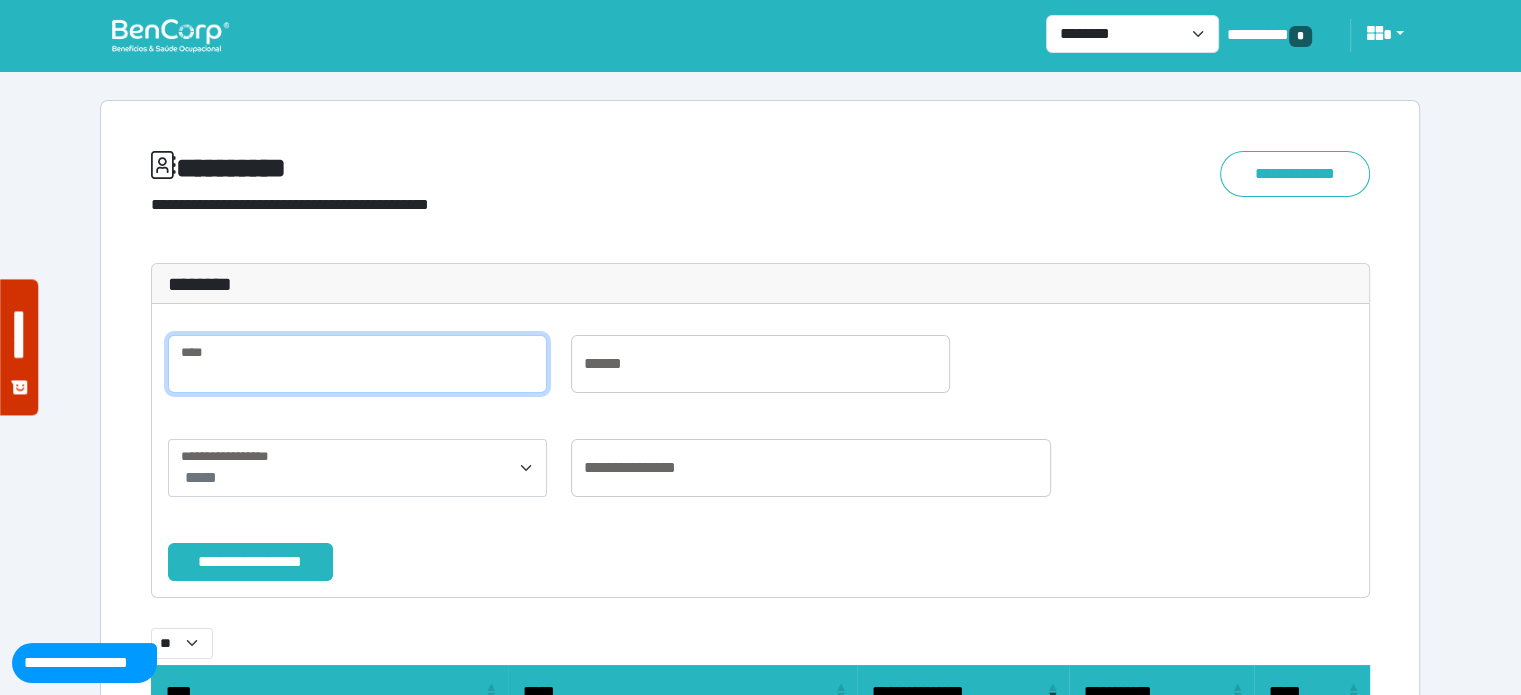paste on "**********" 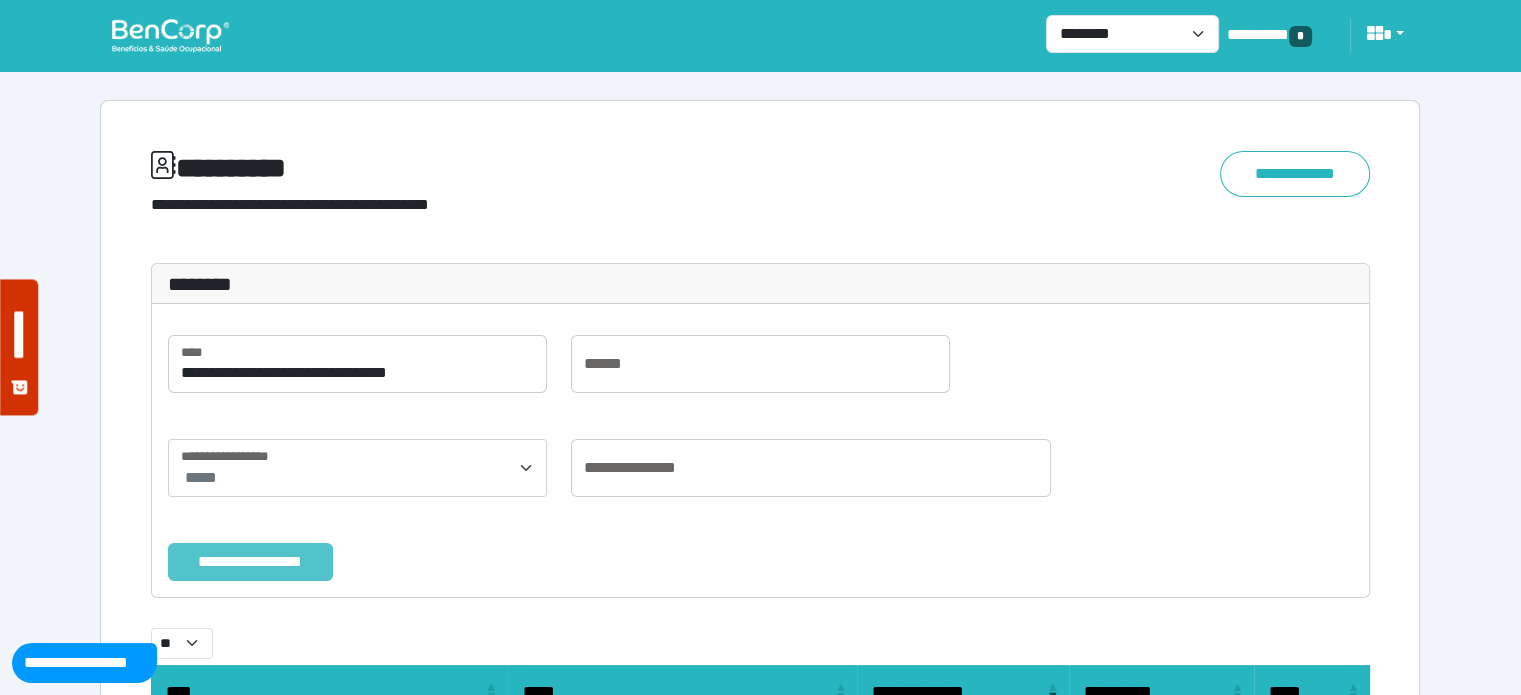 click on "**********" at bounding box center (250, 562) 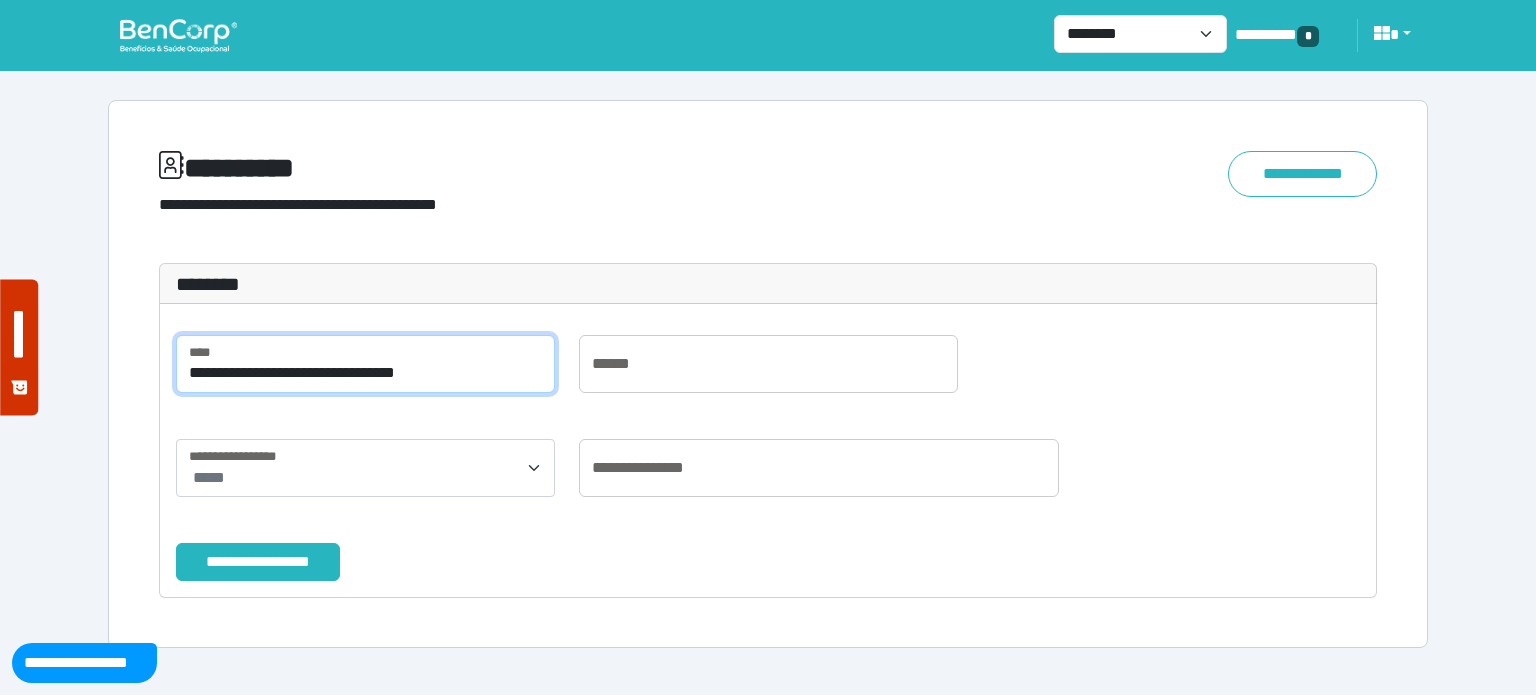 click on "**********" at bounding box center (365, 364) 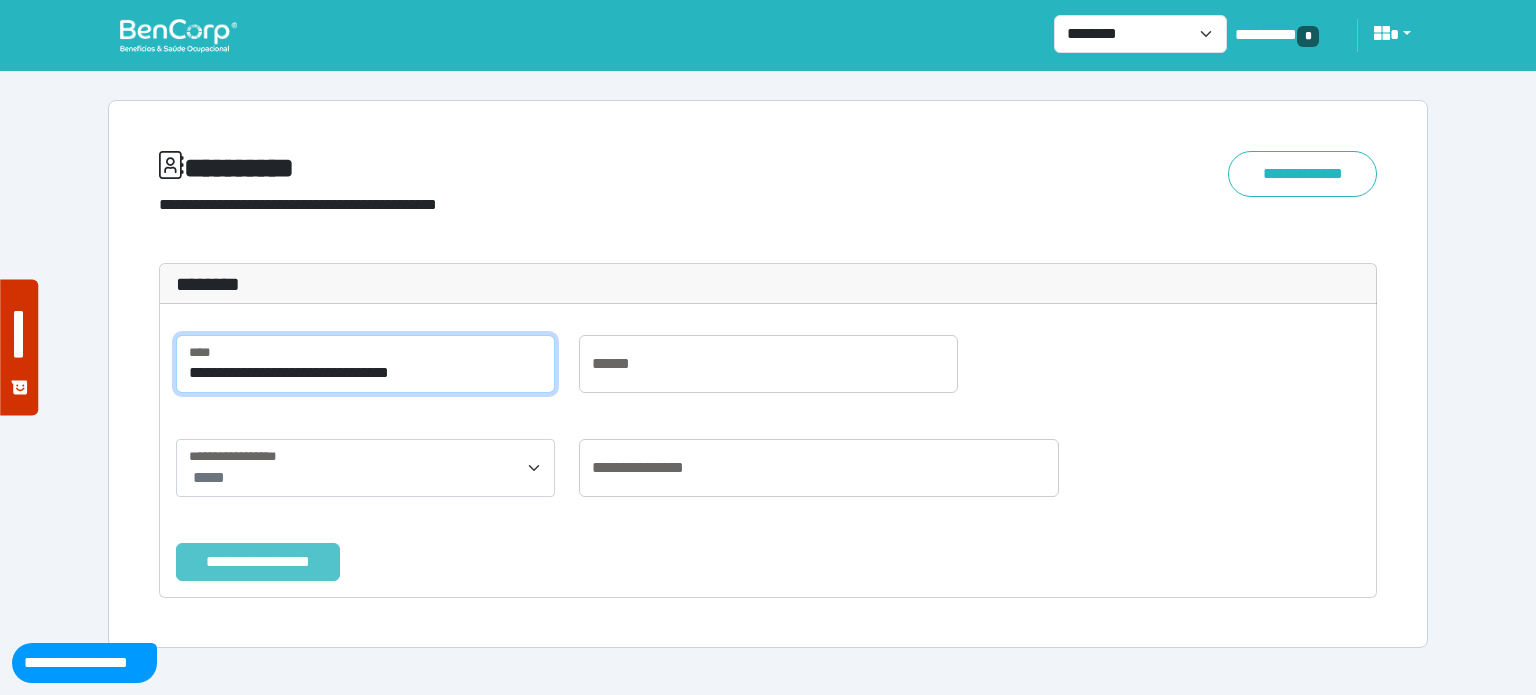type on "**********" 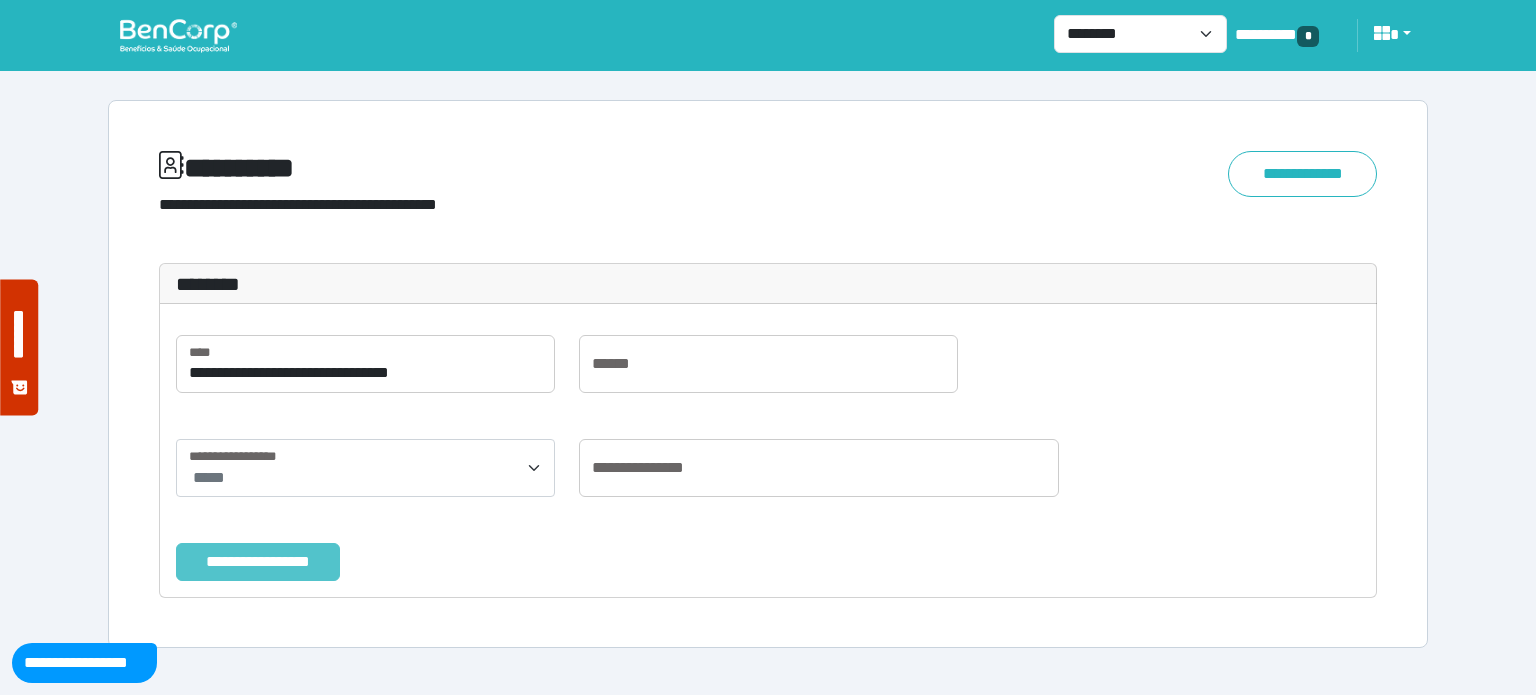click on "**********" at bounding box center (258, 562) 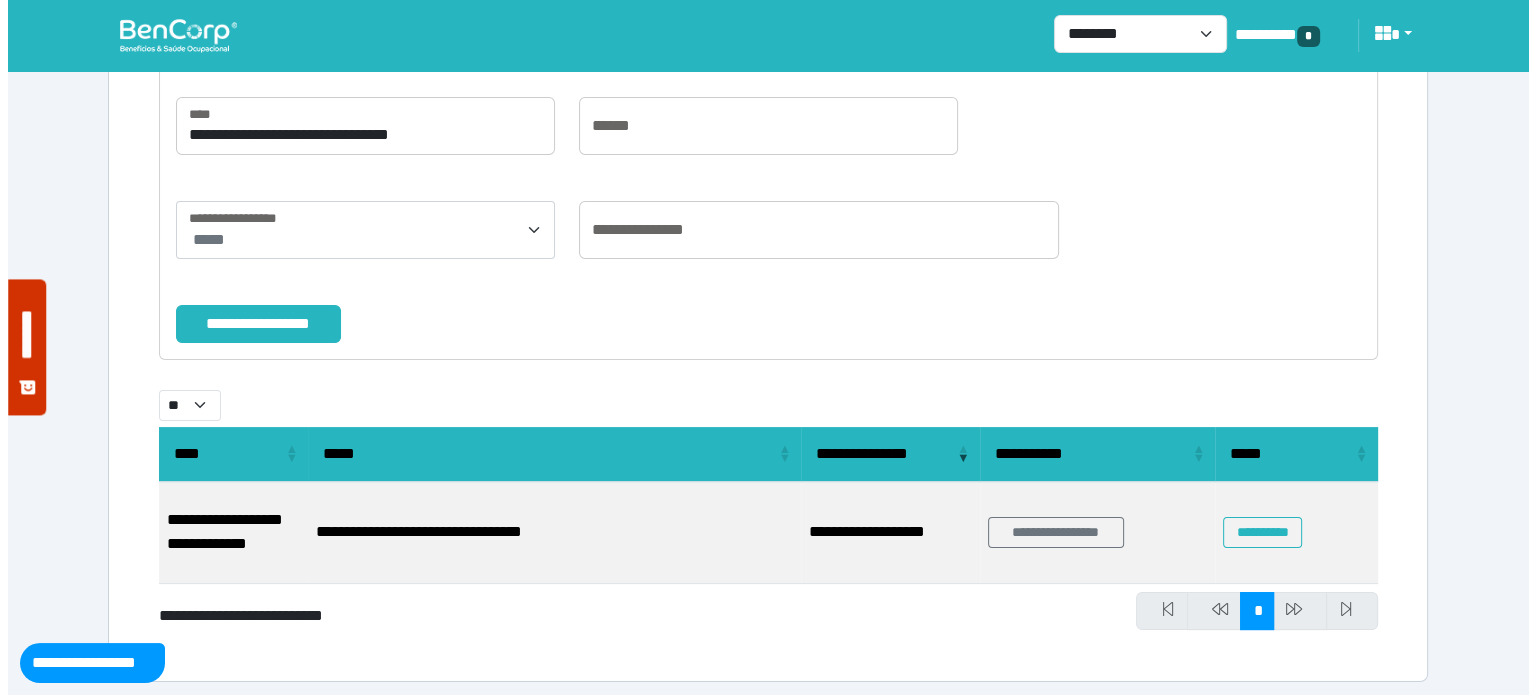 scroll, scrollTop: 244, scrollLeft: 0, axis: vertical 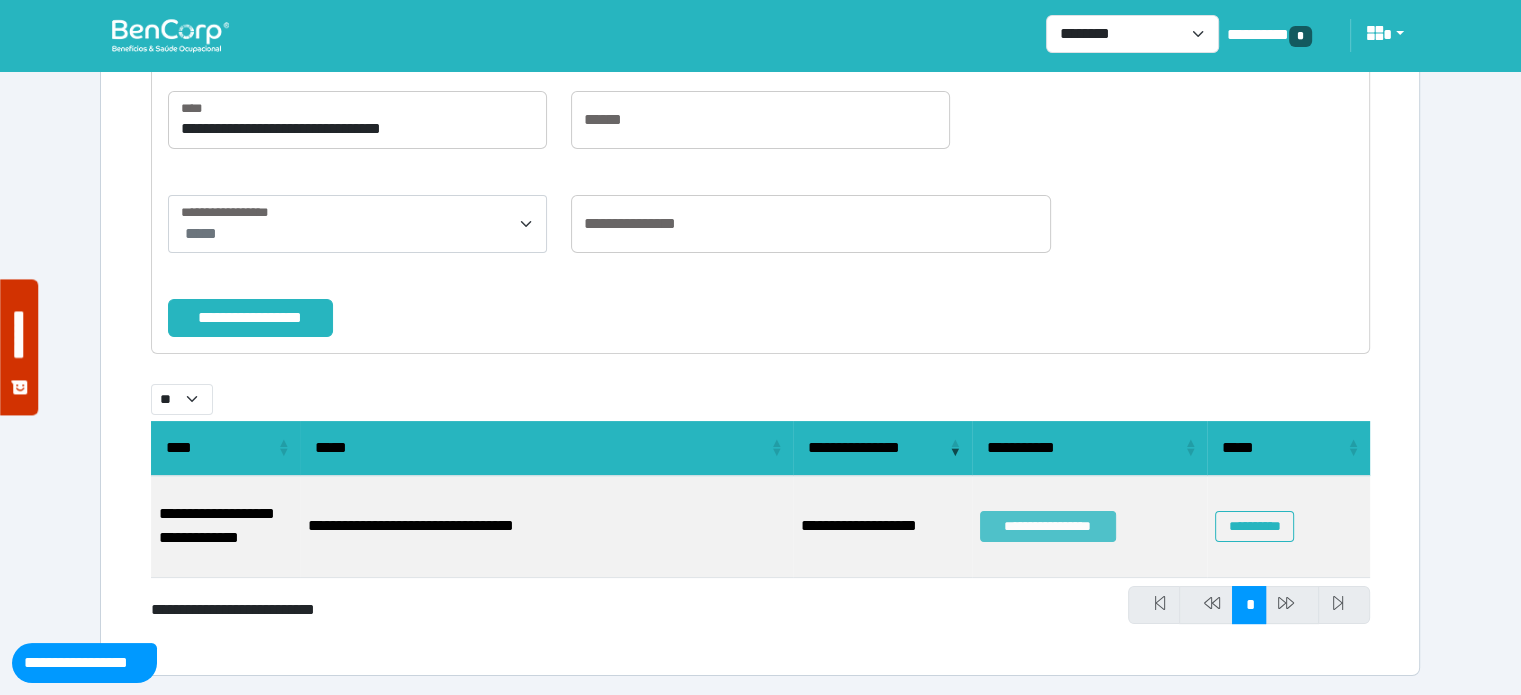 click on "**********" at bounding box center (1048, 526) 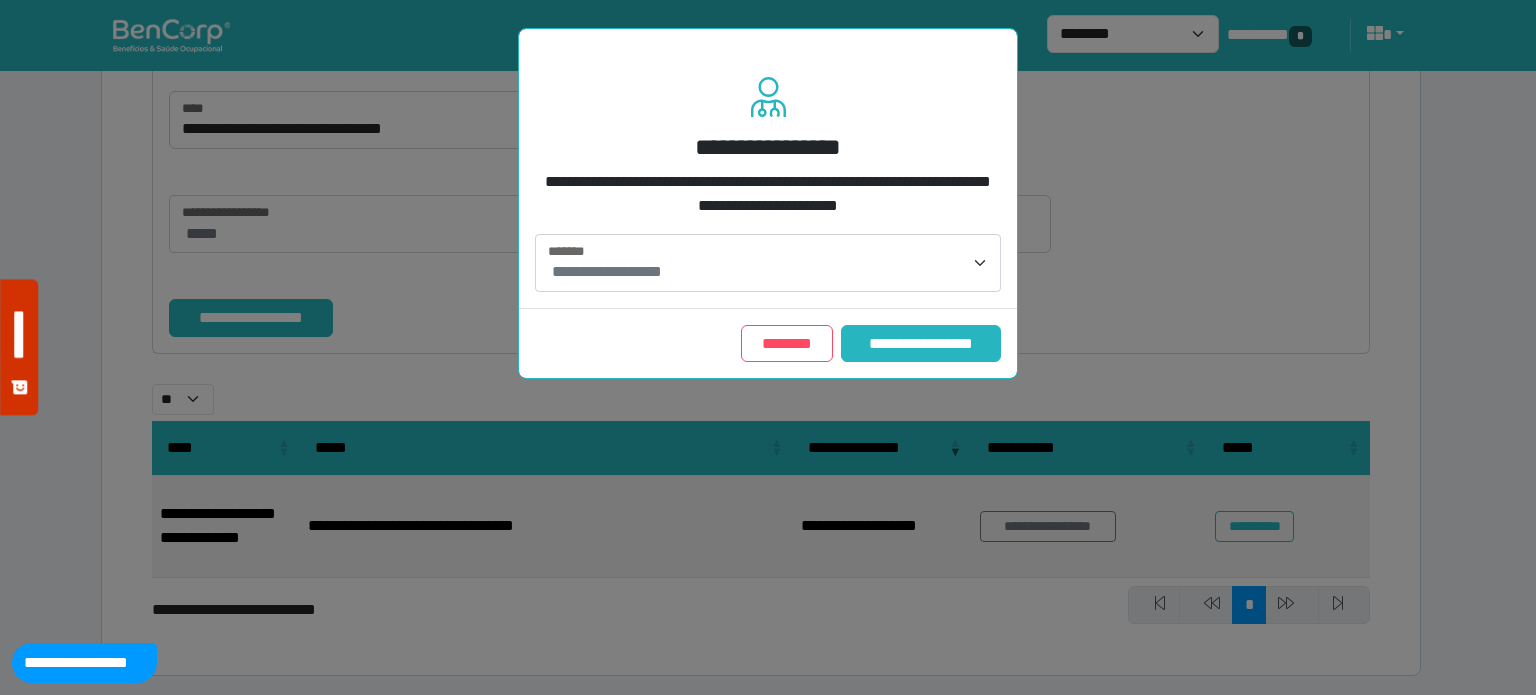 click on "**********" at bounding box center (768, 263) 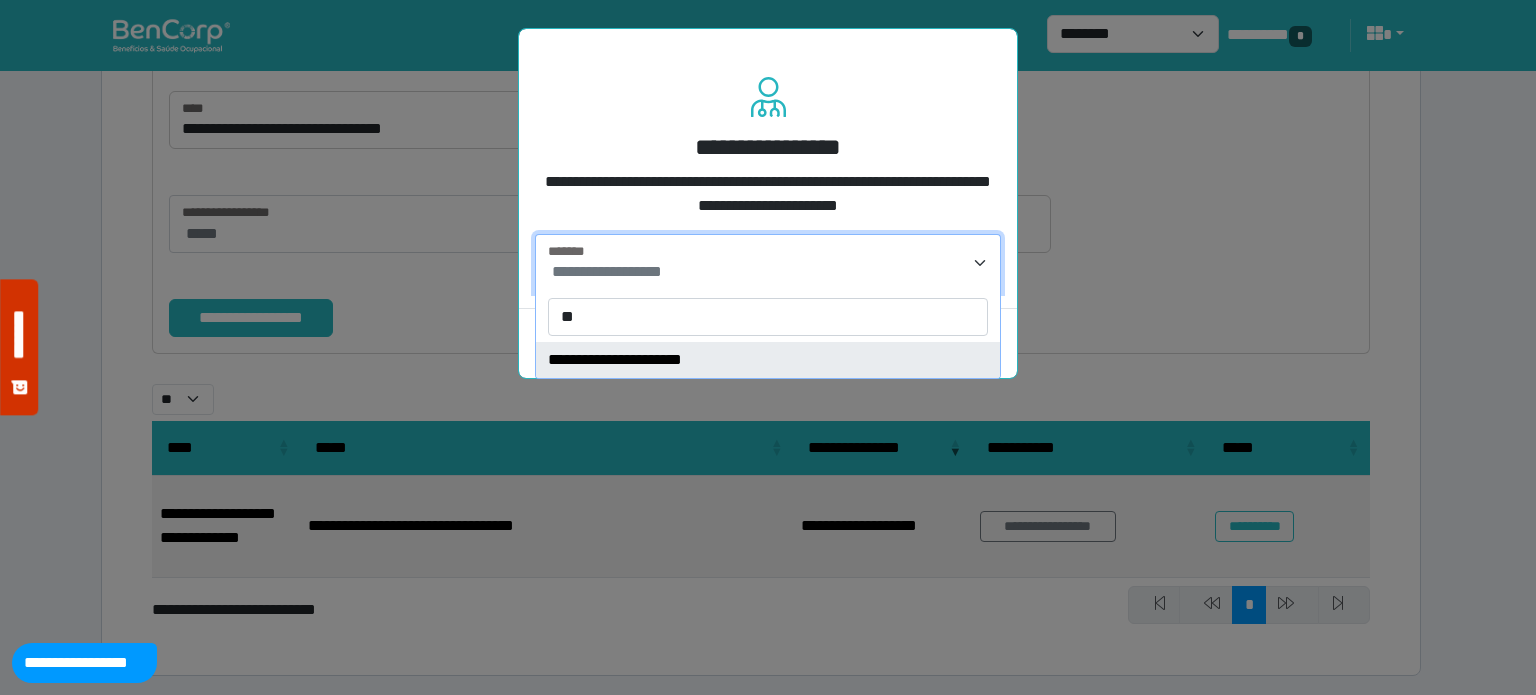 type on "**" 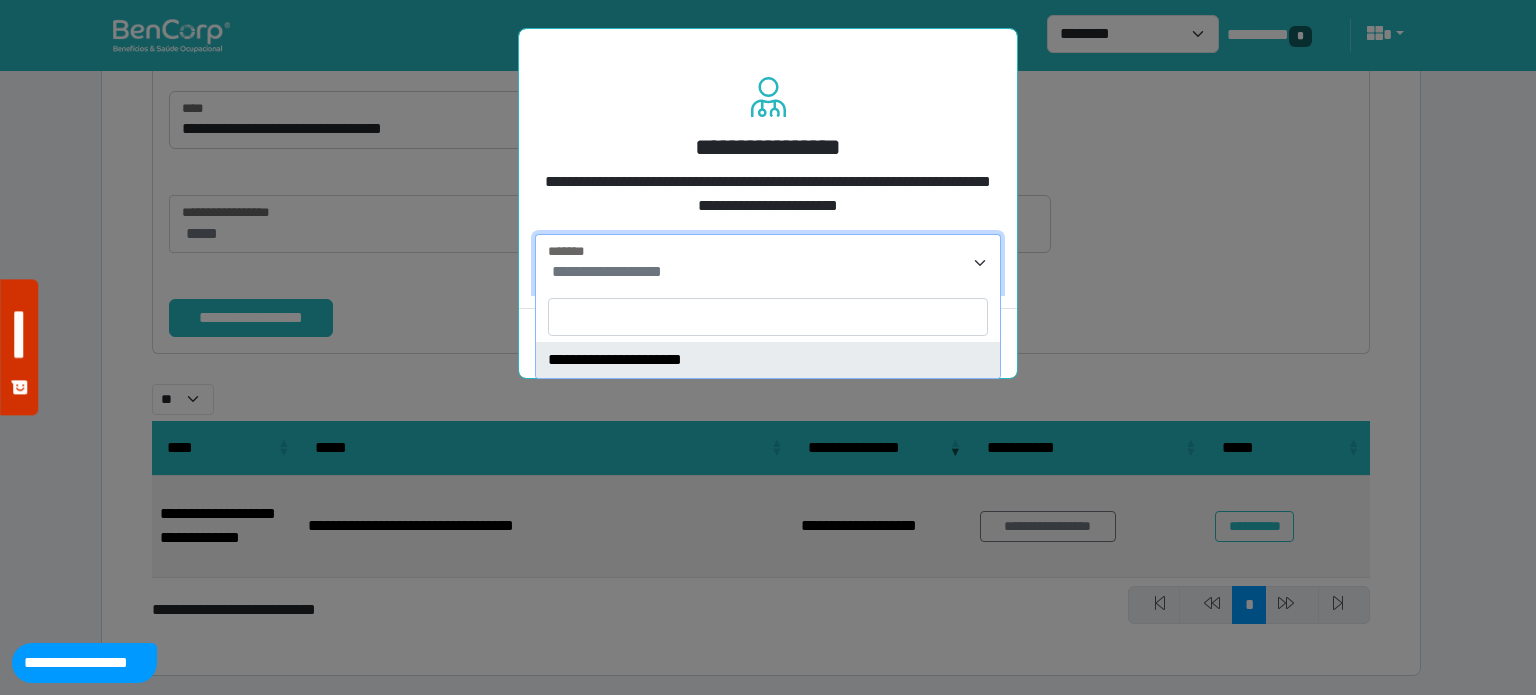 select on "****" 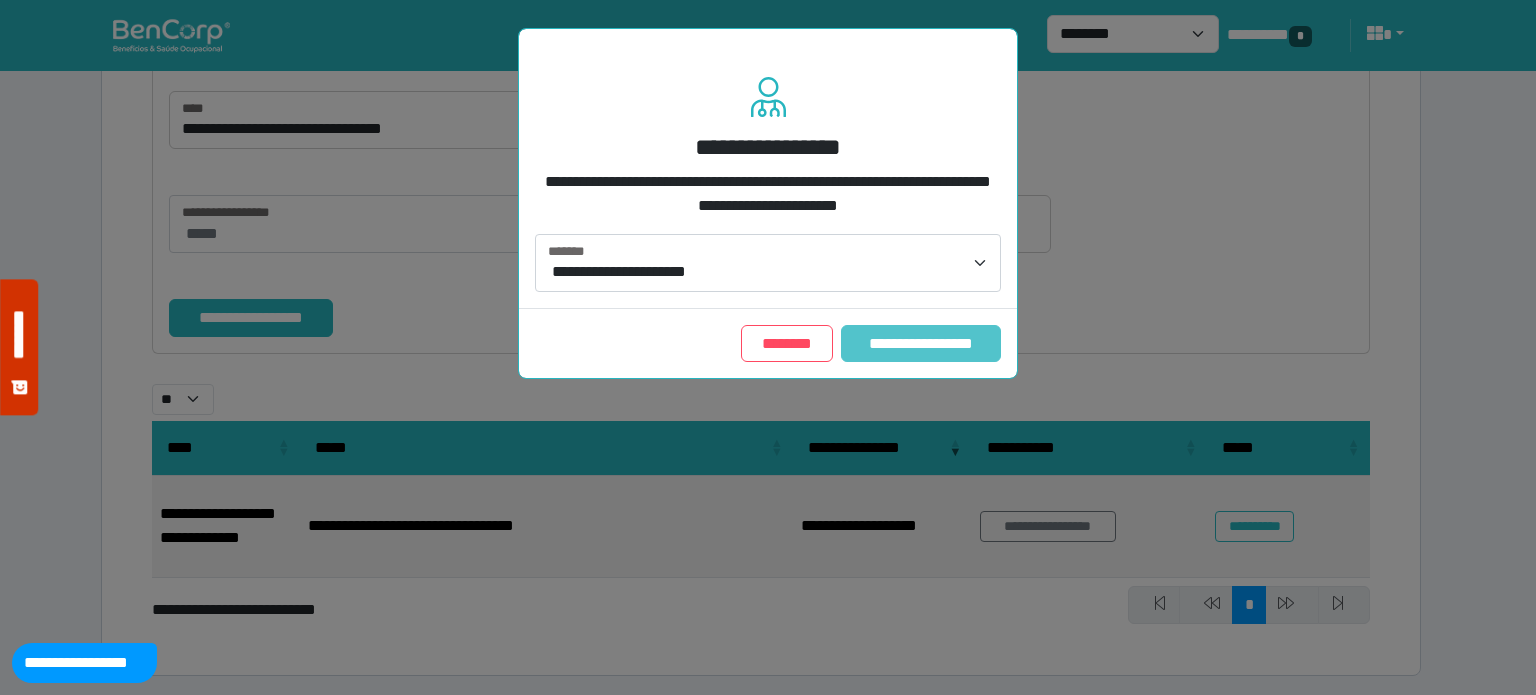 click on "**********" at bounding box center [921, 344] 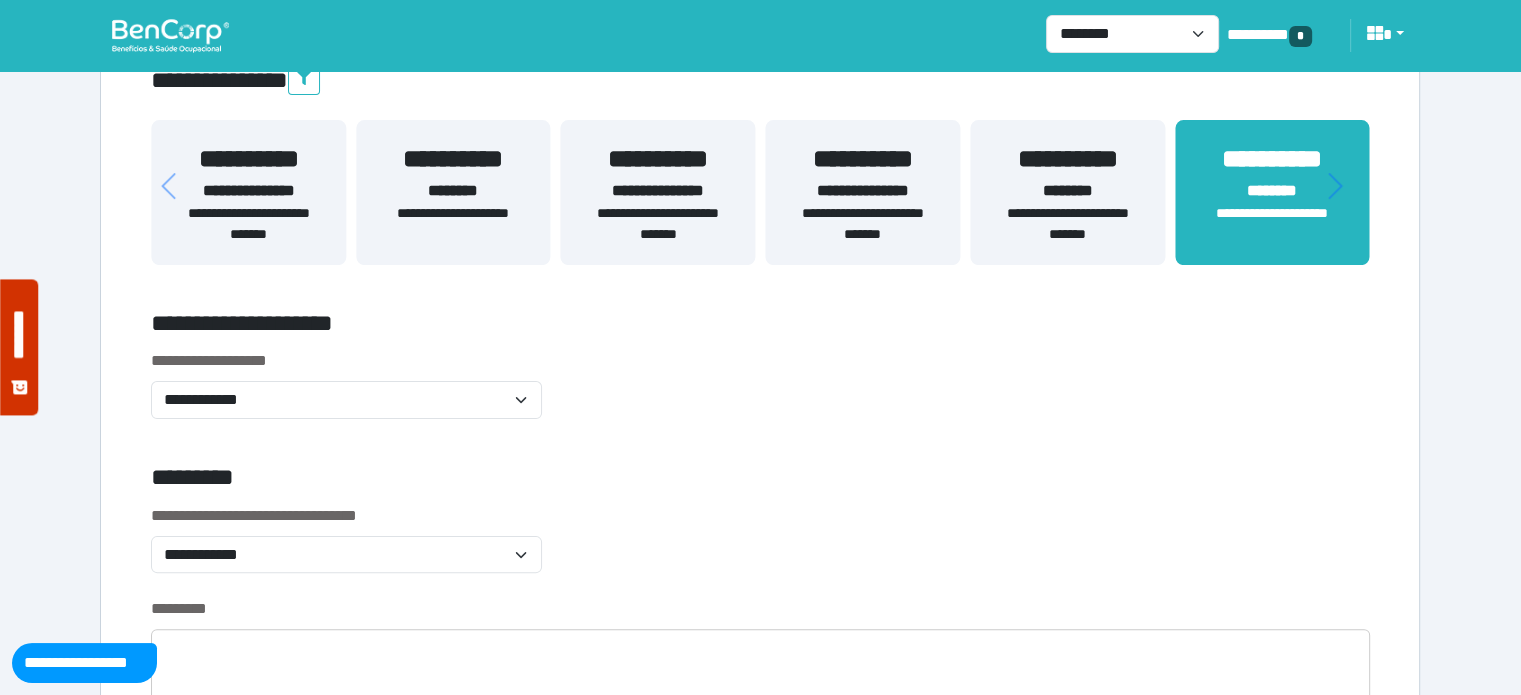 scroll, scrollTop: 500, scrollLeft: 0, axis: vertical 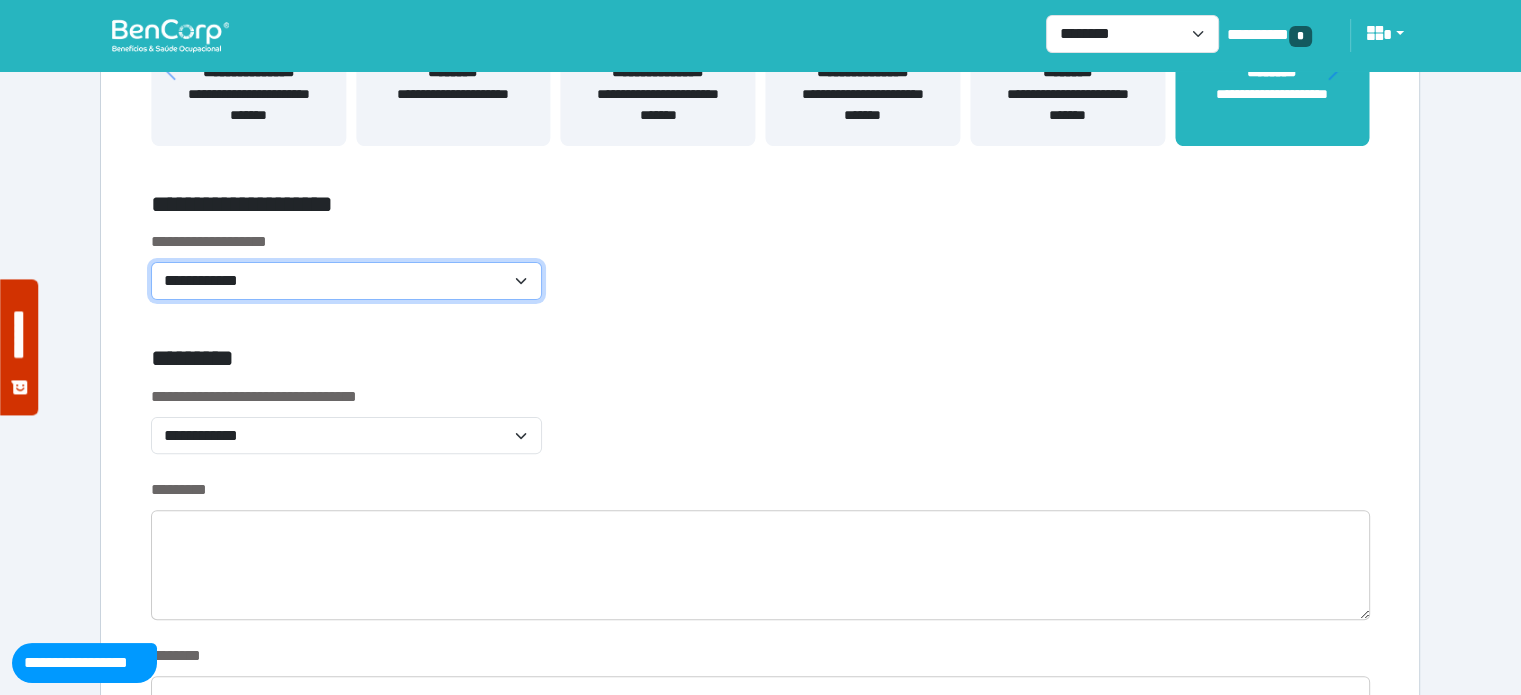 click on "**********" at bounding box center (346, 281) 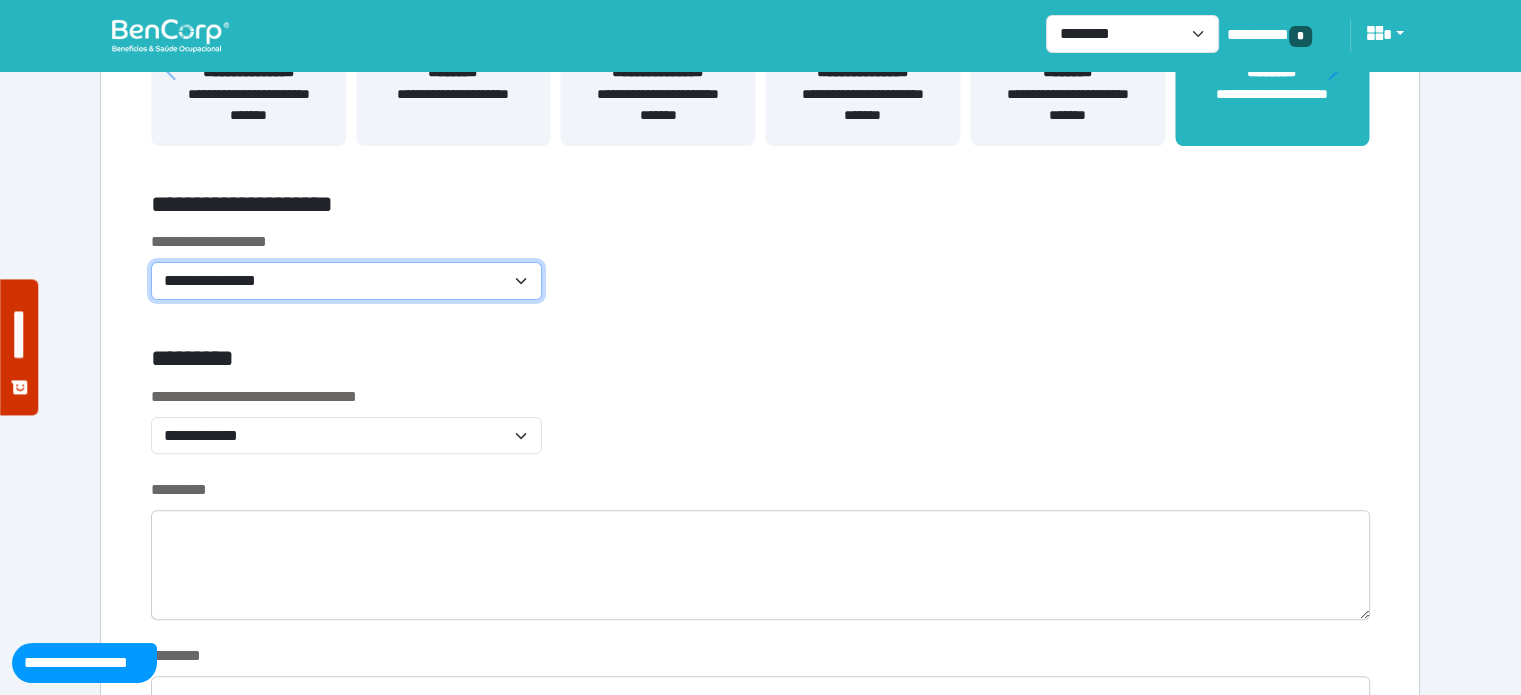 click on "**********" at bounding box center (346, 281) 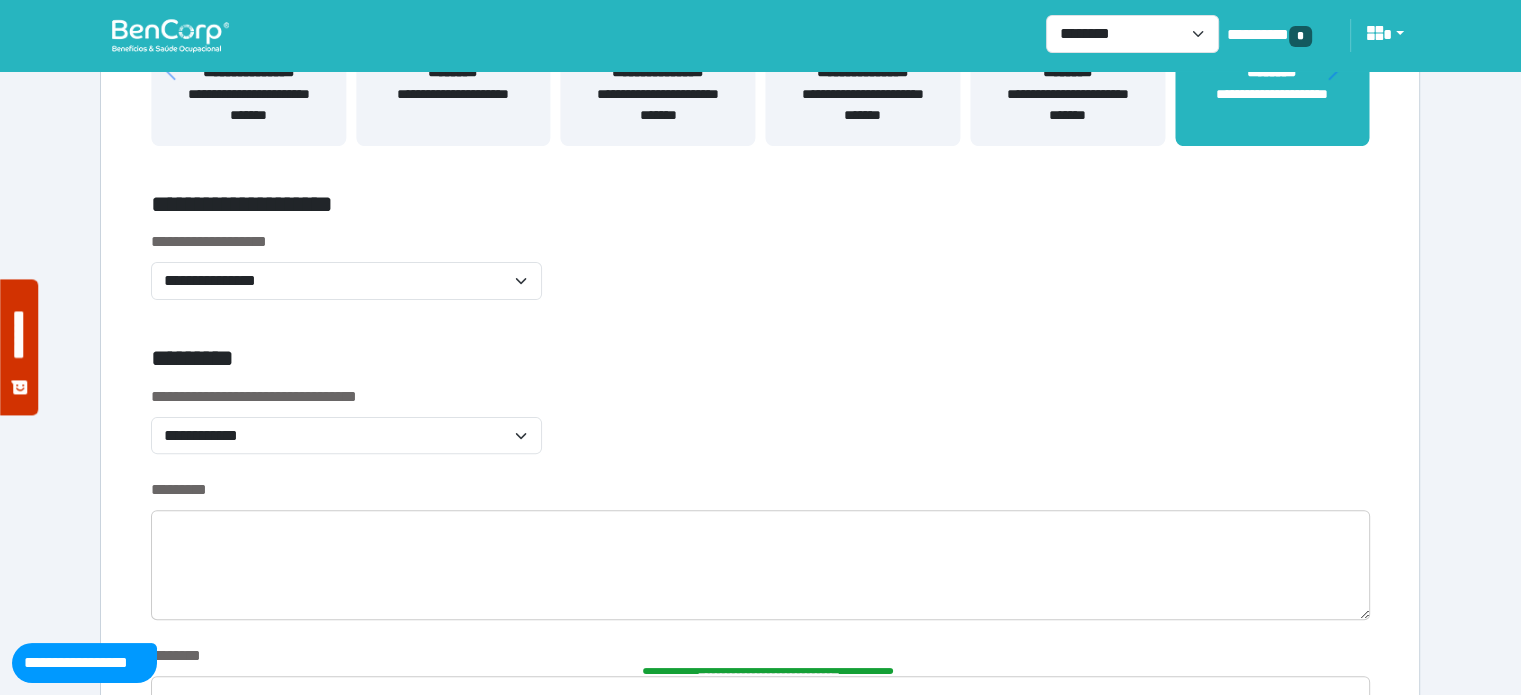 click on "**********" at bounding box center (760, 3961) 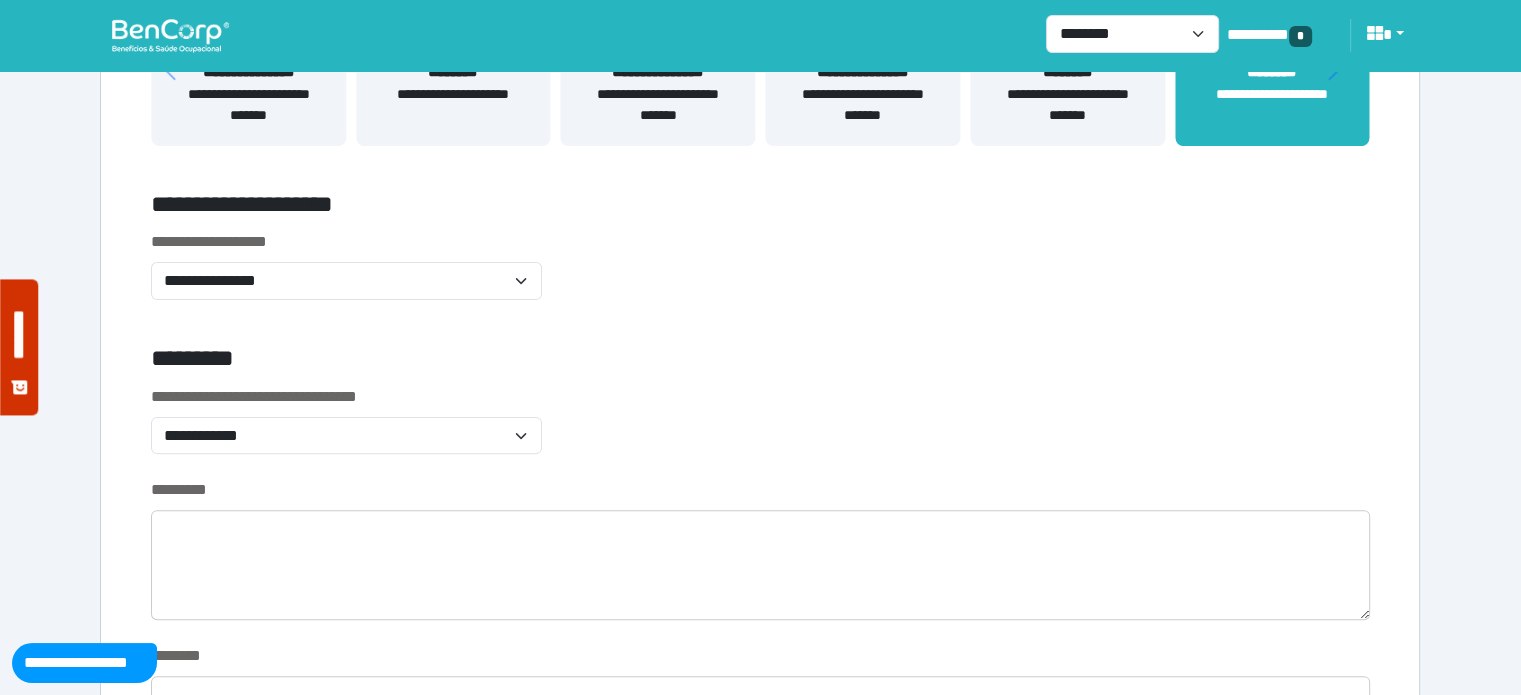 click at bounding box center (1175, 362) 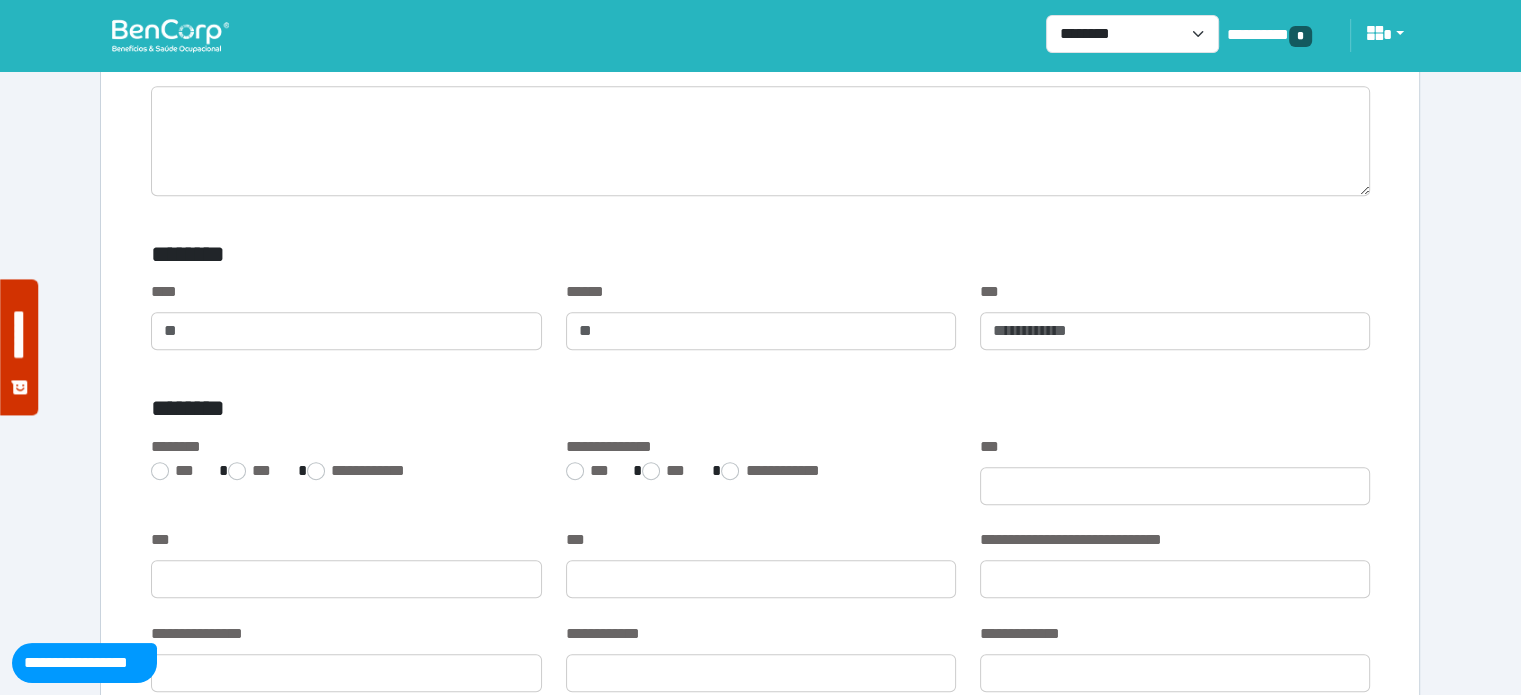scroll, scrollTop: 1100, scrollLeft: 0, axis: vertical 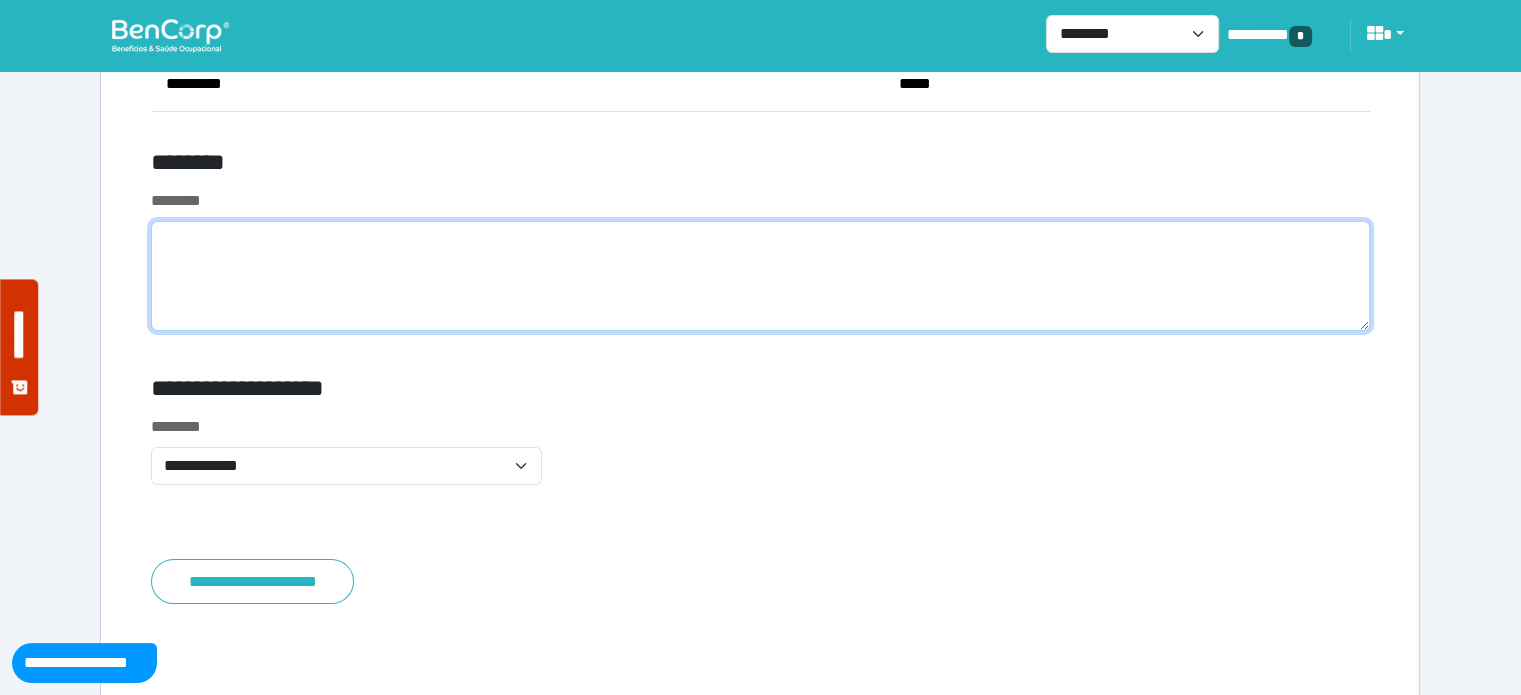click at bounding box center (760, 276) 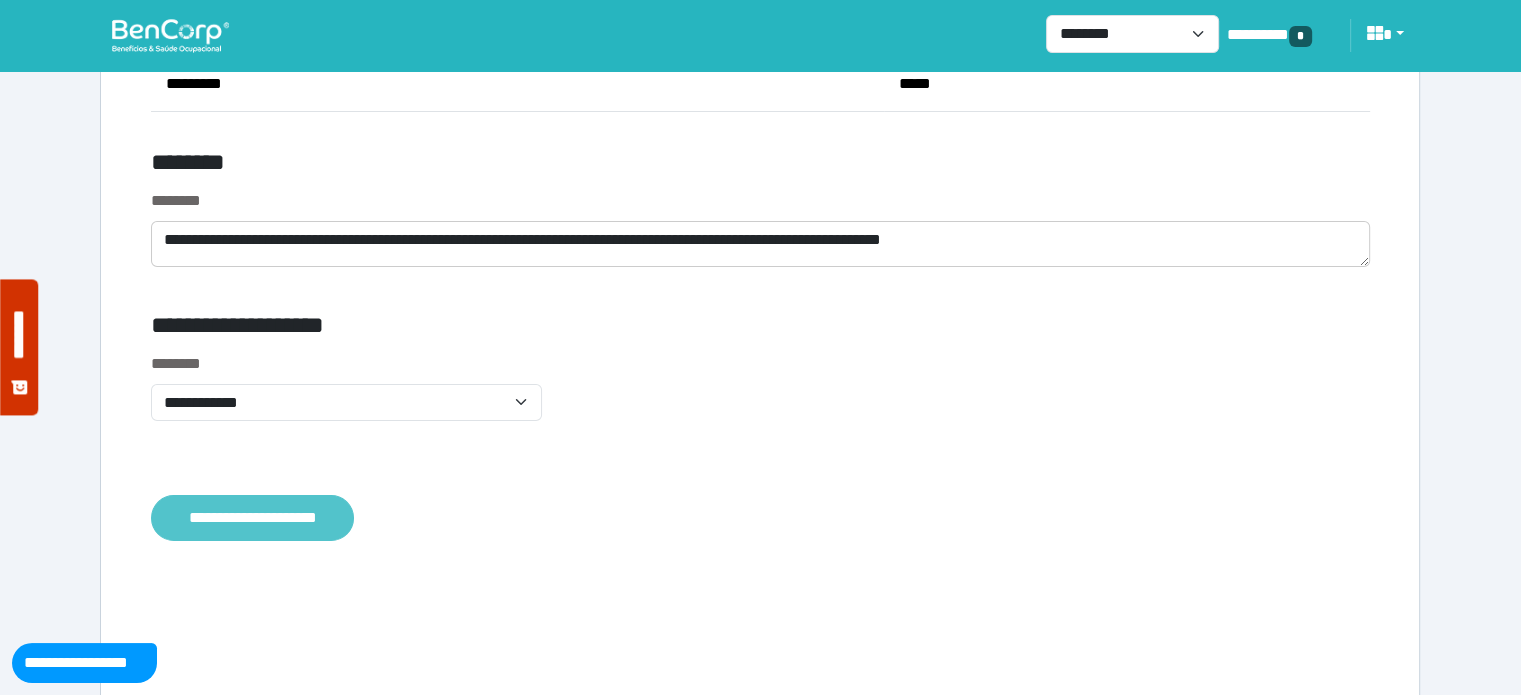 click on "**********" at bounding box center [252, 518] 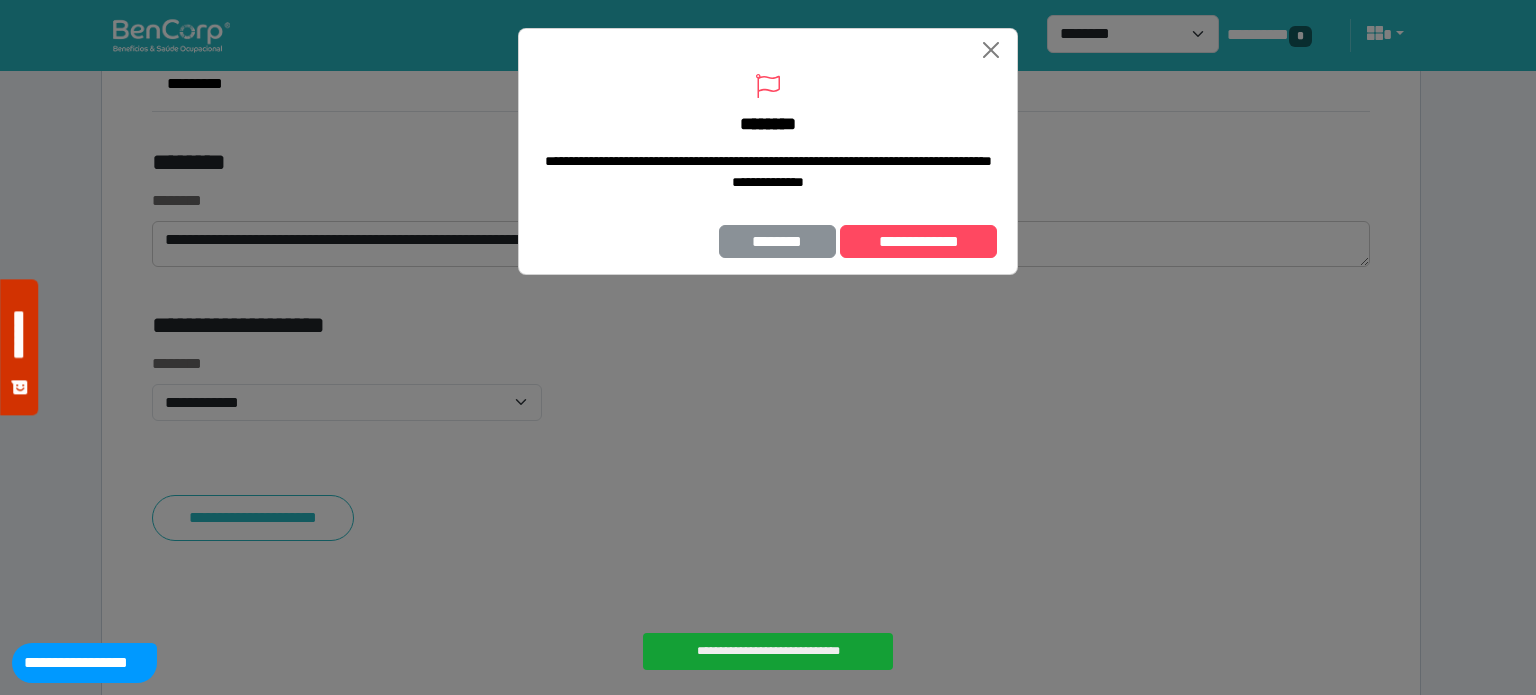 click on "********" at bounding box center [778, 242] 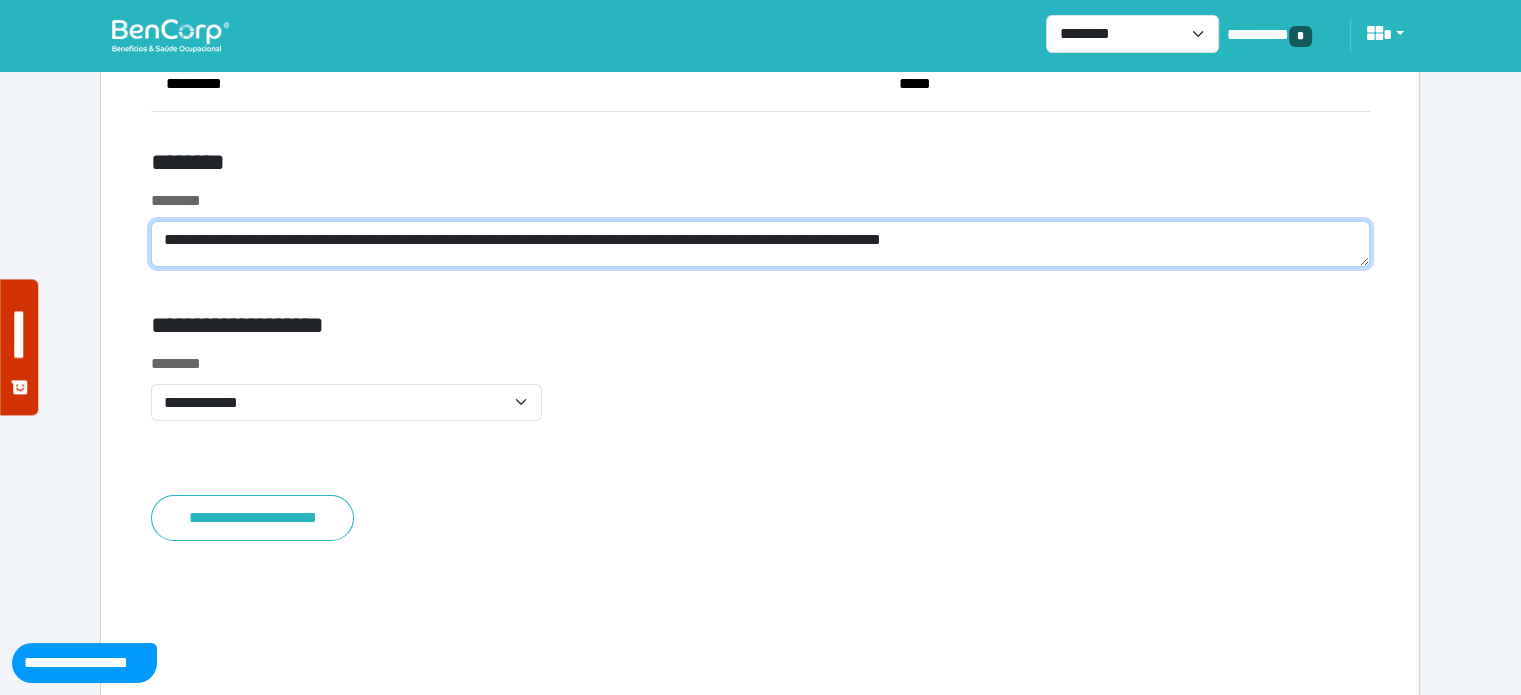 click on "**********" at bounding box center [760, 244] 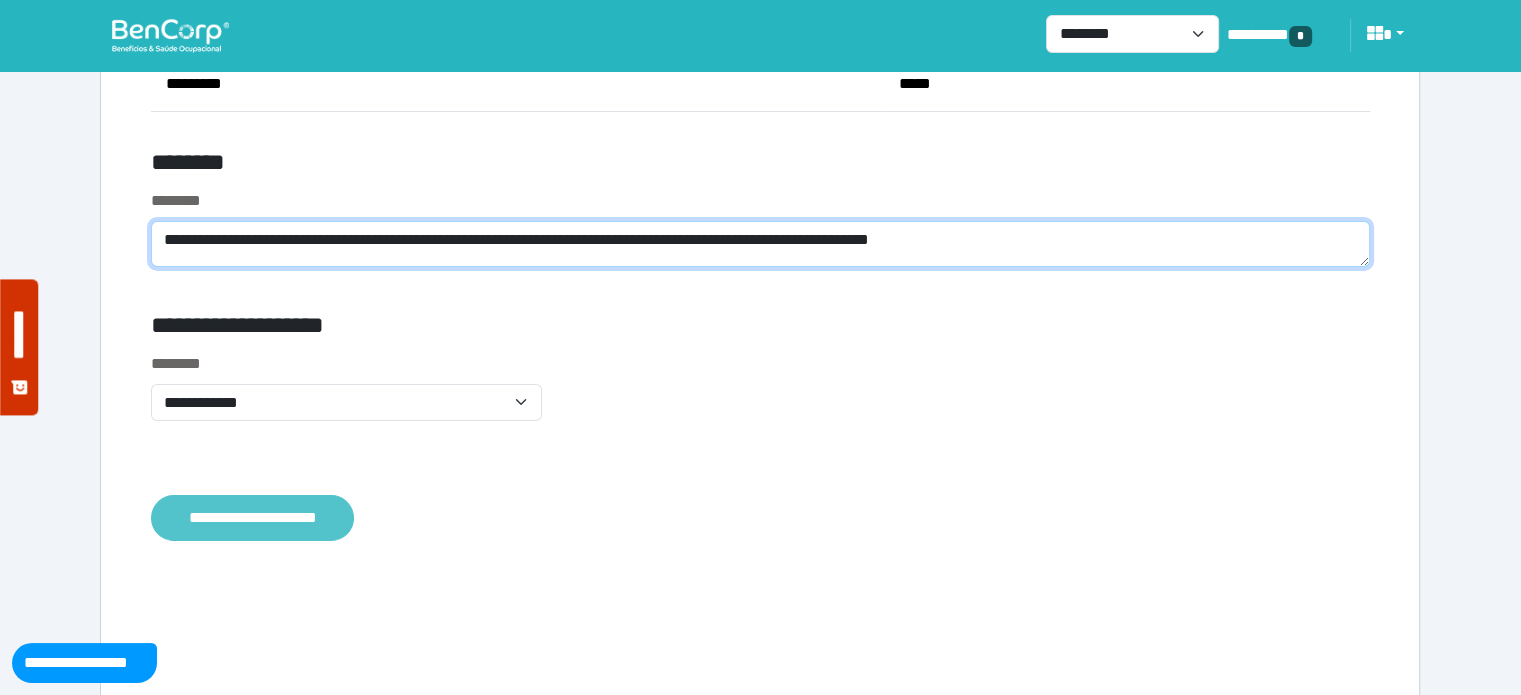type on "**********" 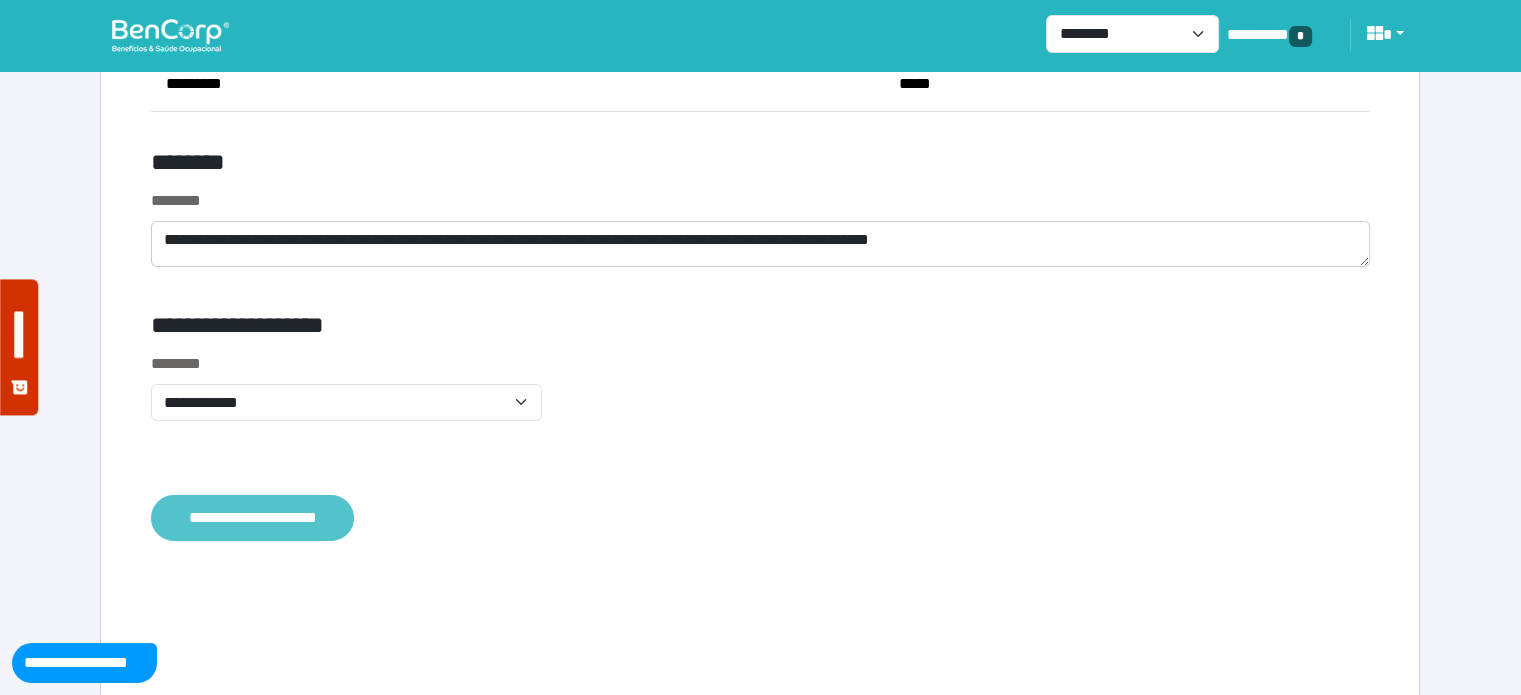 click on "**********" at bounding box center (252, 518) 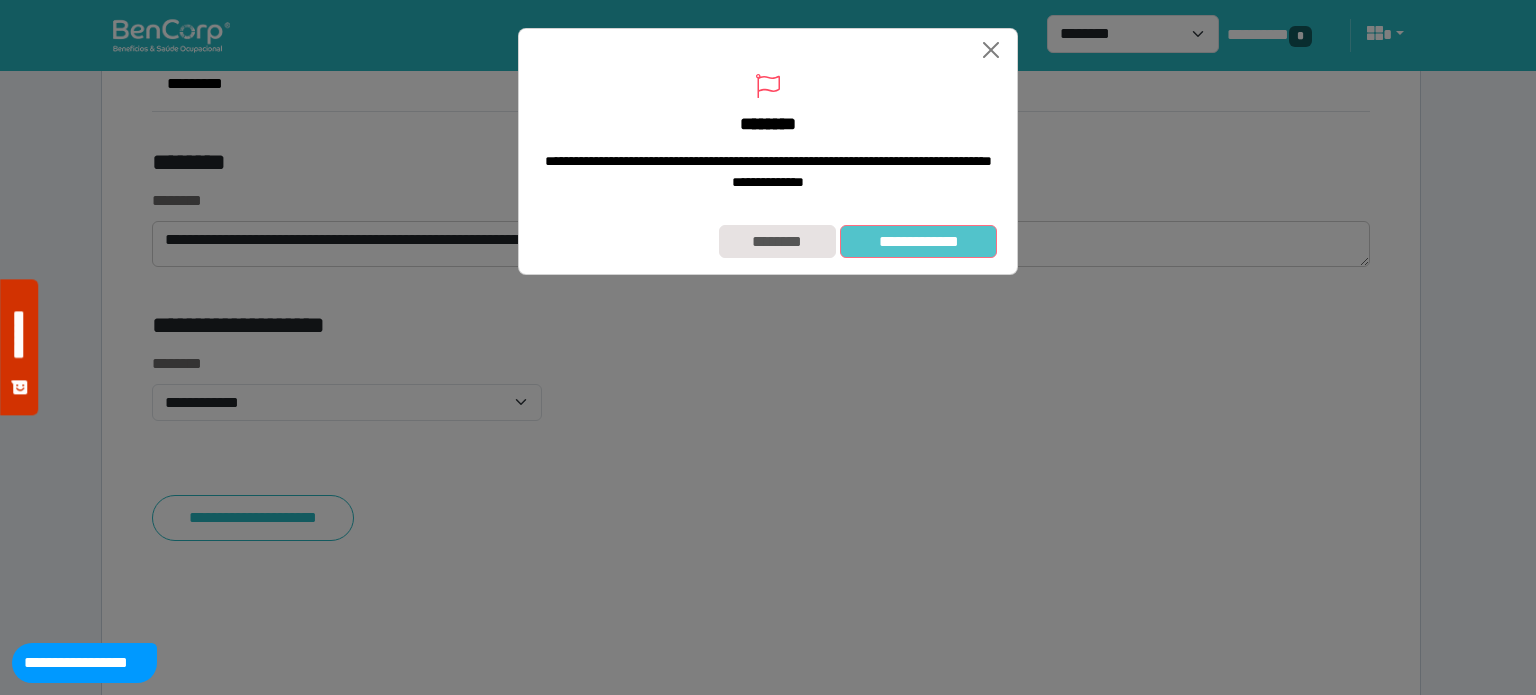 click on "**********" at bounding box center [918, 242] 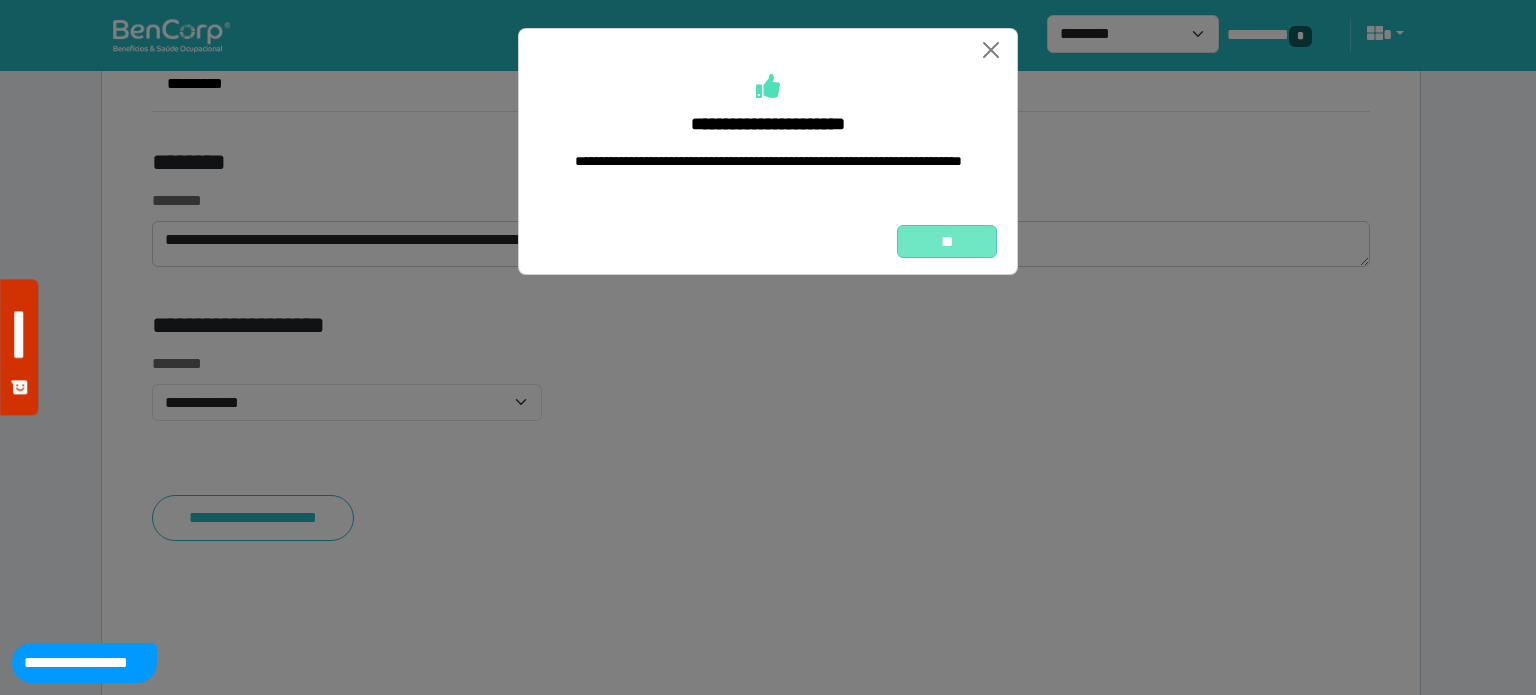 click on "**" at bounding box center (947, 242) 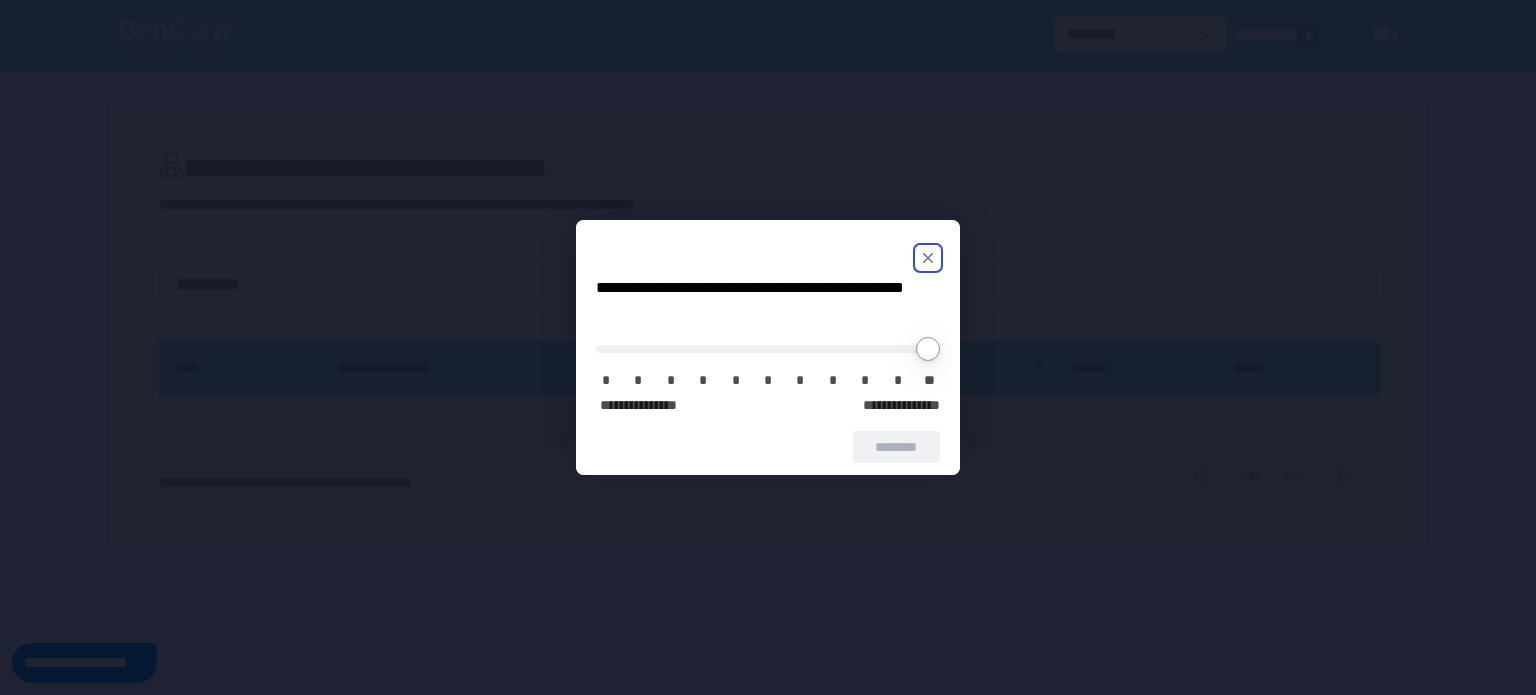 scroll, scrollTop: 0, scrollLeft: 0, axis: both 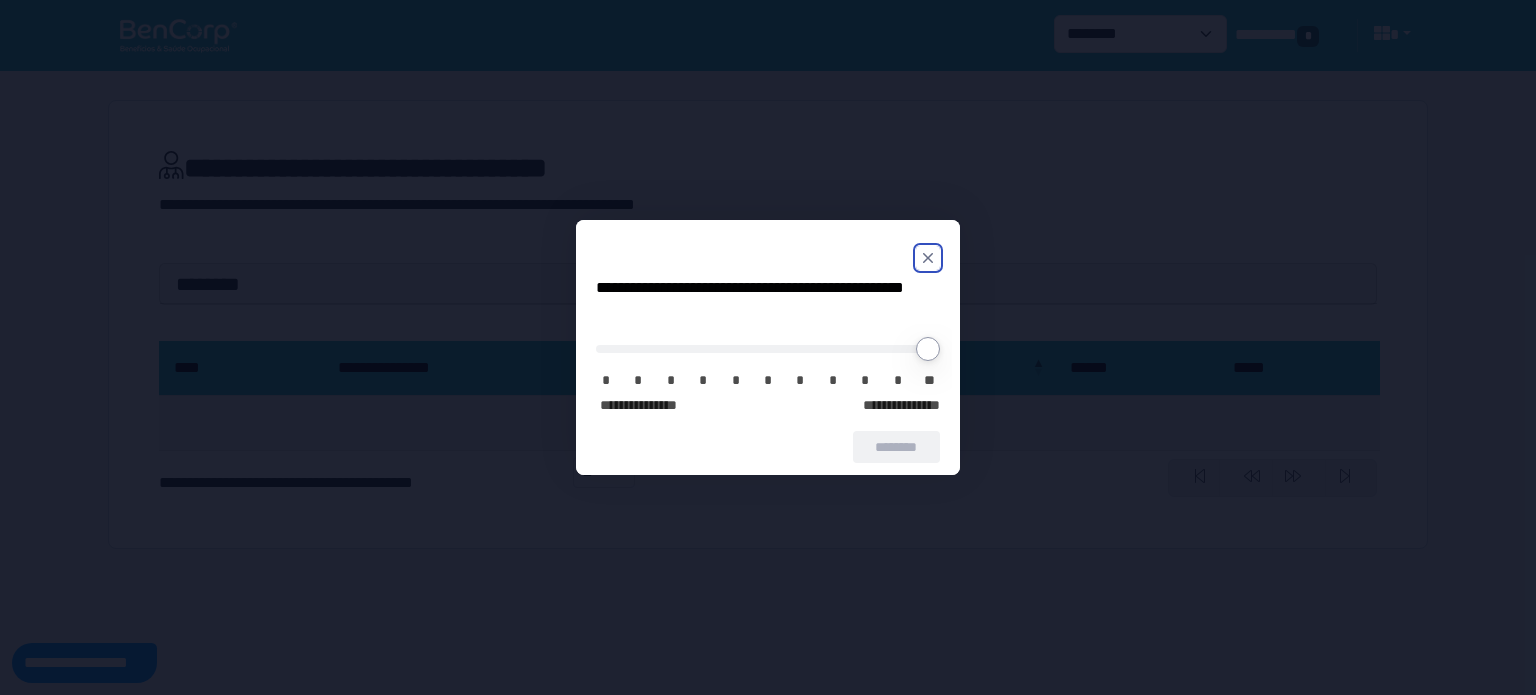 click at bounding box center (768, 258) 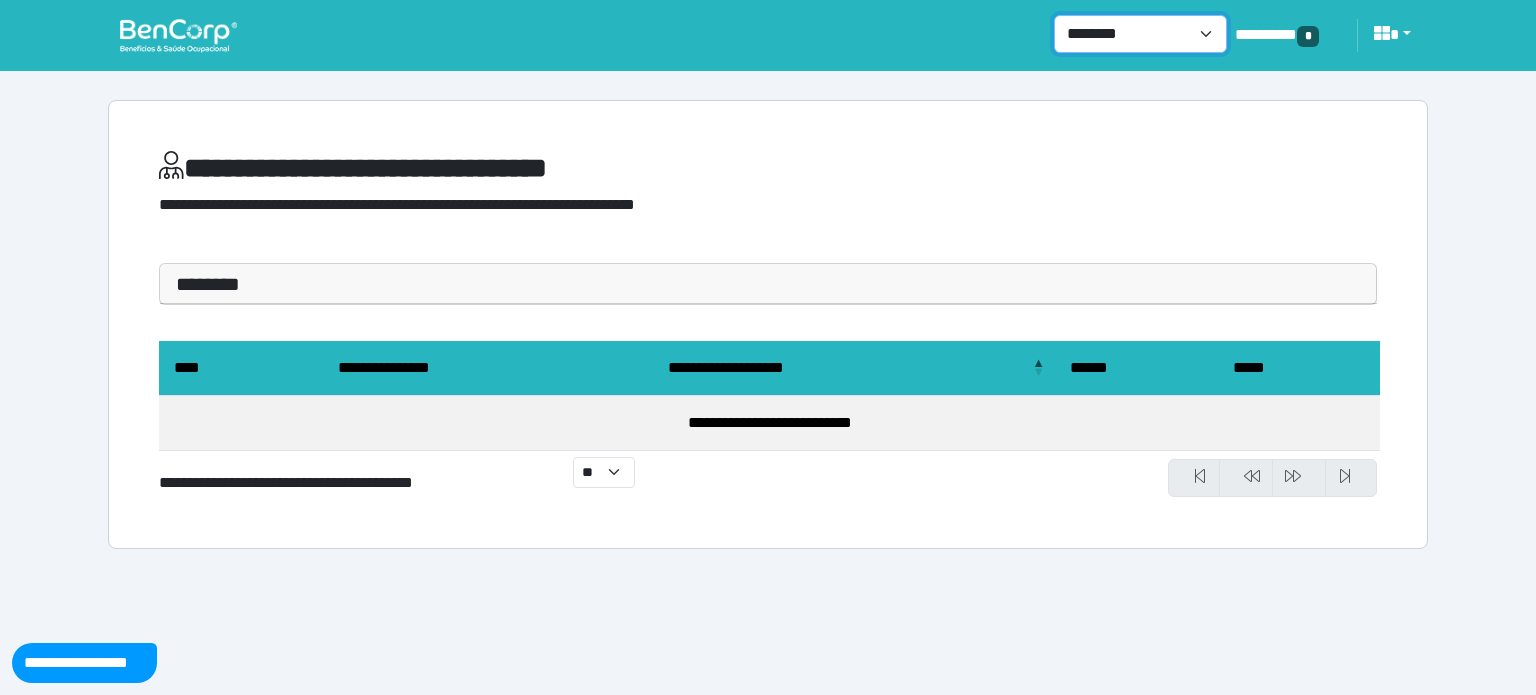 click on "**********" at bounding box center (1140, 34) 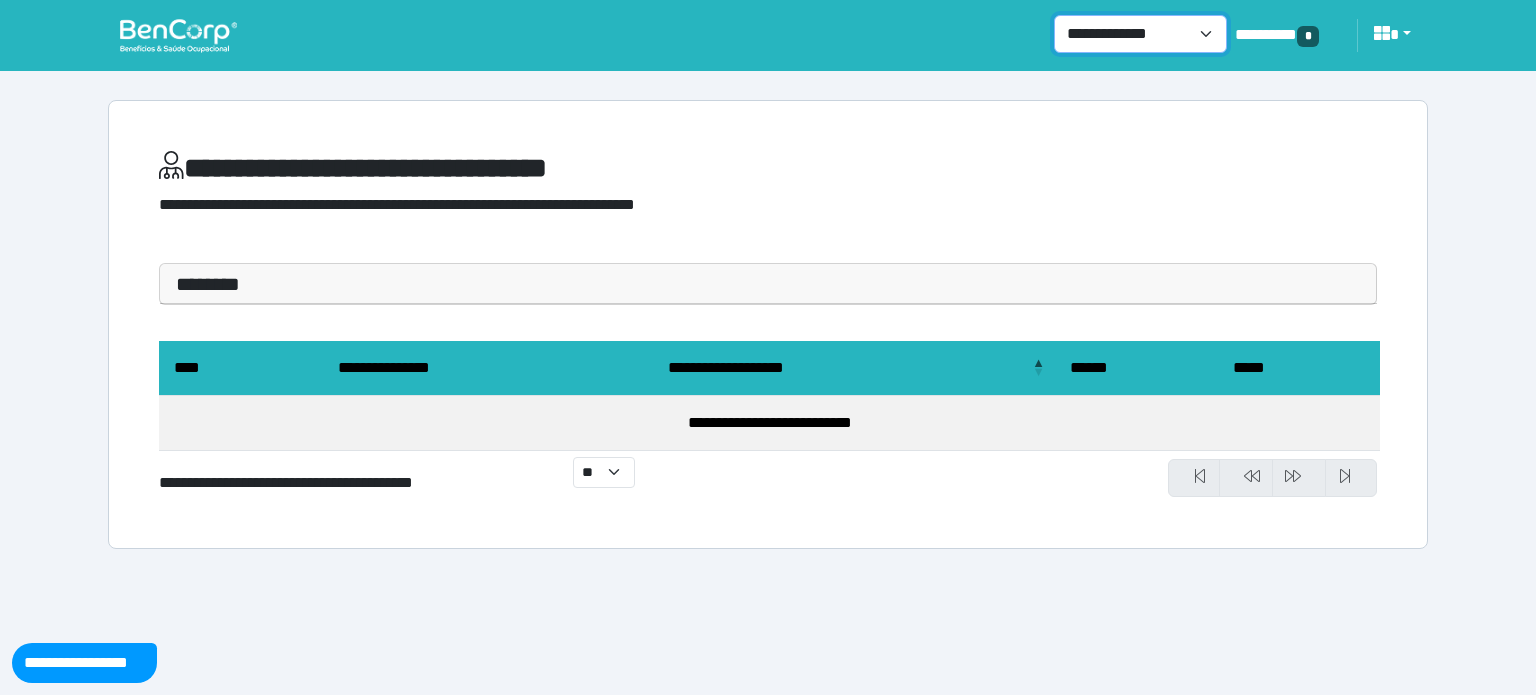 click on "**********" at bounding box center (1140, 34) 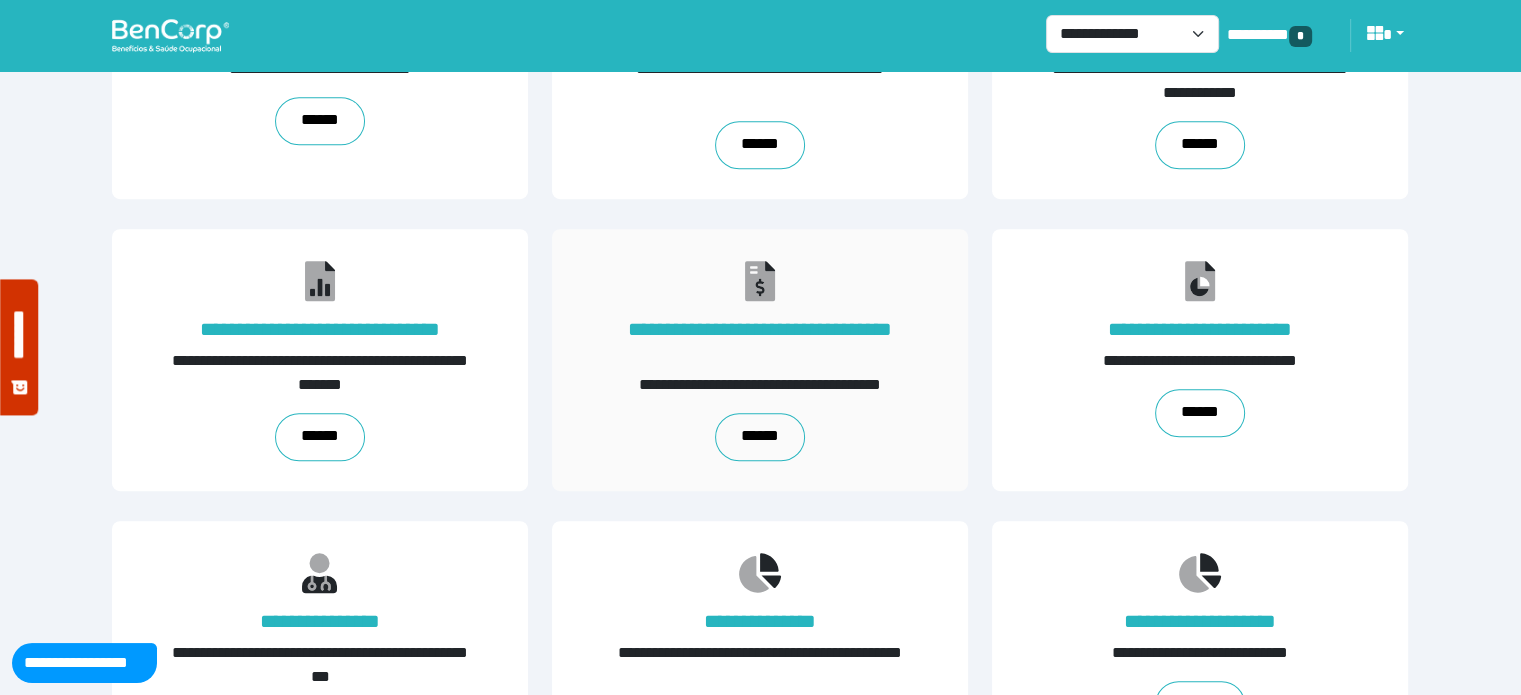 scroll, scrollTop: 1212, scrollLeft: 0, axis: vertical 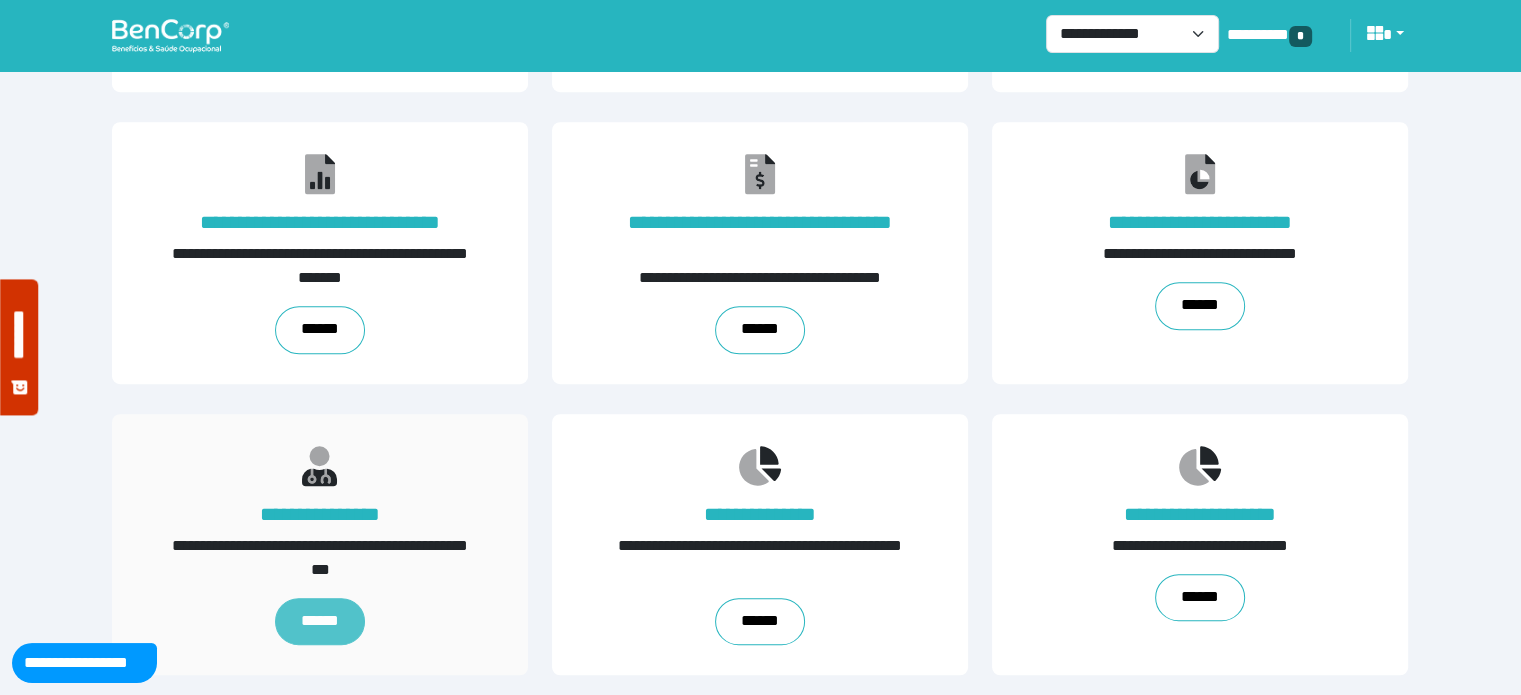 click on "******" at bounding box center (320, 622) 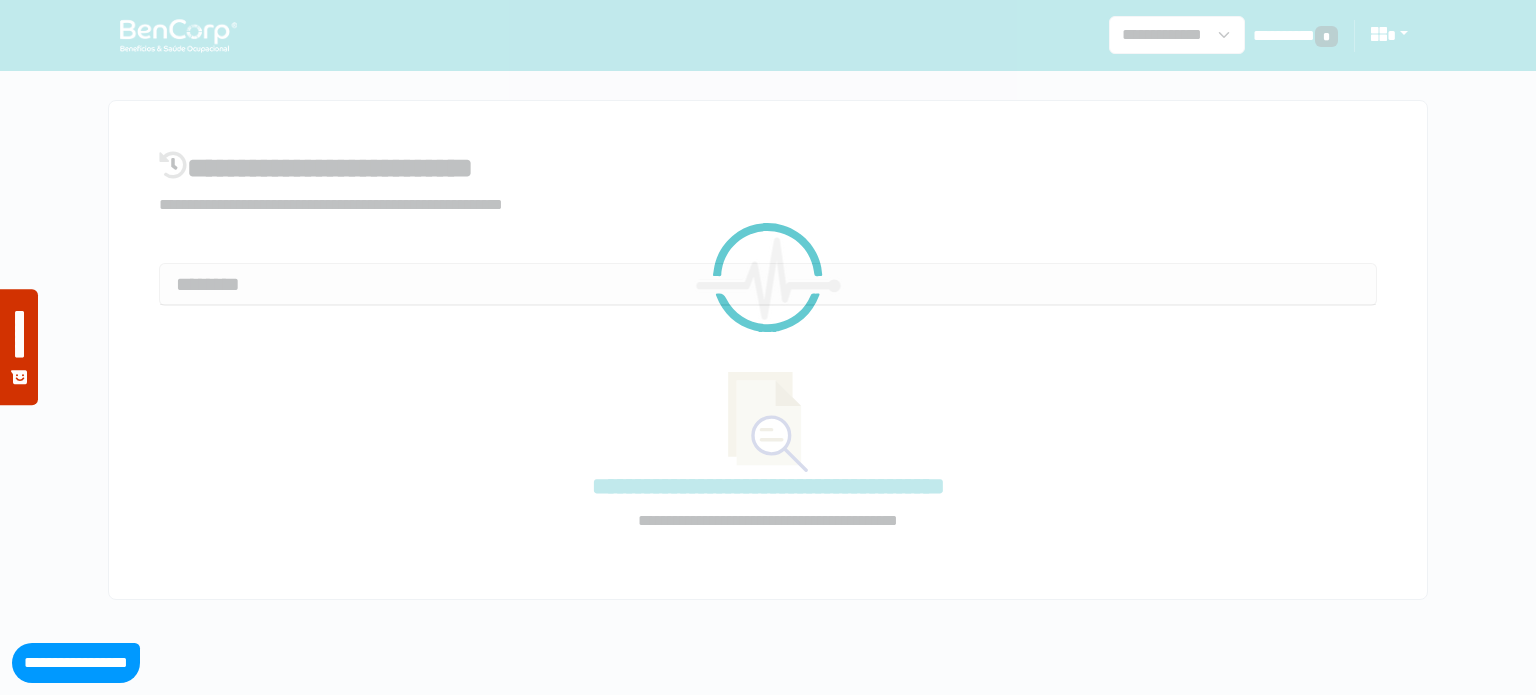 select on "**" 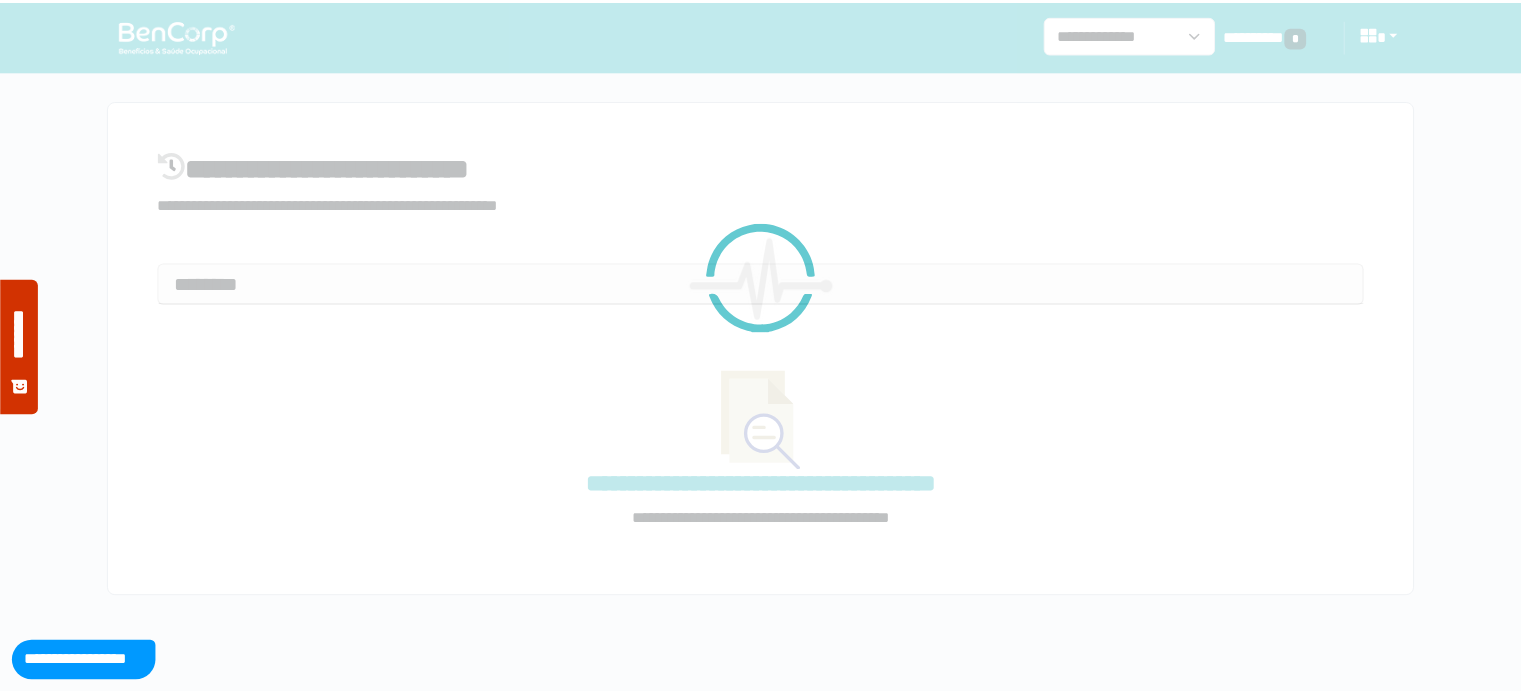 scroll, scrollTop: 0, scrollLeft: 0, axis: both 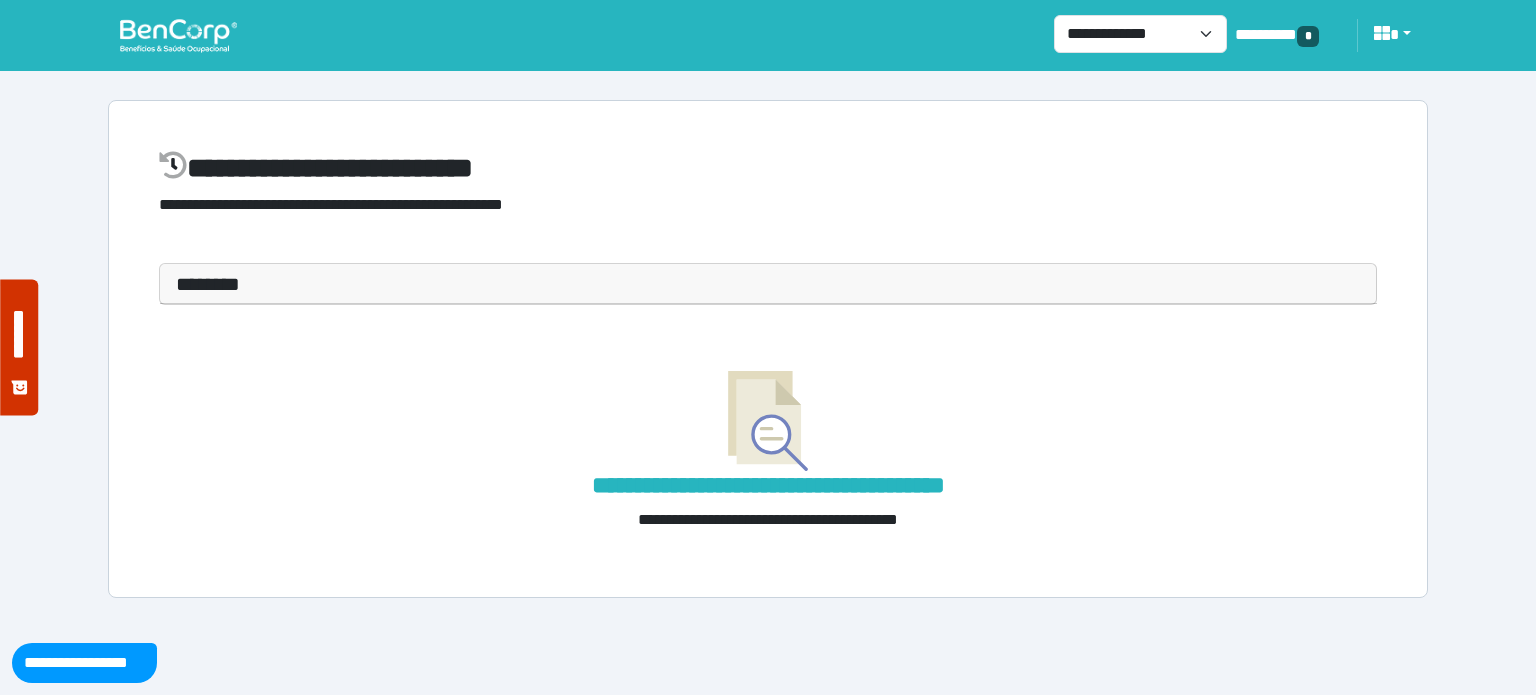 click on "********" at bounding box center [768, 284] 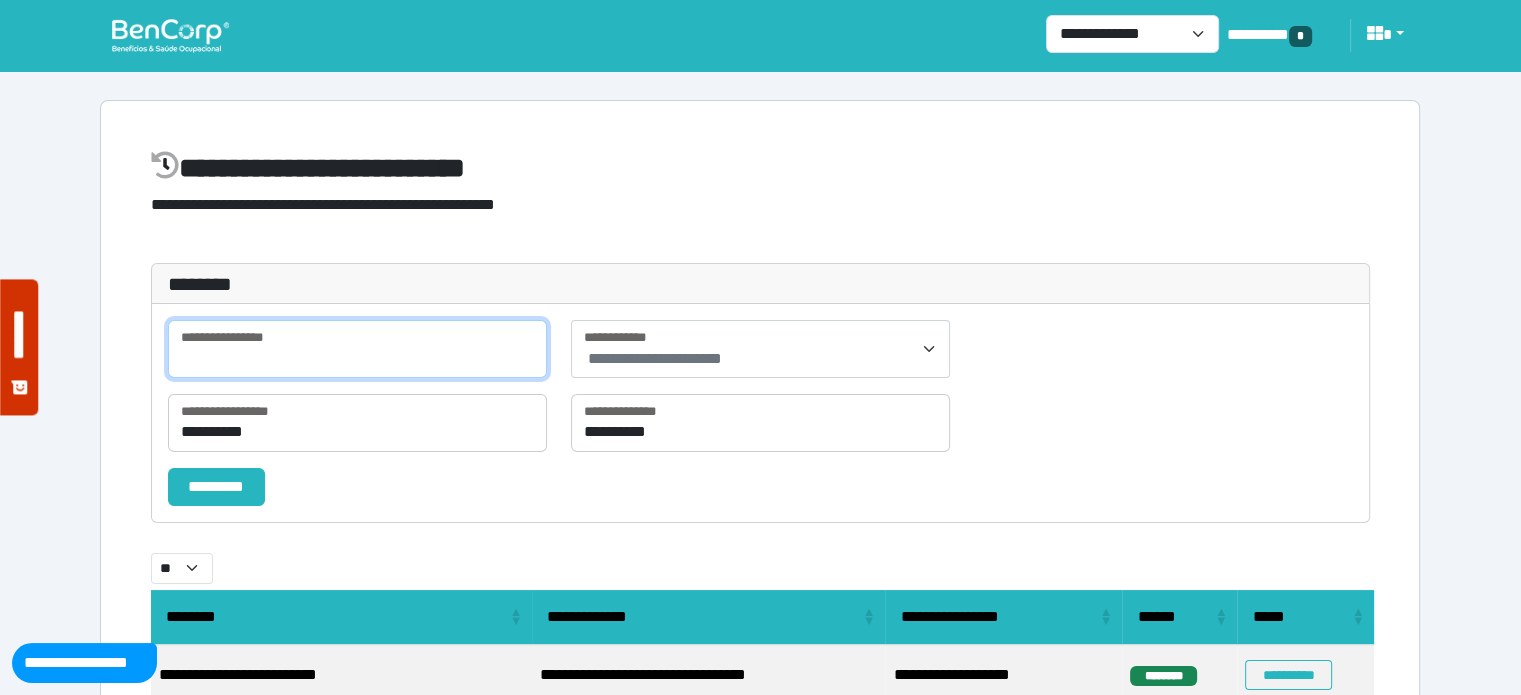 click at bounding box center (357, 349) 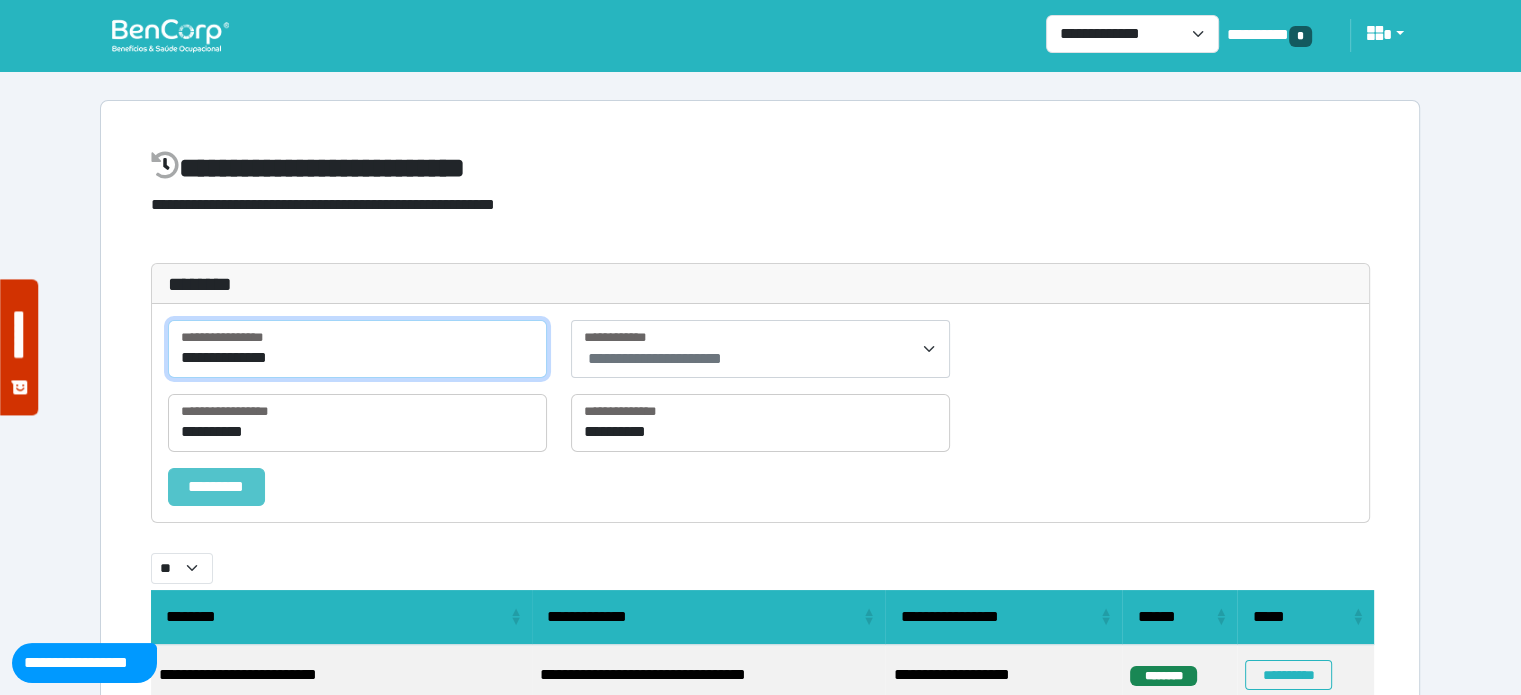 type on "**********" 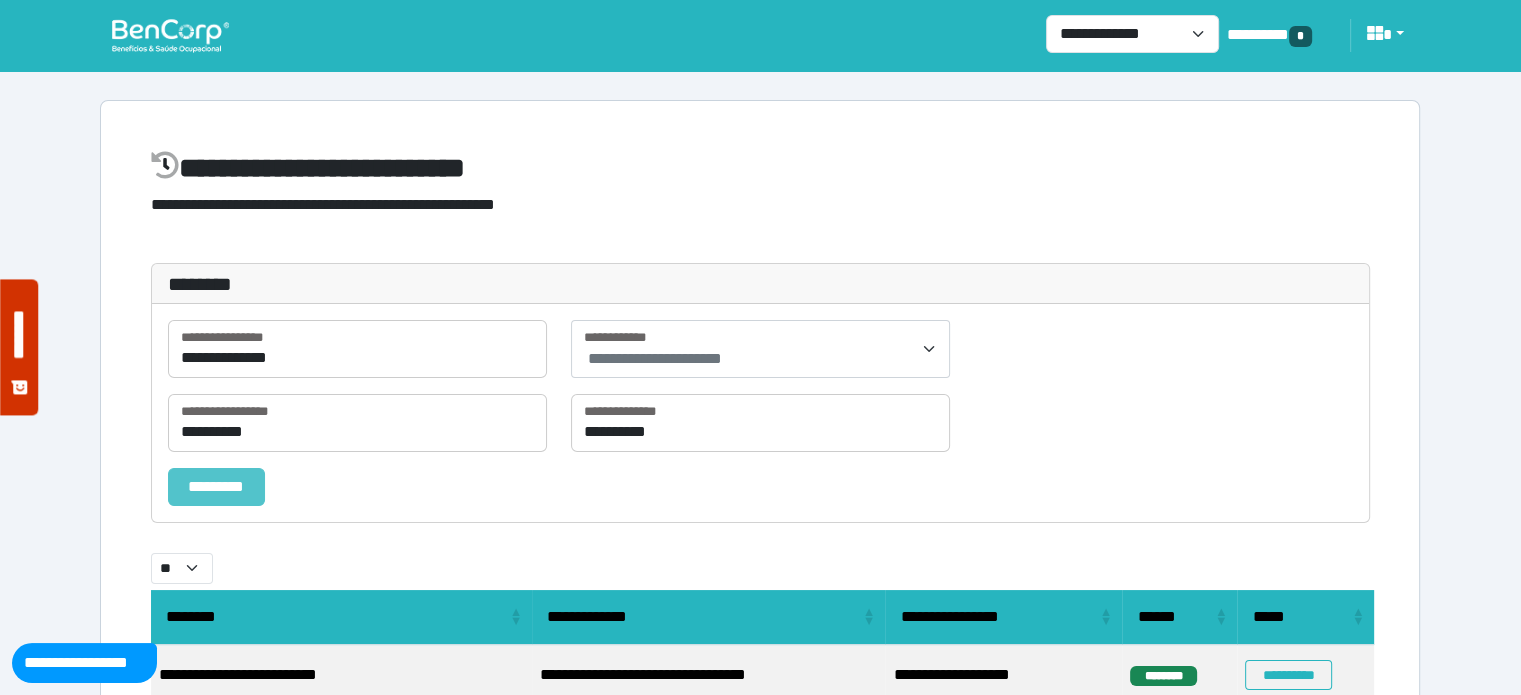 click on "*********" at bounding box center [216, 487] 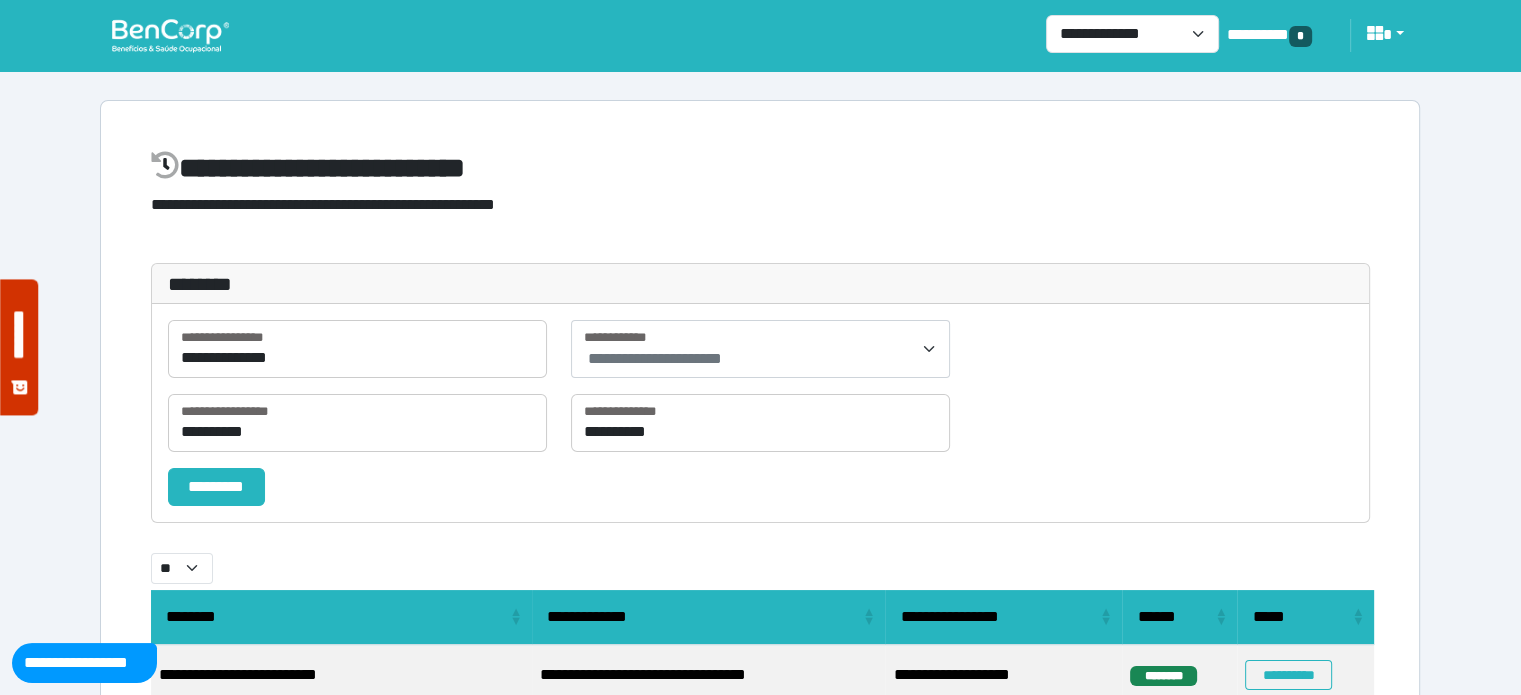 select on "**" 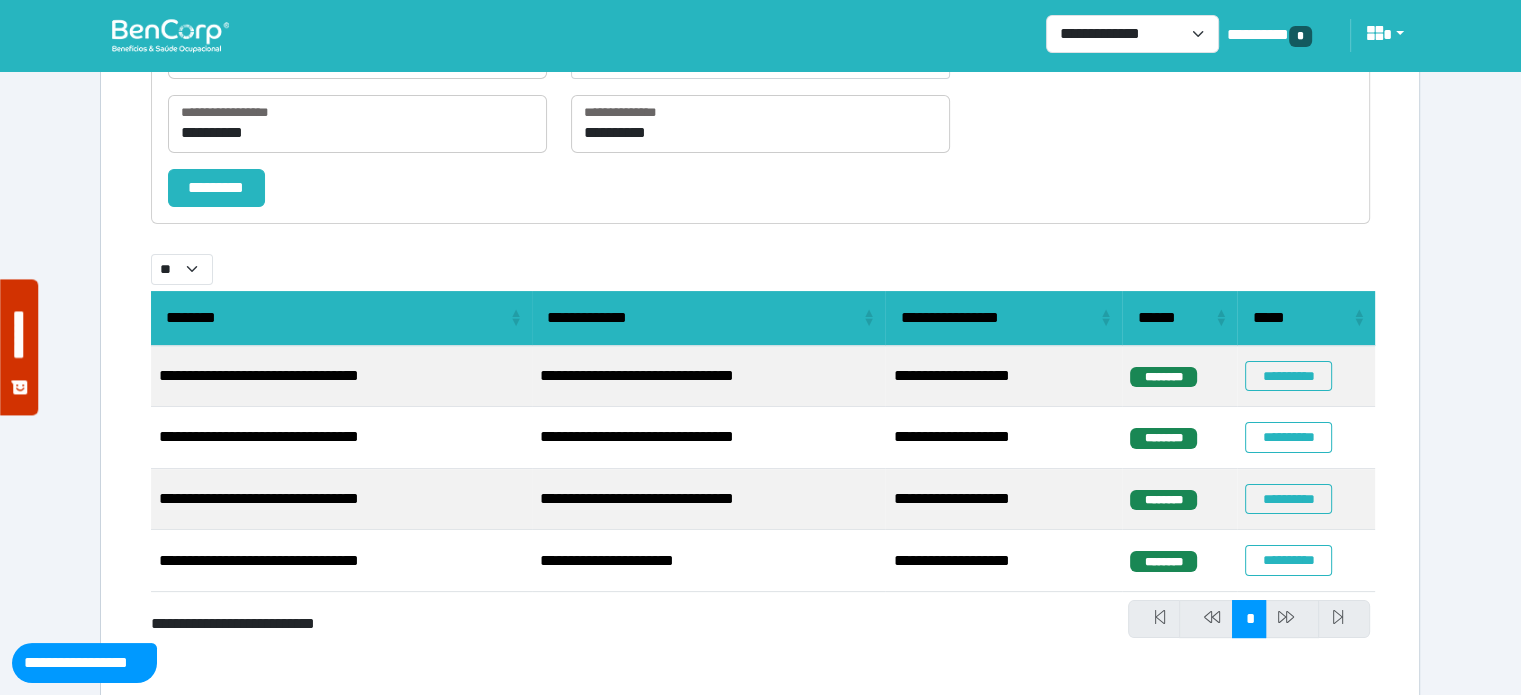 scroll, scrollTop: 300, scrollLeft: 0, axis: vertical 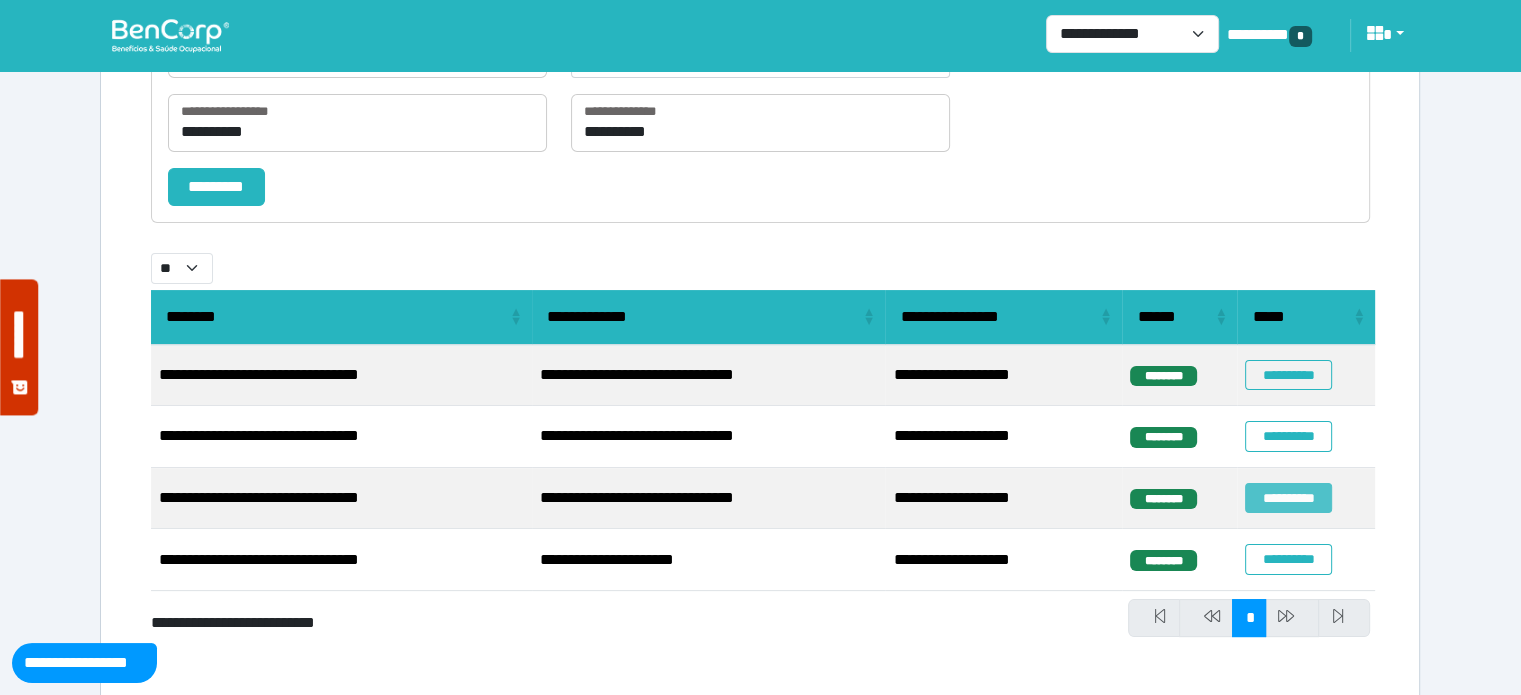 click on "**********" at bounding box center (1288, 498) 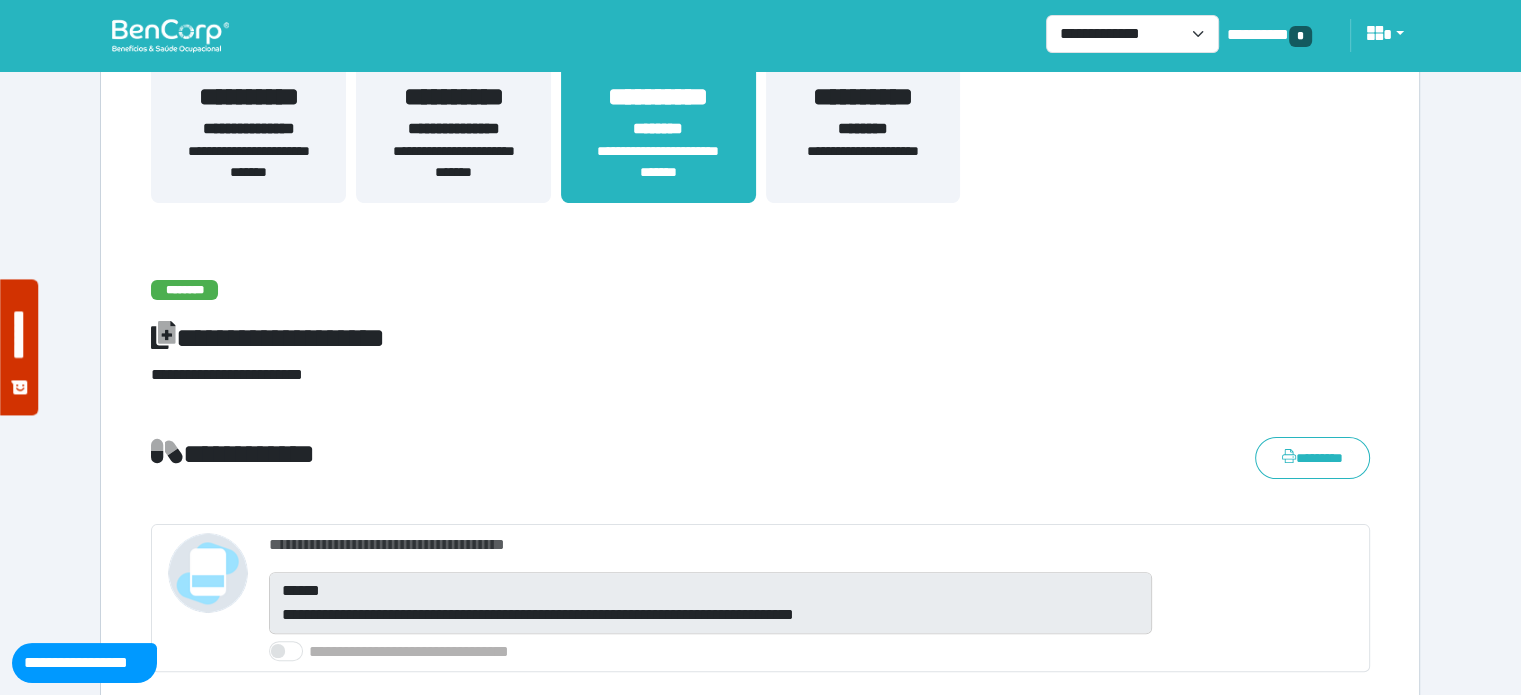 scroll, scrollTop: 500, scrollLeft: 0, axis: vertical 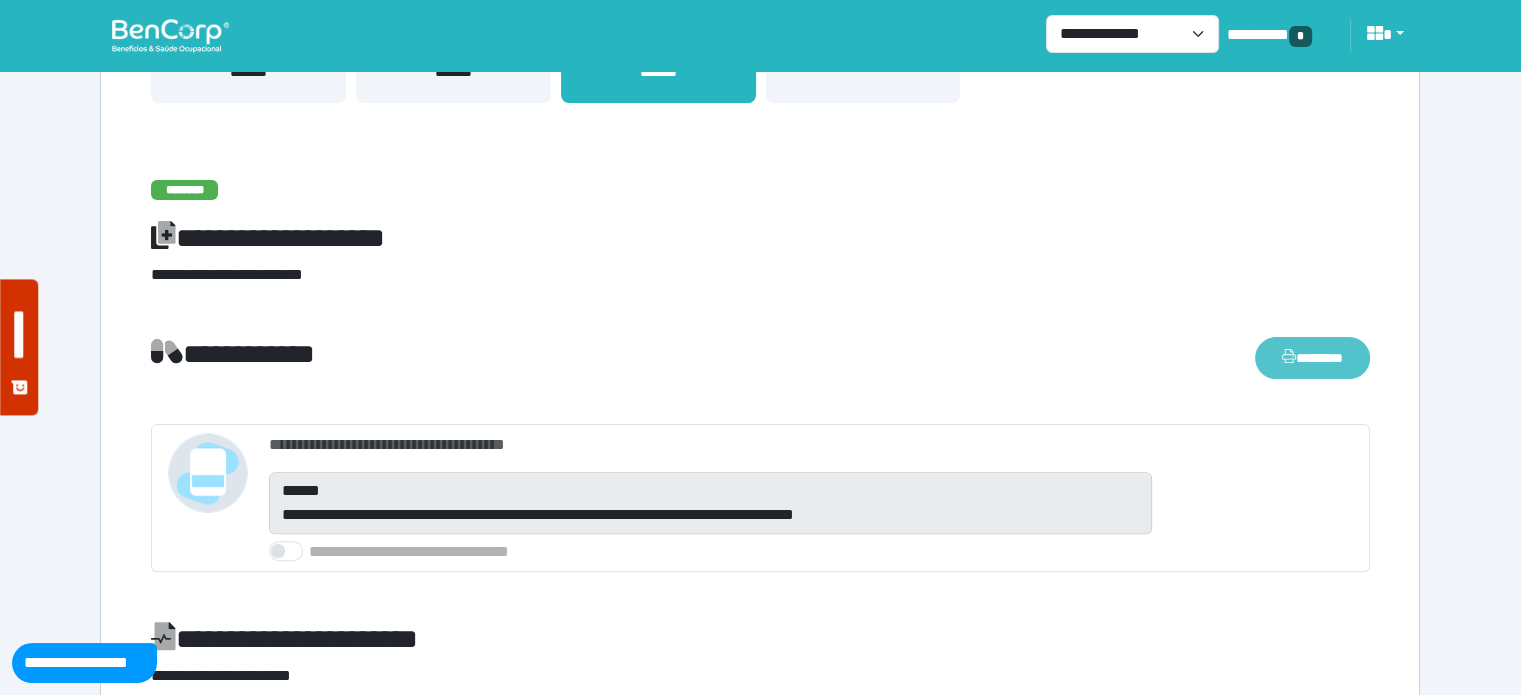 click on "********" at bounding box center (1312, 358) 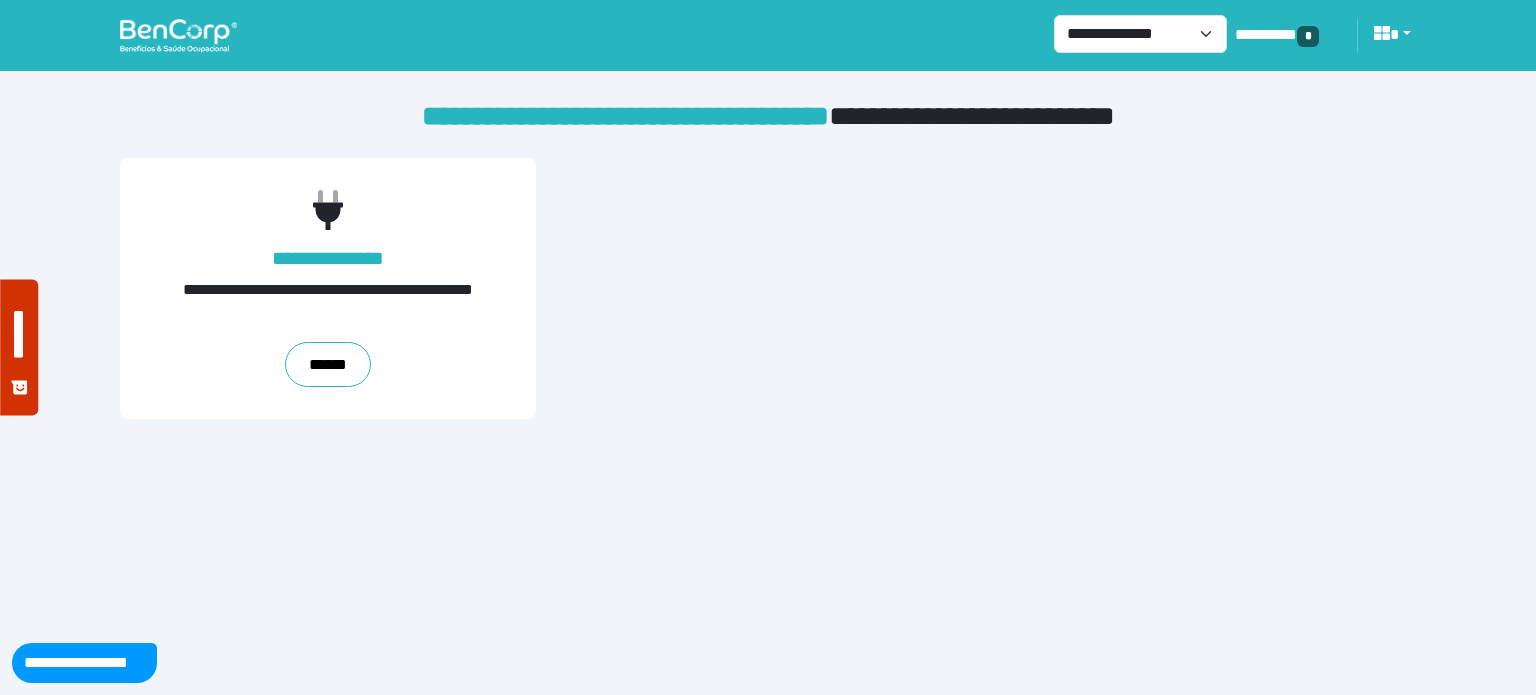 scroll, scrollTop: 0, scrollLeft: 0, axis: both 